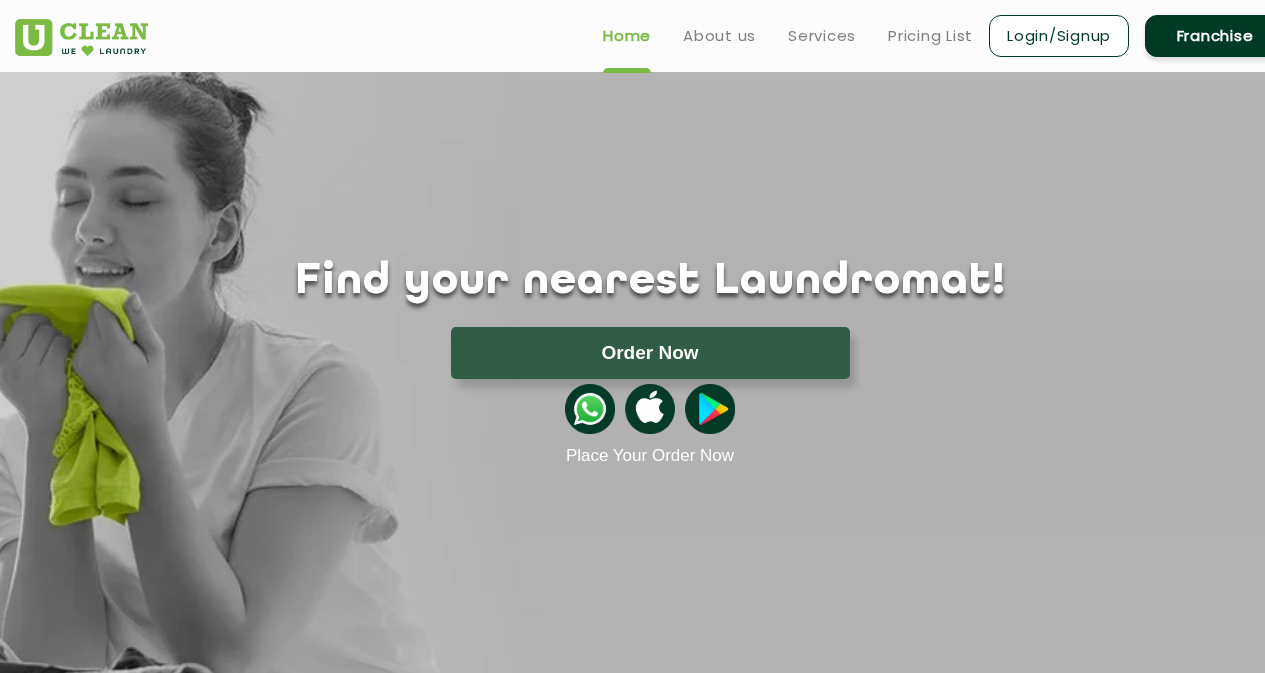 scroll, scrollTop: 0, scrollLeft: 0, axis: both 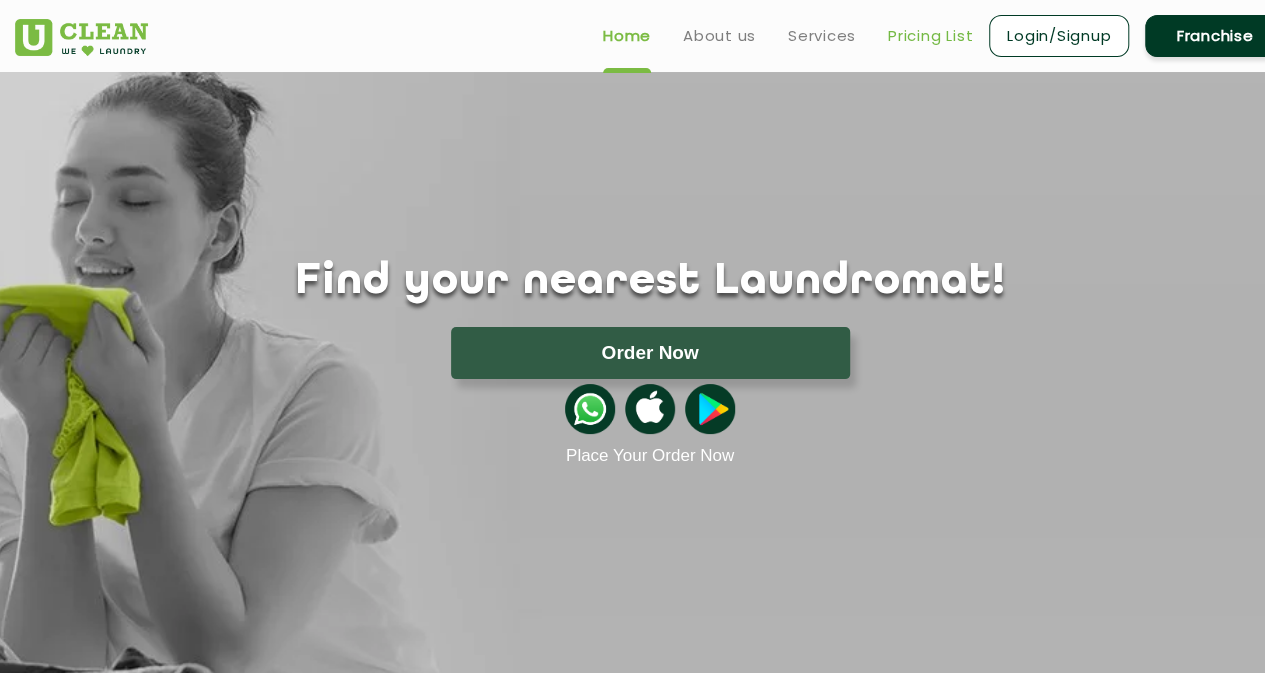 click on "Pricing List" at bounding box center [930, 36] 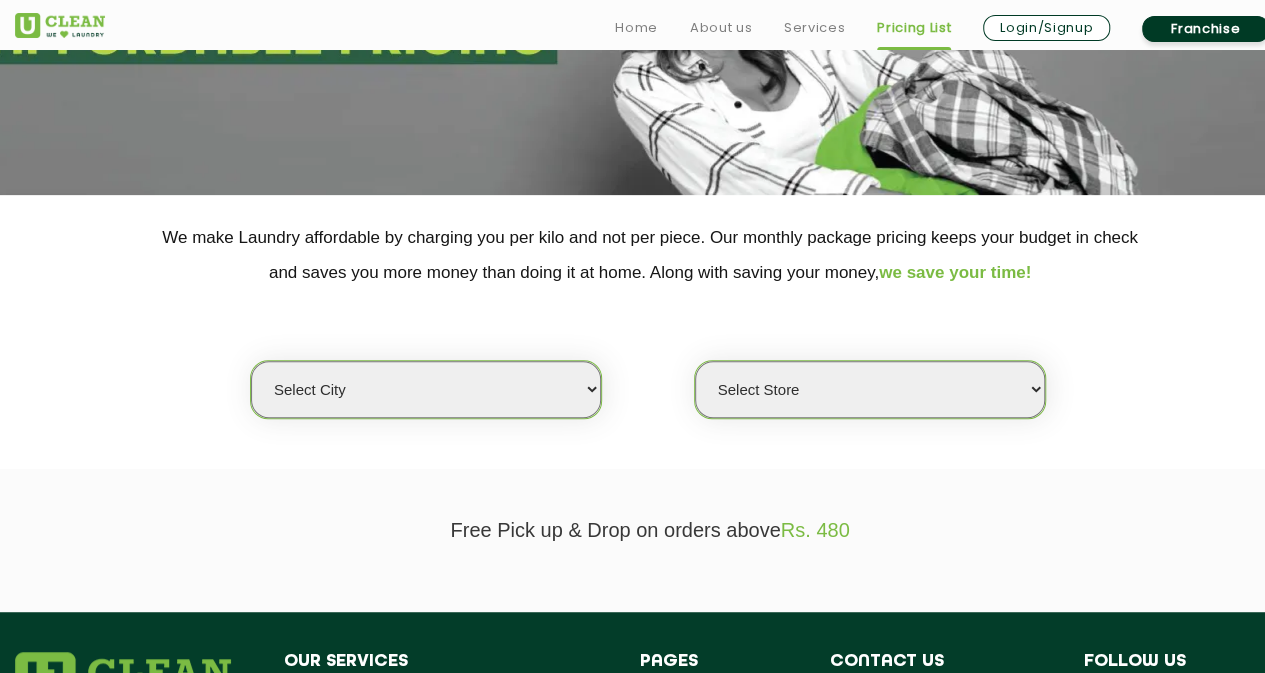 scroll, scrollTop: 270, scrollLeft: 0, axis: vertical 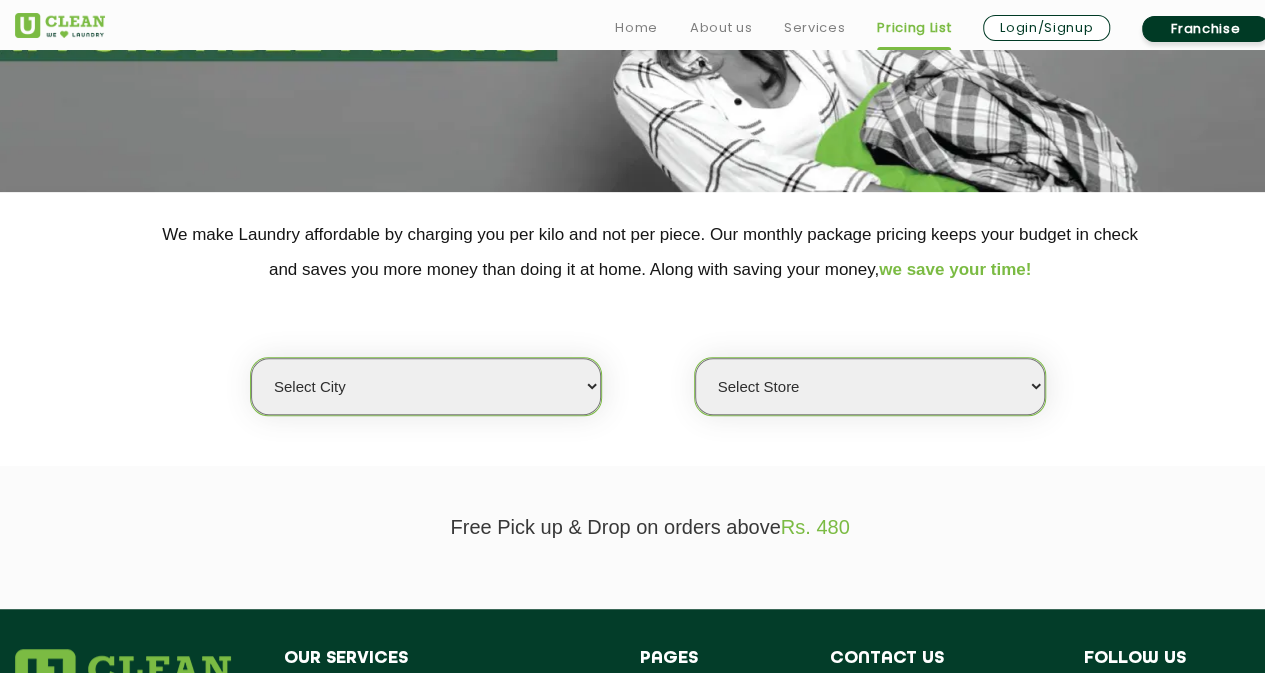 click on "Select city Aalo Agartala Agra Ahmedabad Akola Aligarh Alwar - UClean Select Amravati Aurangabad Ayodhya Bahadurgarh Bahraich Baleswar Baramulla Bareilly Barmer Barpeta Bathinda Belgaum Bengaluru Berhampur Bettiah Bhagalpur Bhilwara Bhiwadi Bhopal Bhubaneshwar Bidar Bikaner Bilaspur Bokaro Bongaigaon Chandigarh Chennai Chitrakoot Cochin Coimbatore Cooch Behar Coonoor Daman Danapur Darrang Daudnagar Dehradun Delhi Deoghar Dhanbad Dharwad Dhule Dibrugarh Digboi Dimapur Dindigul Duliajan Ellenabad Erode Faridabad Gandhidham Gandhinagar Garia Ghaziabad Goa Gohana Golaghat Gonda Gorakhpur Gurugram Guwahati Gwalior Haldwani Hamirpur Hanumangarh Haridwar Hingoli Hojai Howrah Hubli Hyderabad Imphal Indore Itanagar Jagdalpur Jagraon Jaipur Jaipur - Select Jammu Jamshedpur Jehanabad Jhansi Jodhpur Jorhat Kaithal Kakinada Kanpur Kargil Karimganj Kathmandu Kharupetia Khopoli Kochi Kohima Kokapet Kokrajhar Kolhapur Kolkata Kota - Select Kotdwar Krishnanagar Kundli Kurnool Latur Leh Longding Lower Subansiri Lucknow Madurai" at bounding box center [426, 386] 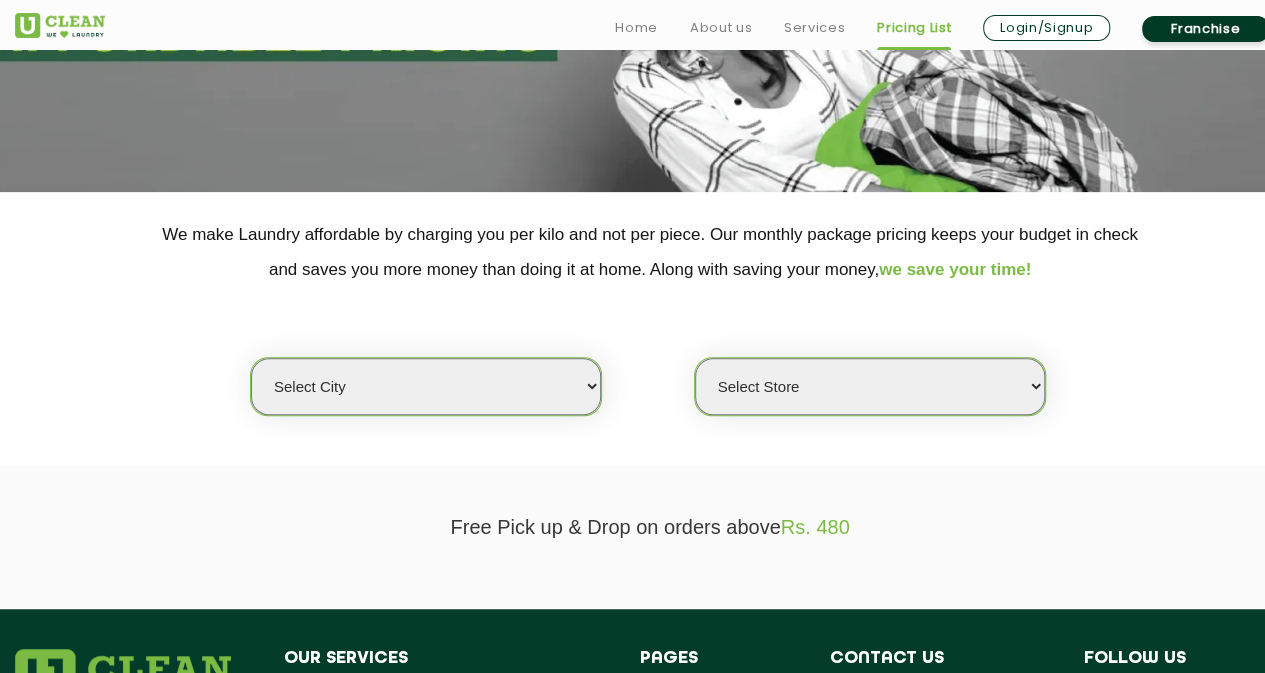 select on "1" 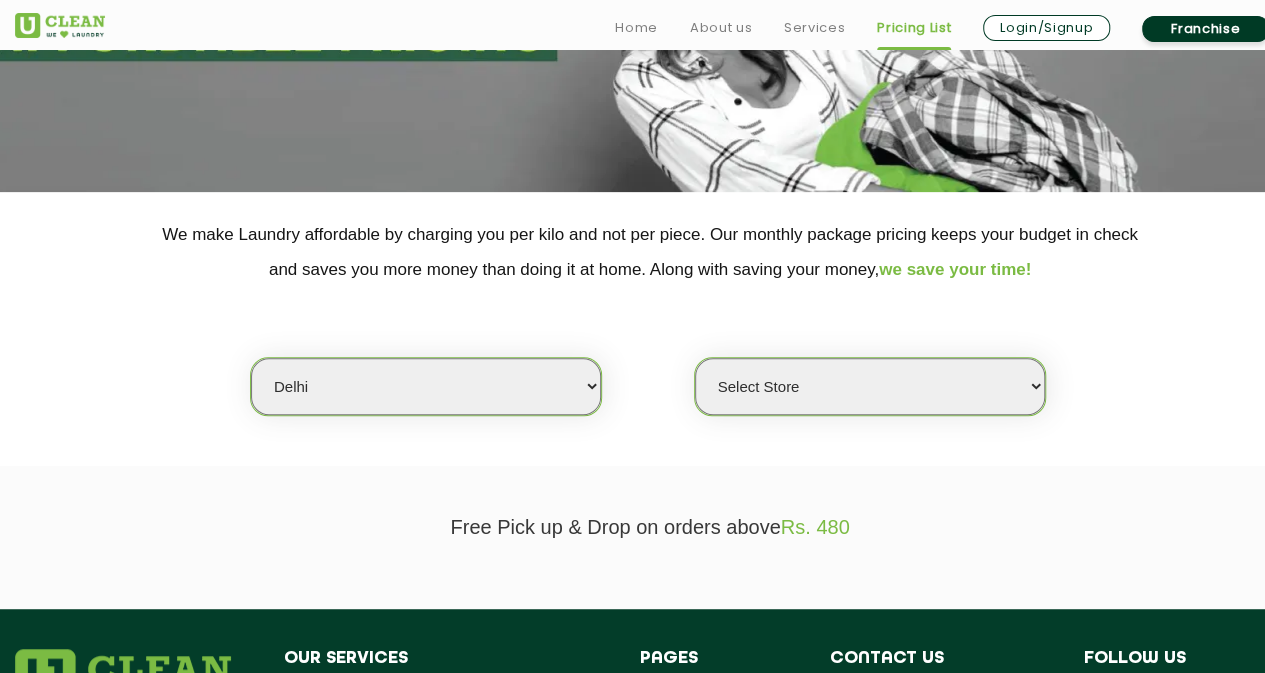 click on "Select city Aalo Agartala Agra Ahmedabad Akola Aligarh Alwar - UClean Select Amravati Aurangabad Ayodhya Bahadurgarh Bahraich Baleswar Baramulla Bareilly Barmer Barpeta Bathinda Belgaum Bengaluru Berhampur Bettiah Bhagalpur Bhilwara Bhiwadi Bhopal Bhubaneshwar Bidar Bikaner Bilaspur Bokaro Bongaigaon Chandigarh Chennai Chitrakoot Cochin Coimbatore Cooch Behar Coonoor Daman Danapur Darrang Daudnagar Dehradun Delhi Deoghar Dhanbad Dharwad Dhule Dibrugarh Digboi Dimapur Dindigul Duliajan Ellenabad Erode Faridabad Gandhidham Gandhinagar Garia Ghaziabad Goa Gohana Golaghat Gonda Gorakhpur Gurugram Guwahati Gwalior Haldwani Hamirpur Hanumangarh Haridwar Hingoli Hojai Howrah Hubli Hyderabad Imphal Indore Itanagar Jagdalpur Jagraon Jaipur Jaipur - Select Jammu Jamshedpur Jehanabad Jhansi Jodhpur Jorhat Kaithal Kakinada Kanpur Kargil Karimganj Kathmandu Kharupetia Khopoli Kochi Kohima Kokapet Kokrajhar Kolhapur Kolkata Kota - Select Kotdwar Krishnanagar Kundli Kurnool Latur Leh Longding Lower Subansiri Lucknow Madurai" at bounding box center [426, 386] 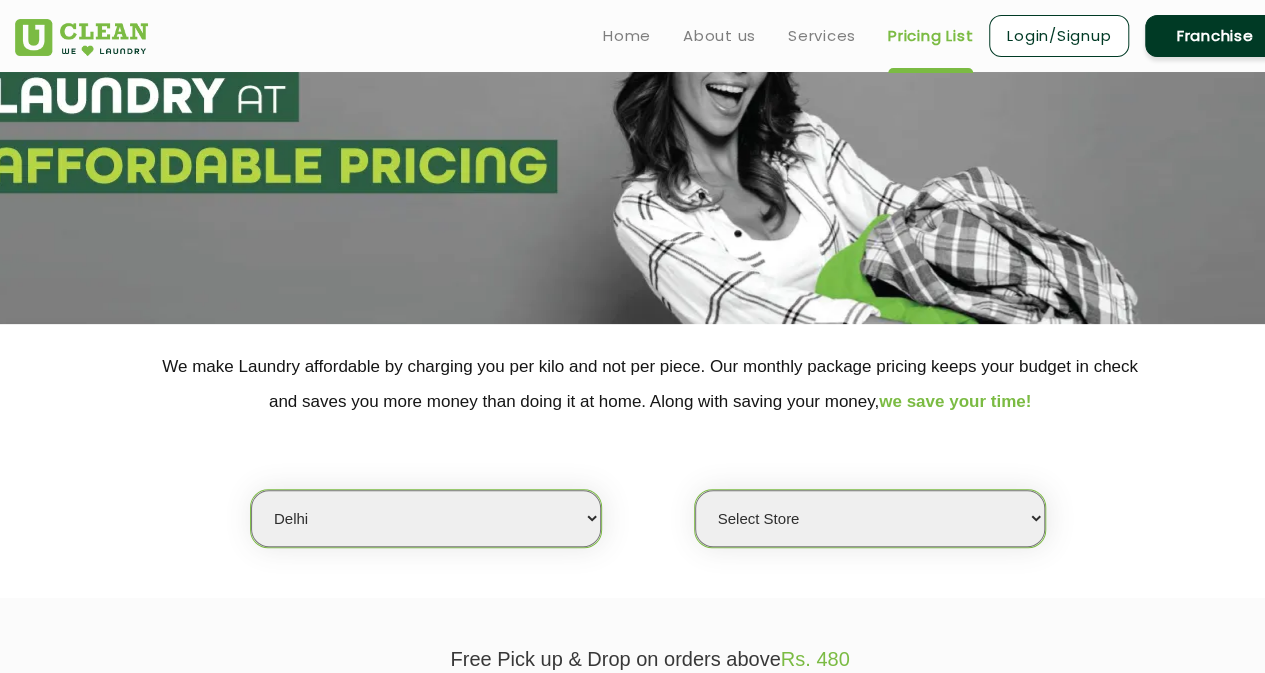 scroll, scrollTop: 135, scrollLeft: 0, axis: vertical 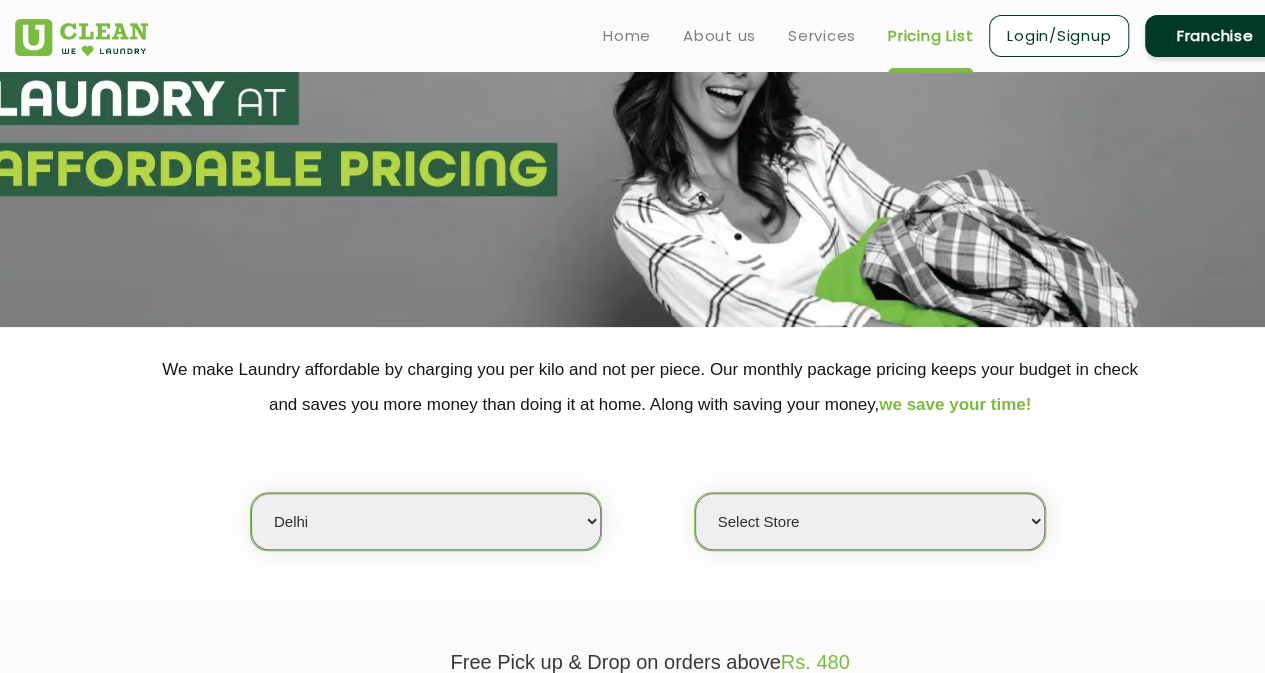 click on "Select Store UClean [CITY] UClean [CITY] UClean [CITY] UClean [CITY] UClean [CITY] UClean [CITY] UClean [CITY] UClean [CITY] UClean [CITY] UClean [CITY] UClean [CITY] UClean [CITY] UClean [CITY] UClean [CITY] UClean [CITY] UClean [CITY] UClean [CITY] UClean [CITY]" at bounding box center (870, 521) 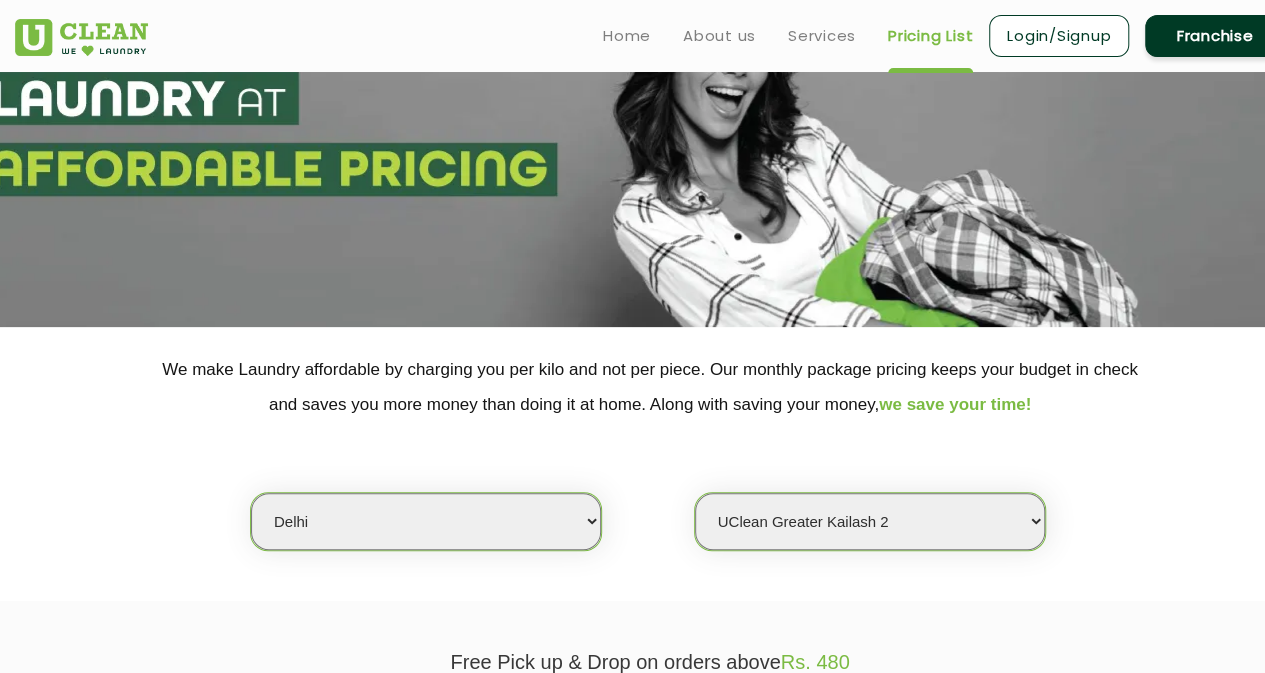 click on "Select Store UClean [CITY] UClean [CITY] UClean [CITY] UClean [CITY] UClean [CITY] UClean [CITY] UClean [CITY] UClean [CITY] UClean [CITY] UClean [CITY] UClean [CITY] UClean [CITY] UClean [CITY] UClean [CITY] UClean [CITY] UClean [CITY] UClean [CITY] UClean [CITY]" at bounding box center (870, 521) 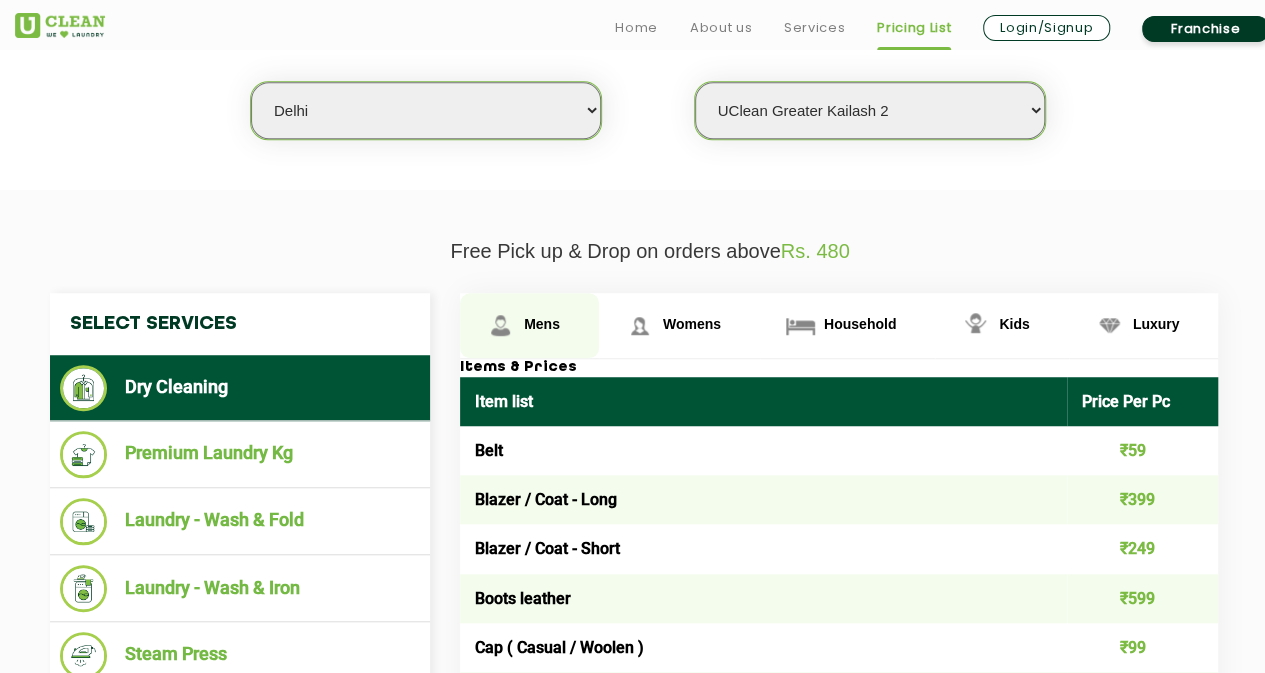 scroll, scrollTop: 546, scrollLeft: 0, axis: vertical 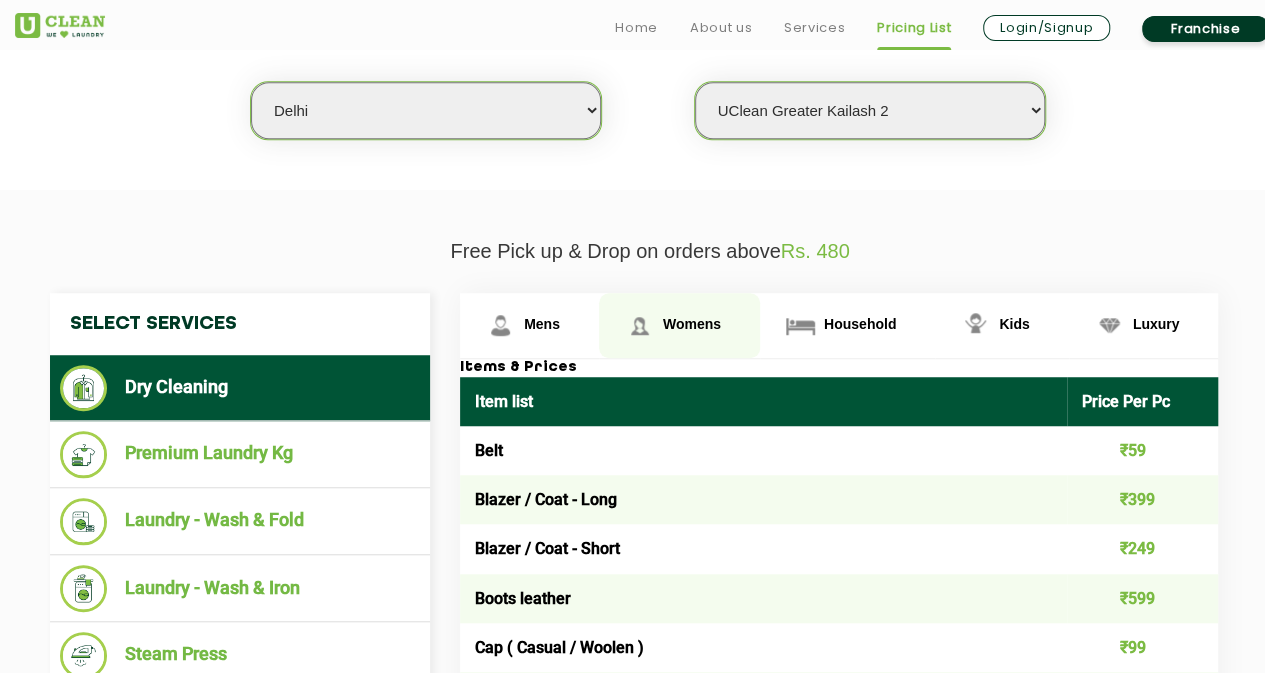 click on "Womens" at bounding box center [542, 324] 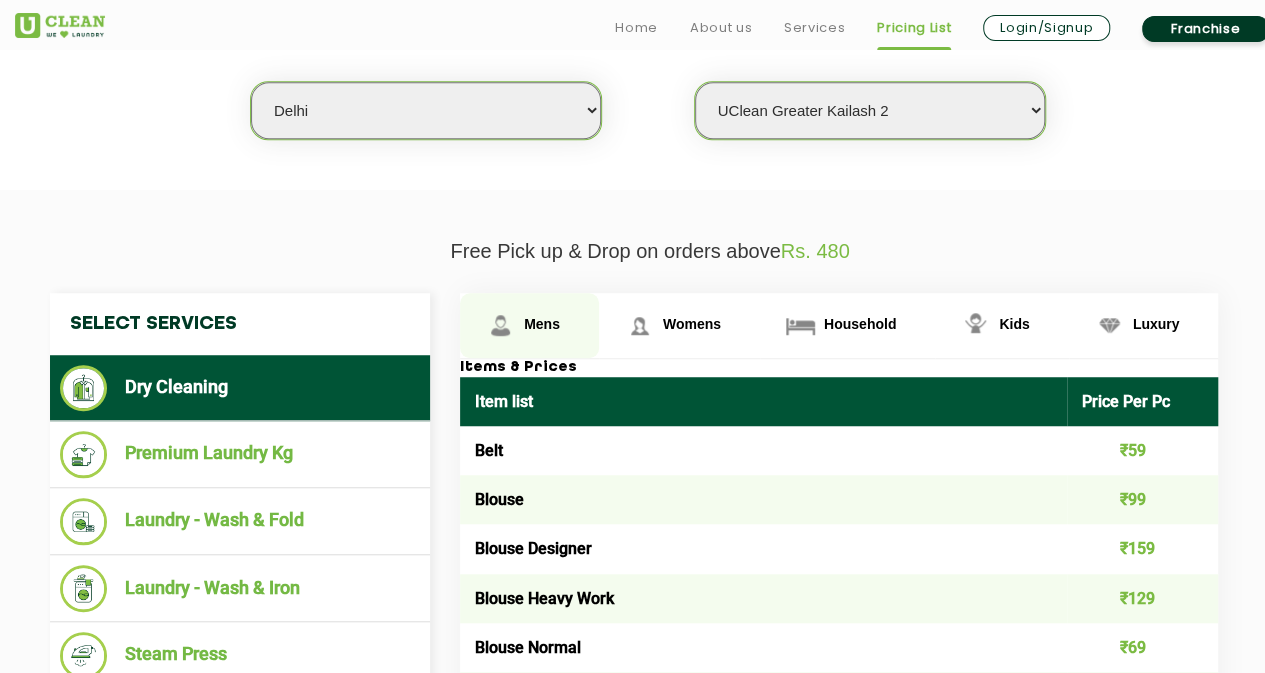 click on "Mens" at bounding box center [529, 325] 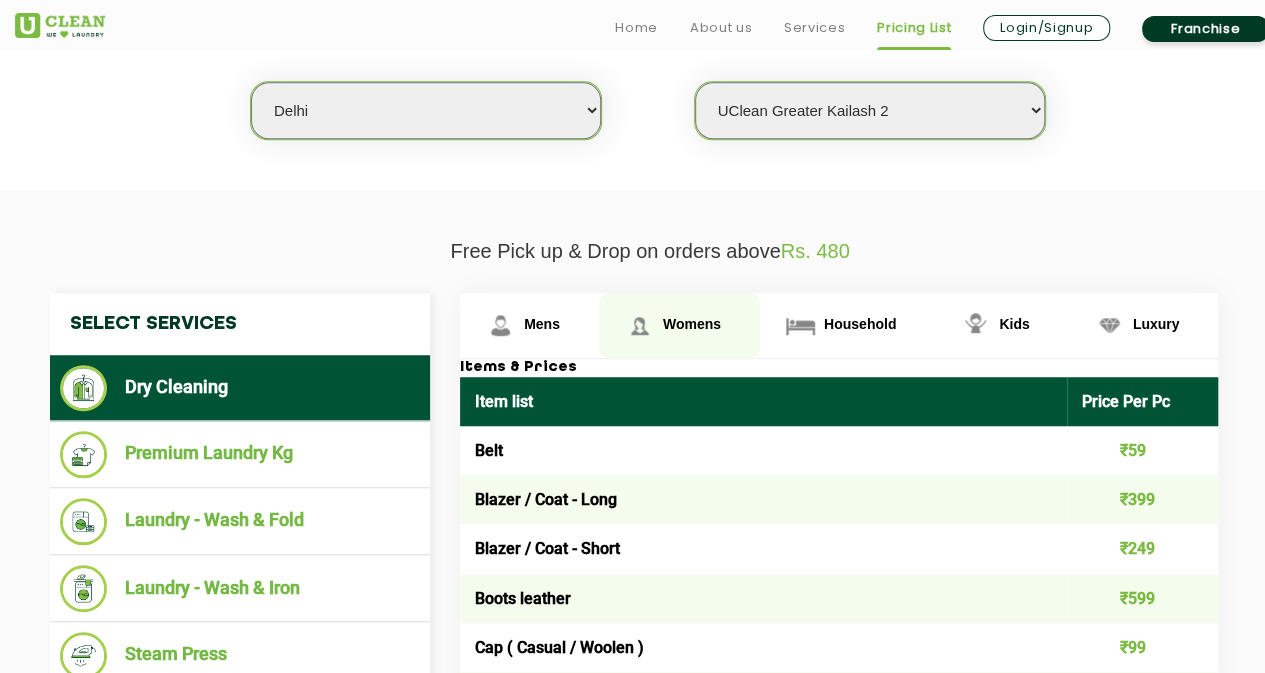 click on "Womens" at bounding box center (529, 325) 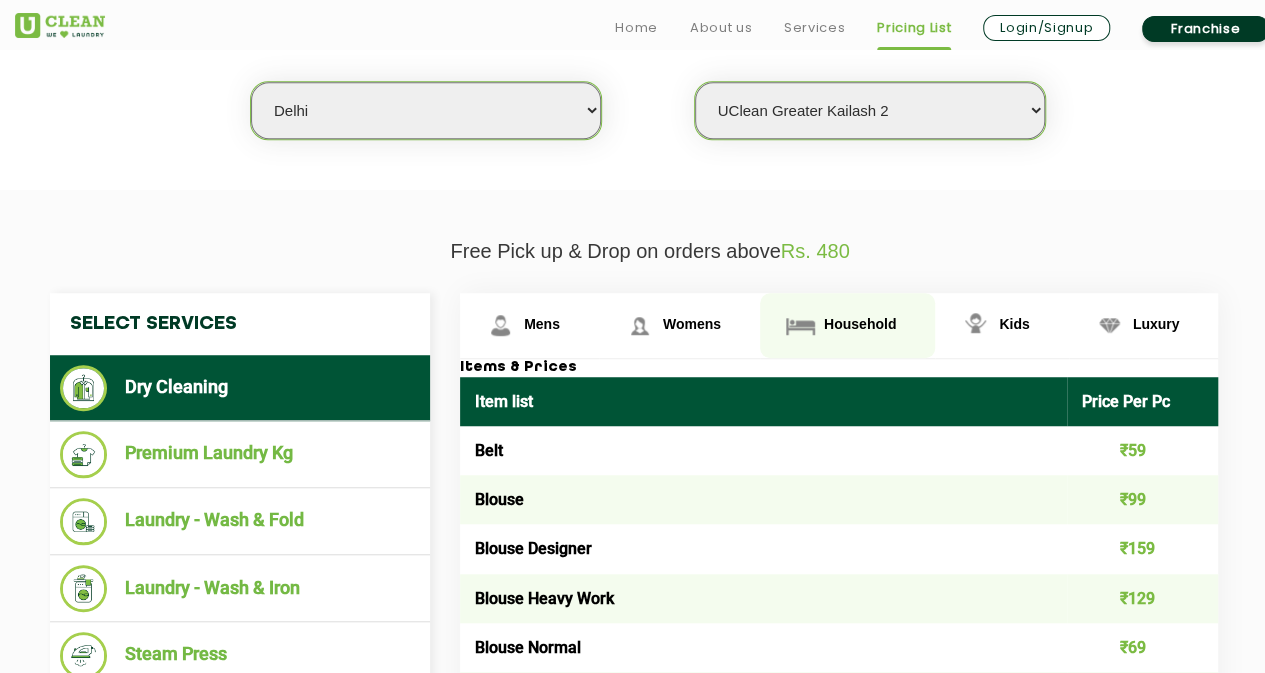 click on "Household" at bounding box center [529, 325] 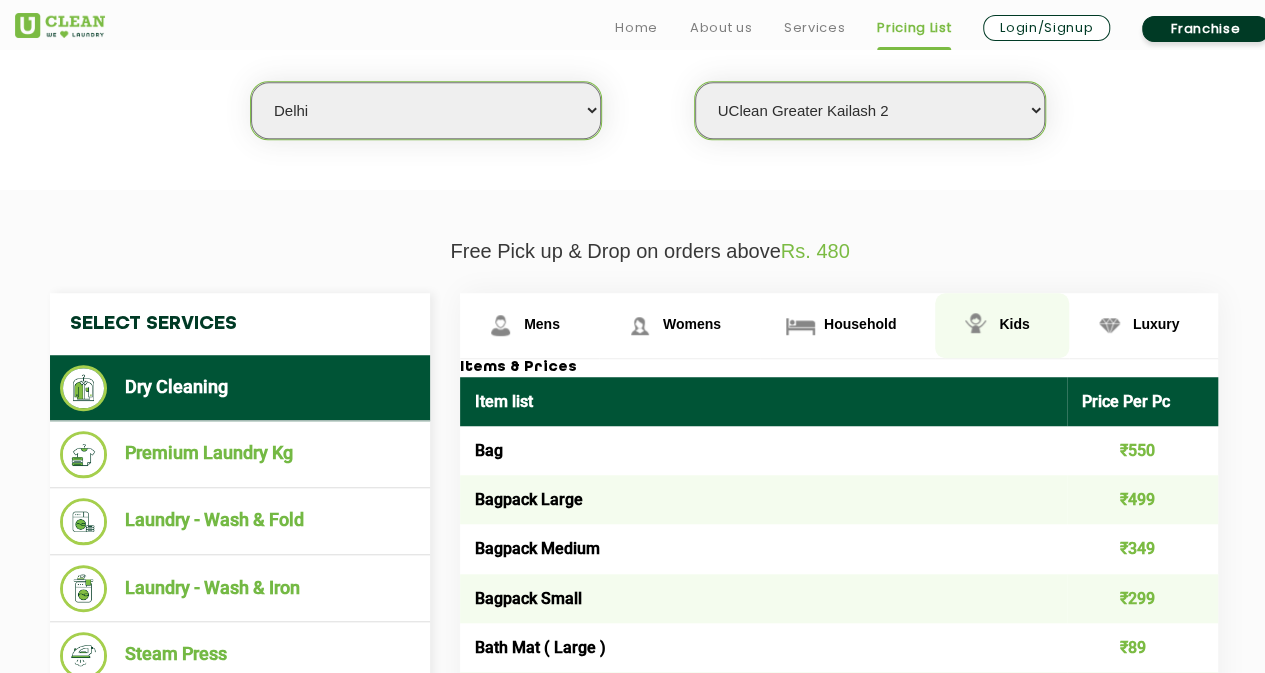 click on "Kids" at bounding box center [529, 325] 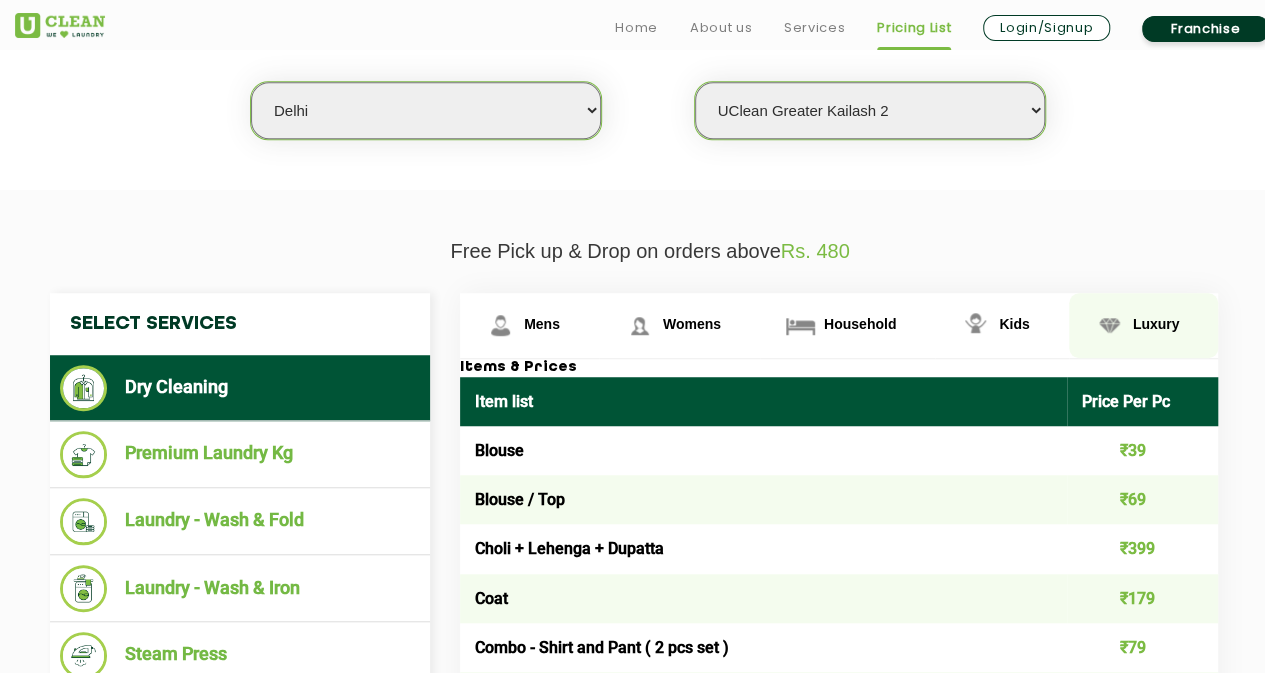 click on "Luxury" at bounding box center [542, 324] 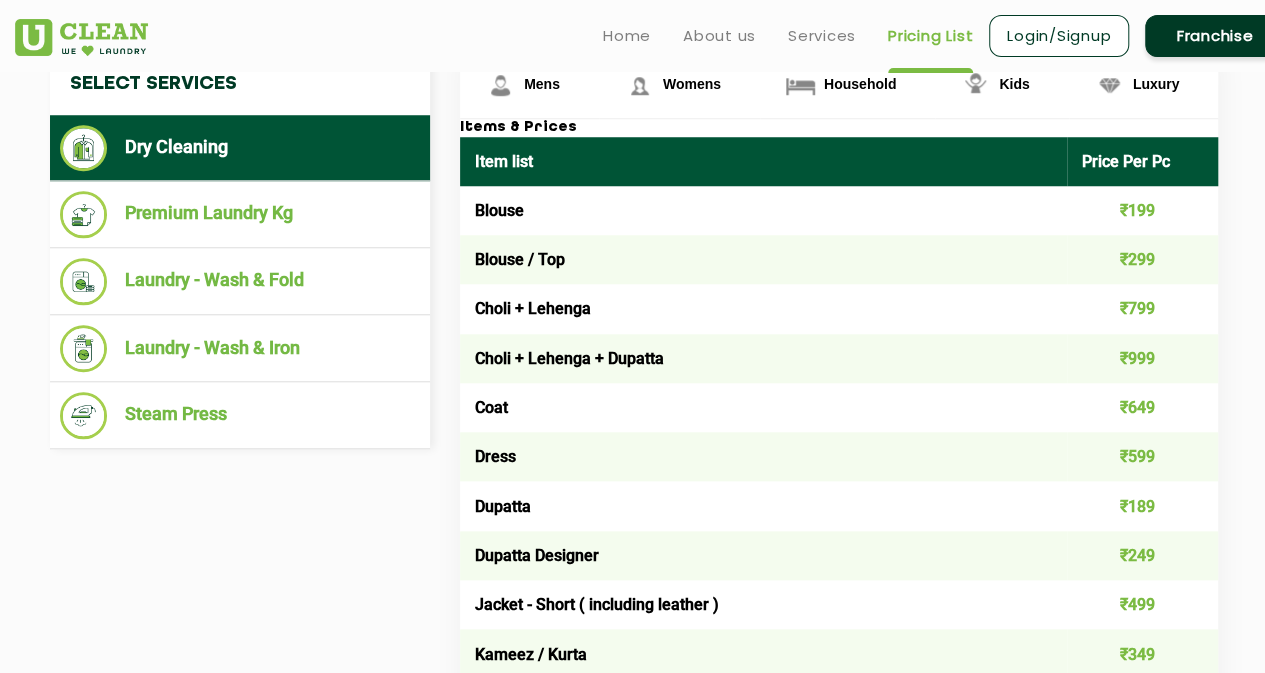 scroll, scrollTop: 782, scrollLeft: 0, axis: vertical 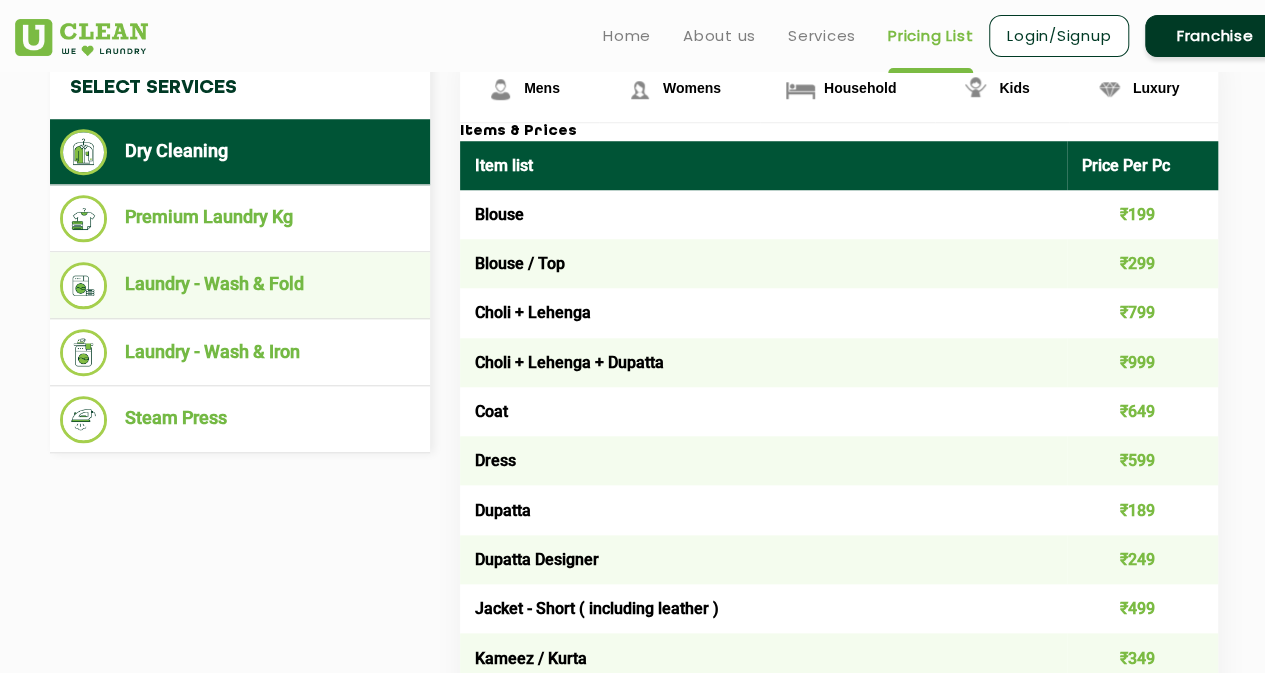 click on "Laundry - Wash & Fold" at bounding box center (240, 285) 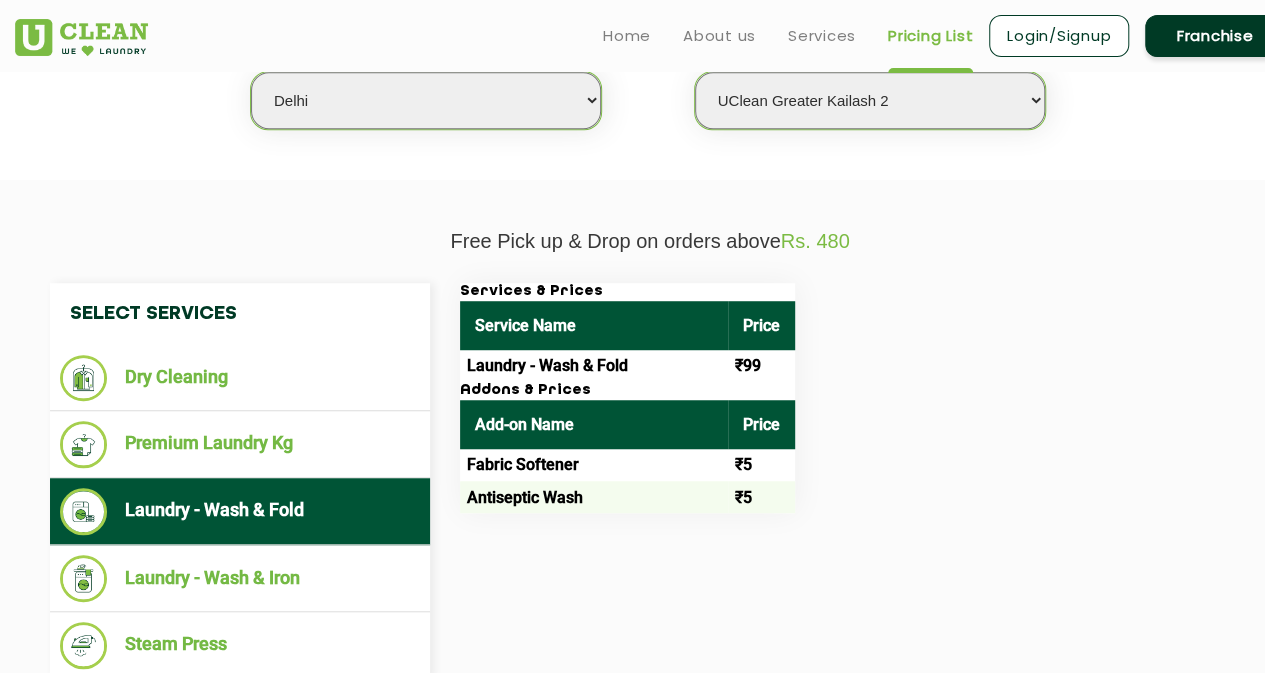 scroll, scrollTop: 559, scrollLeft: 0, axis: vertical 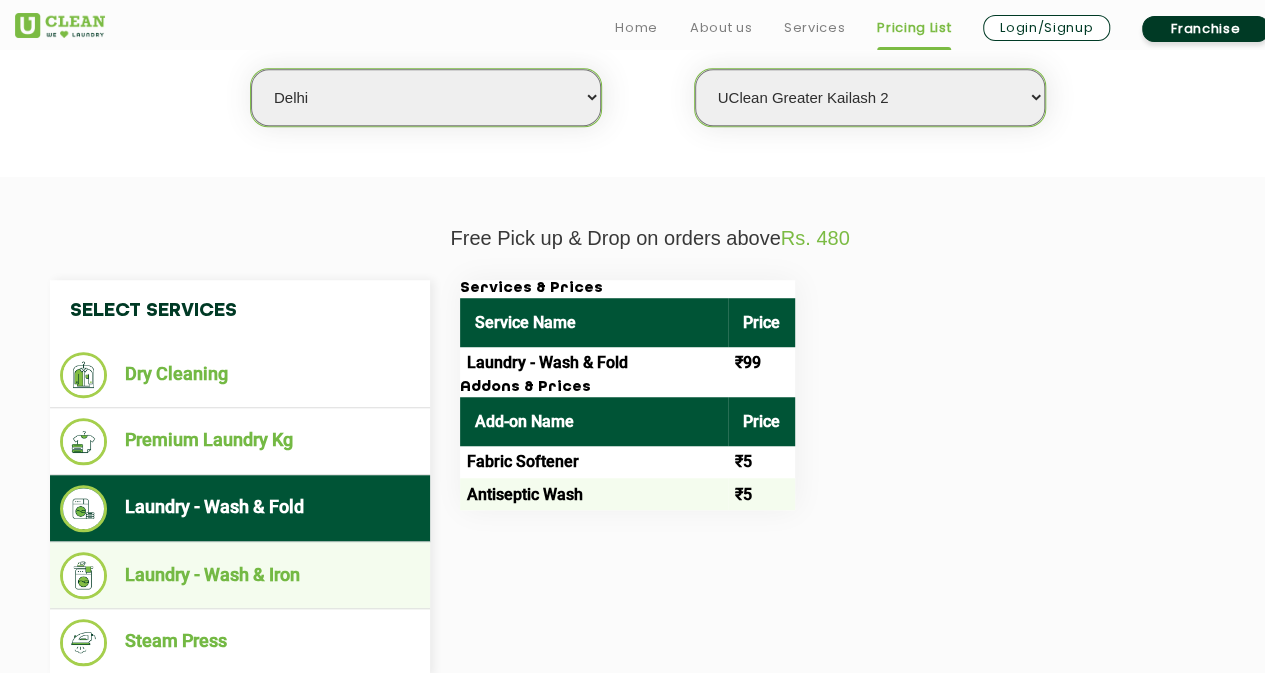 click on "Laundry - Wash & Iron" at bounding box center (240, 575) 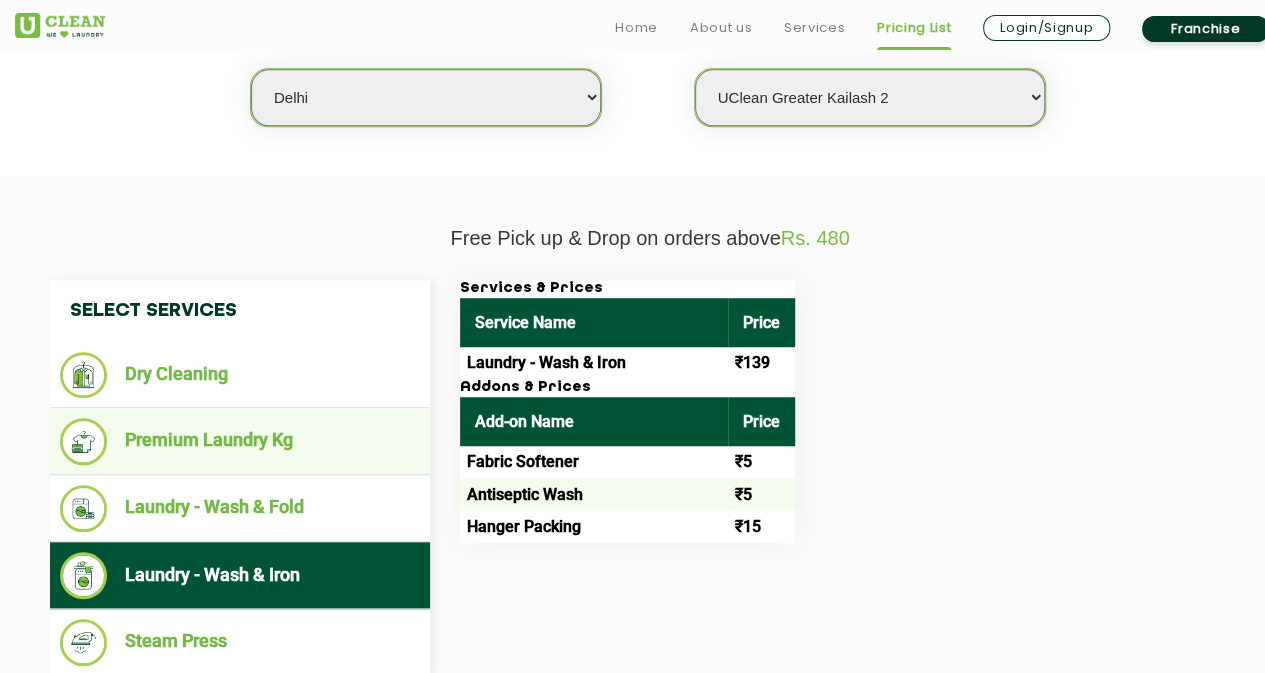 click on "Premium Laundry Kg" at bounding box center [240, 441] 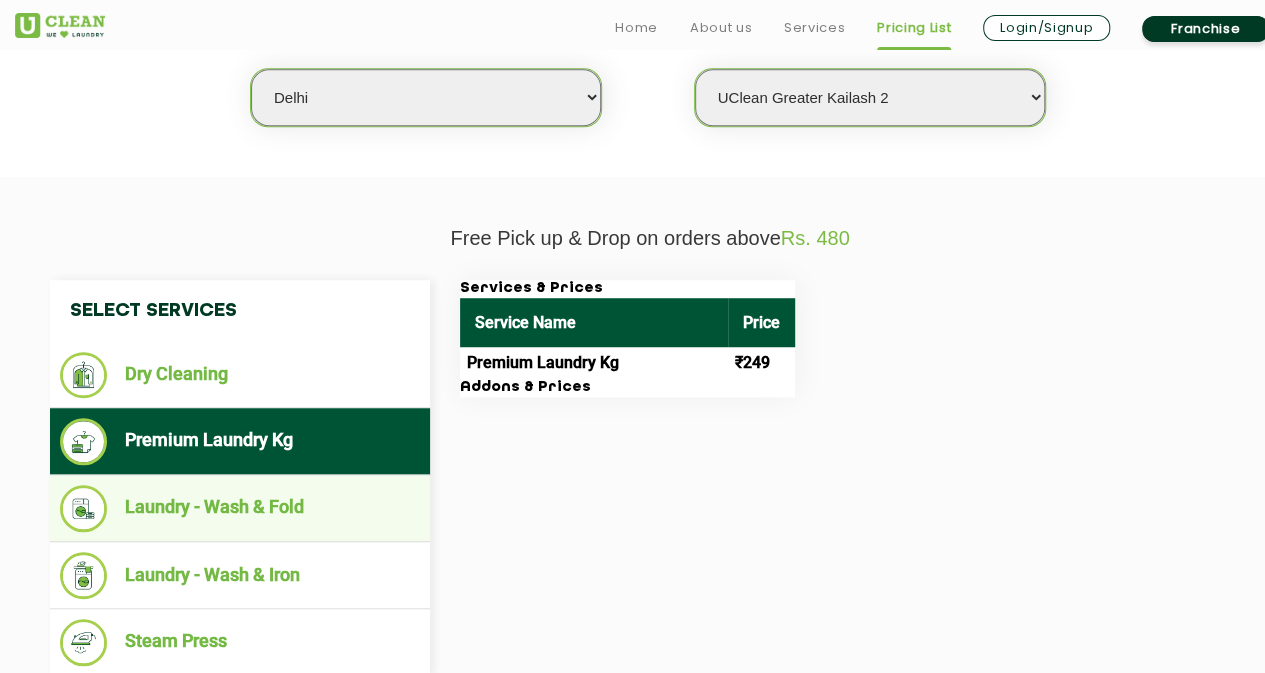 click on "Laundry - Wash & Fold" at bounding box center (240, 508) 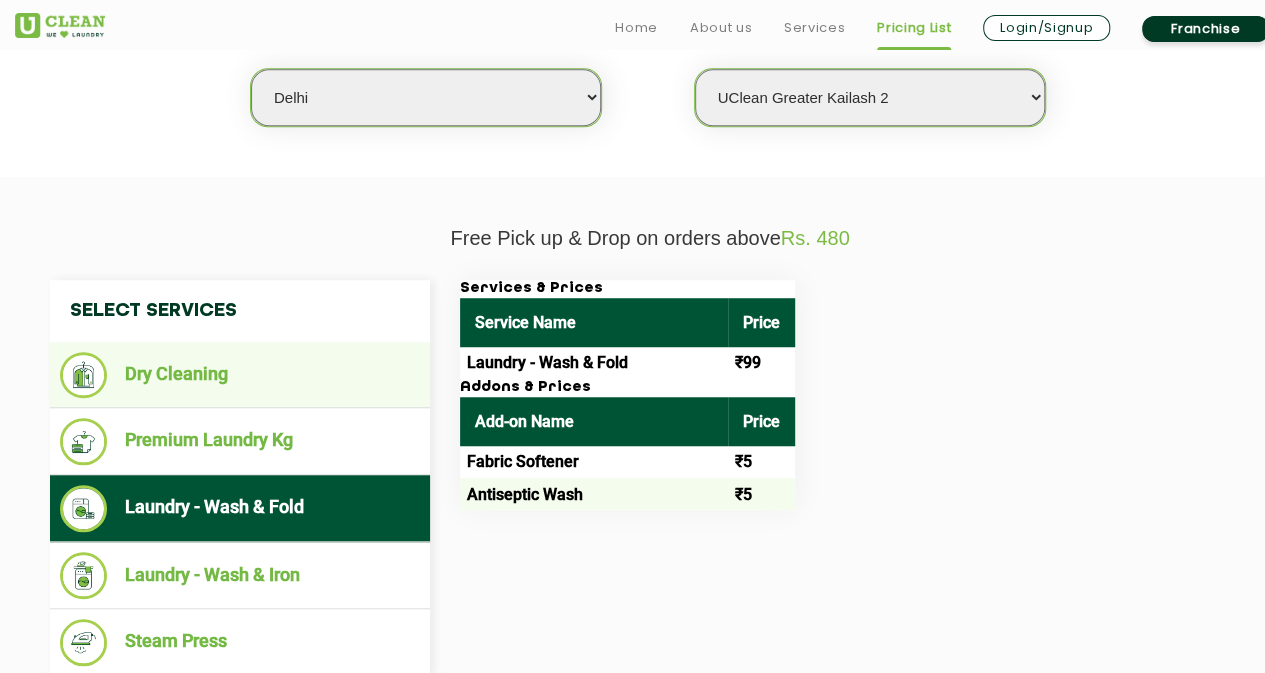 click on "Dry Cleaning" at bounding box center [240, 375] 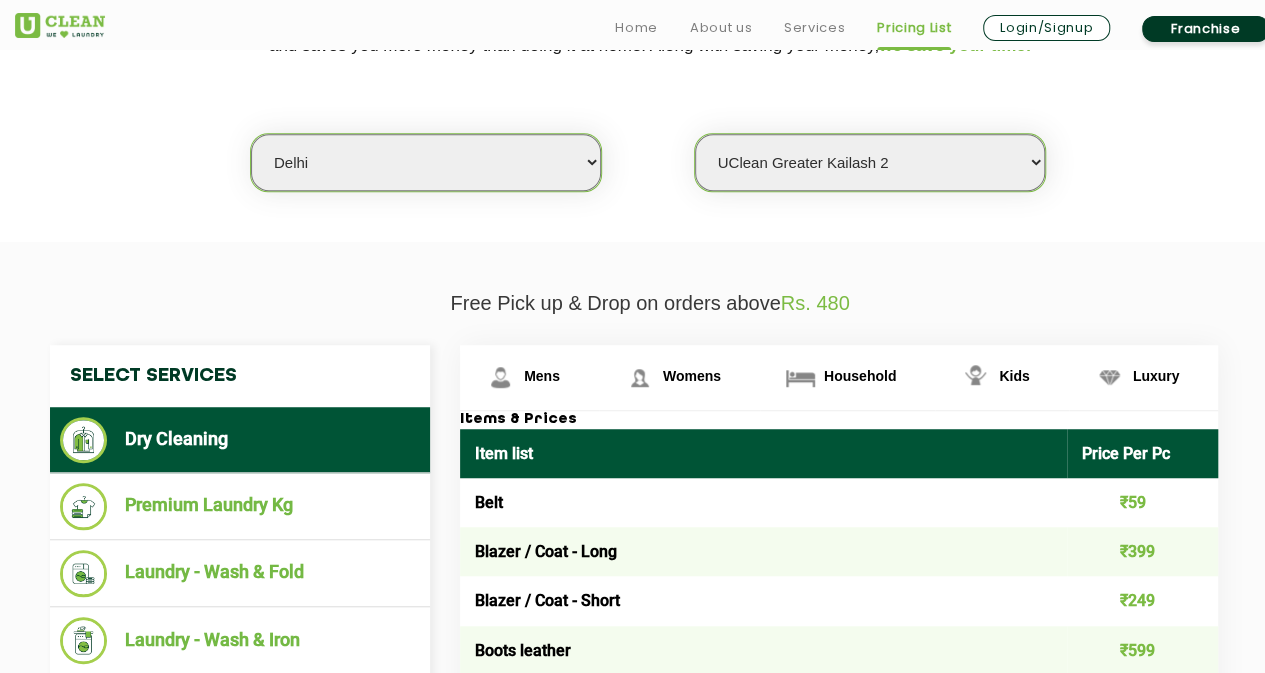 scroll, scrollTop: 492, scrollLeft: 0, axis: vertical 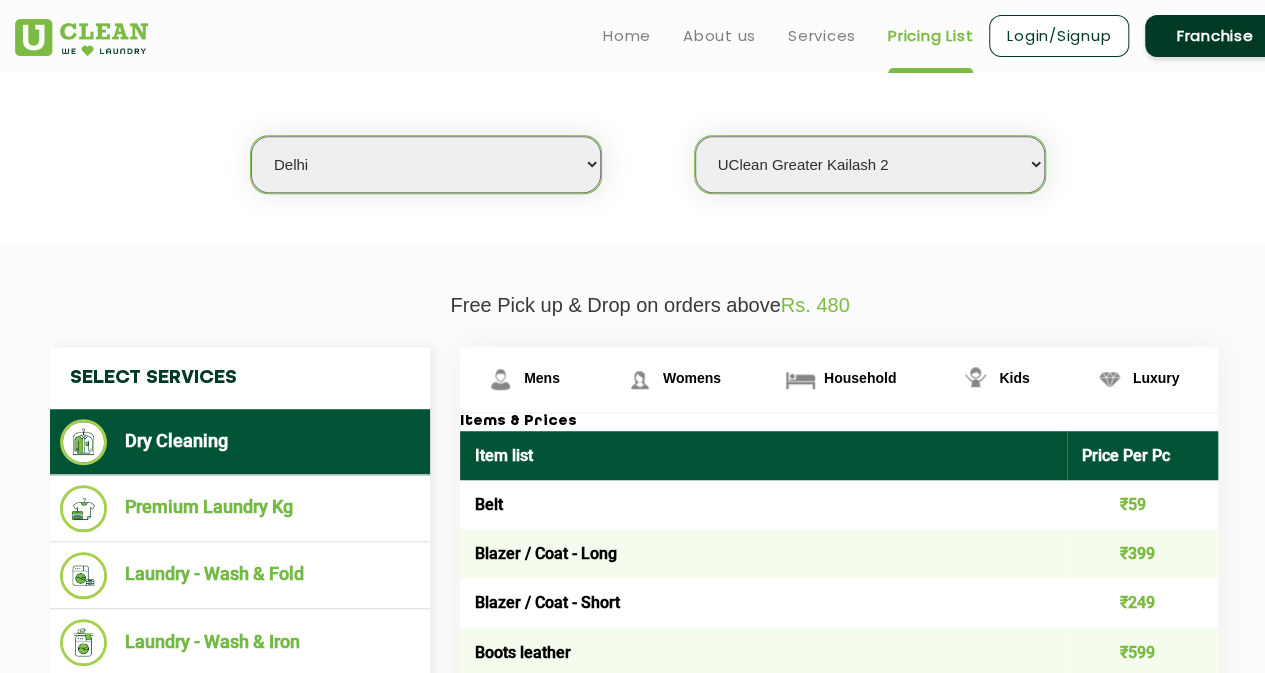 click on "Select Store UClean [CITY] UClean [CITY] UClean [CITY] UClean [CITY] UClean [CITY] UClean [CITY] UClean [CITY] UClean [CITY] UClean [CITY] UClean [CITY] UClean [CITY] UClean [CITY] UClean [CITY] UClean [CITY] UClean [CITY] UClean [CITY] UClean [CITY] UClean [CITY]" at bounding box center [870, 164] 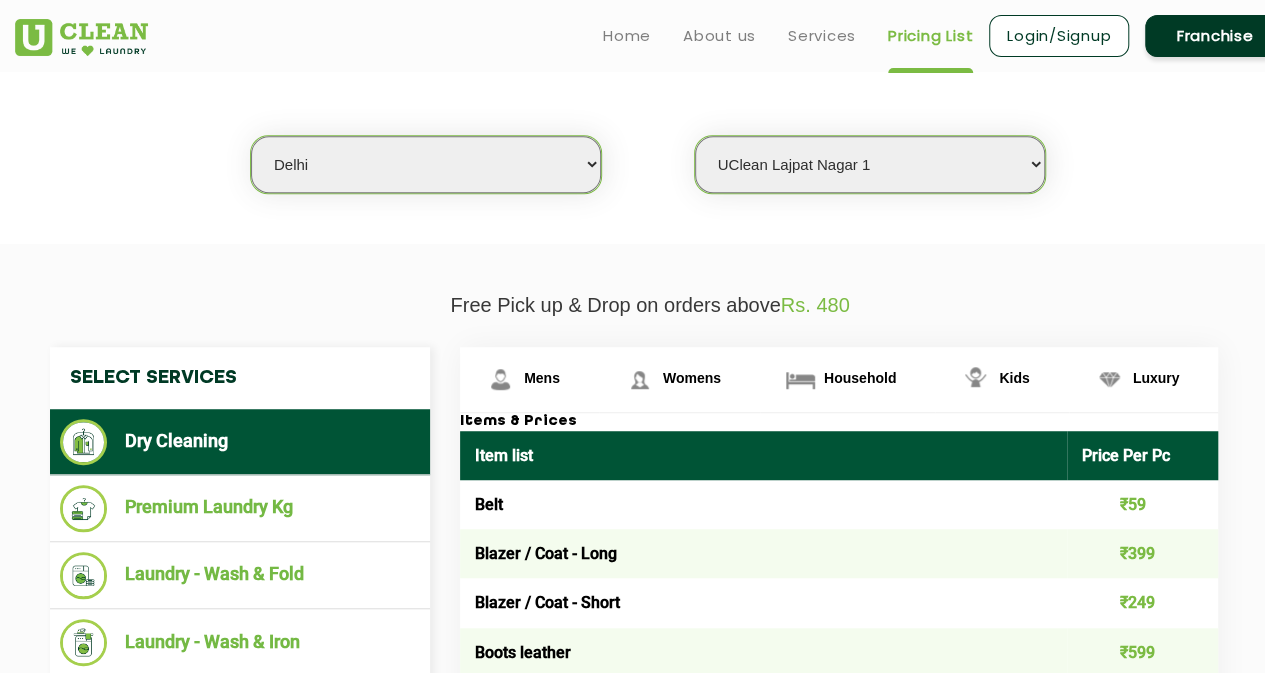 click on "Select Store UClean [CITY] UClean [CITY] UClean [CITY] UClean [CITY] UClean [CITY] UClean [CITY] UClean [CITY] UClean [CITY] UClean [CITY] UClean [CITY] UClean [CITY] UClean [CITY] UClean [CITY] UClean [CITY] UClean [CITY] UClean [CITY] UClean [CITY] UClean [CITY]" at bounding box center (870, 164) 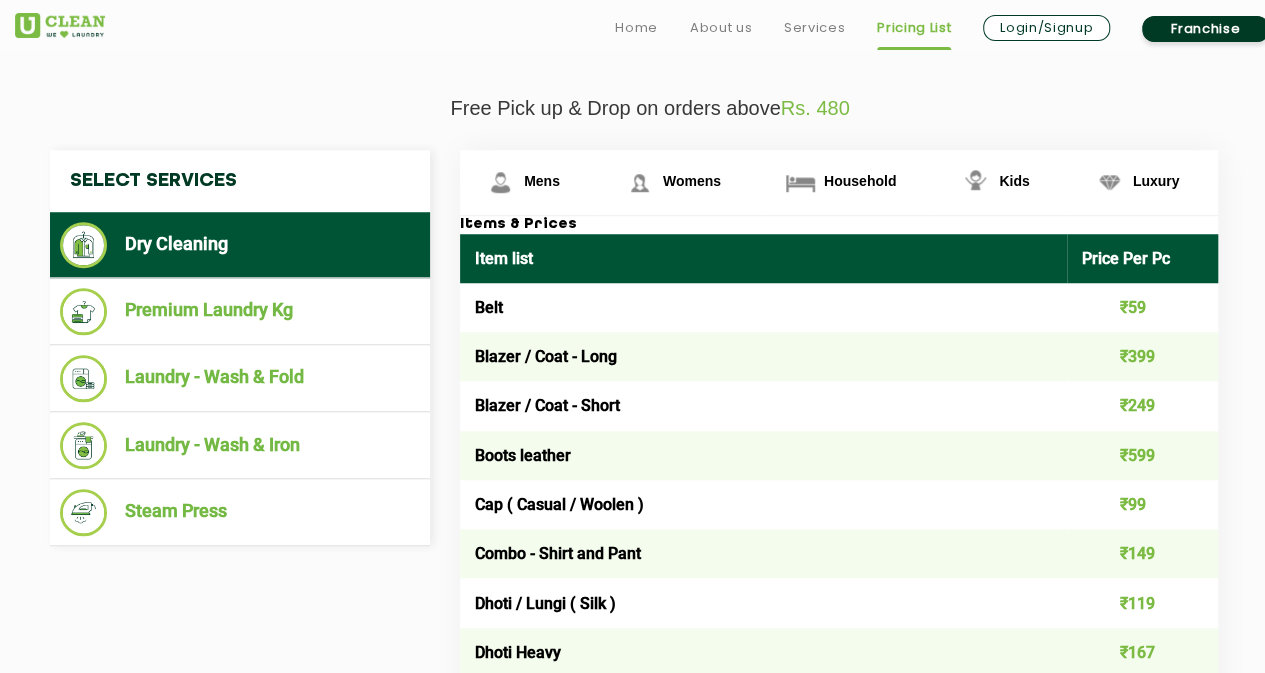 scroll, scrollTop: 718, scrollLeft: 0, axis: vertical 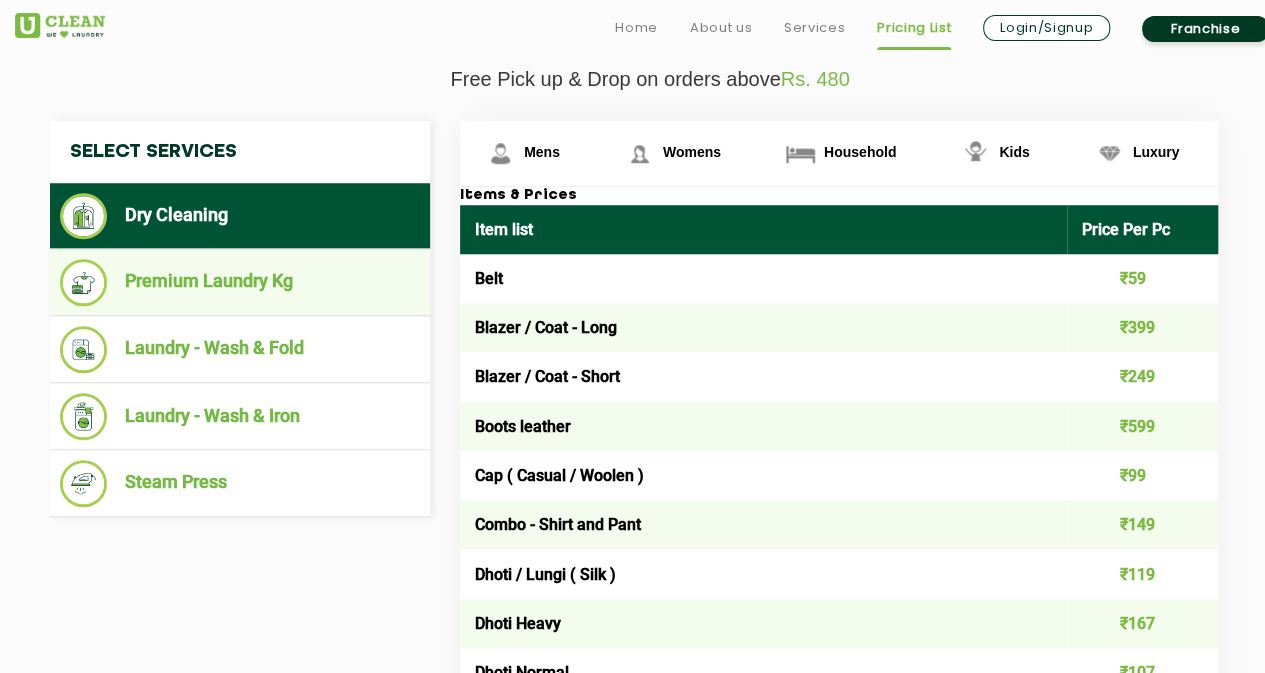 click on "Premium Laundry Kg" at bounding box center (240, 282) 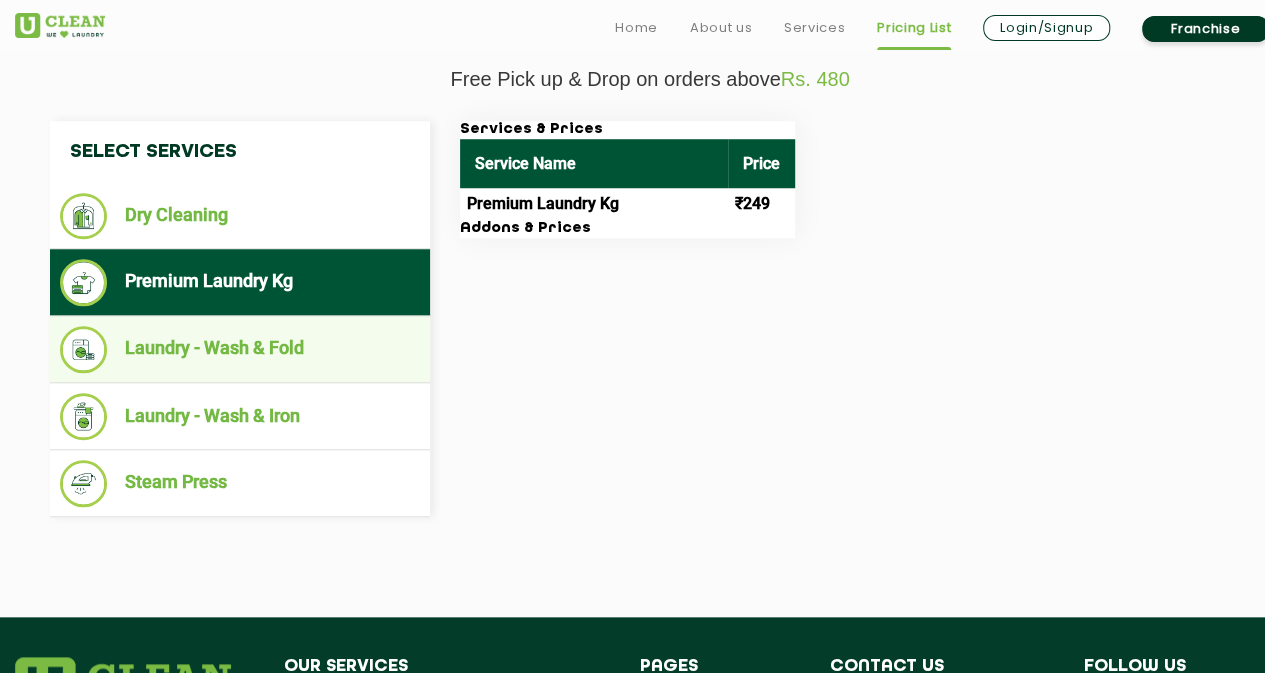click on "Laundry - Wash & Fold" at bounding box center [240, 349] 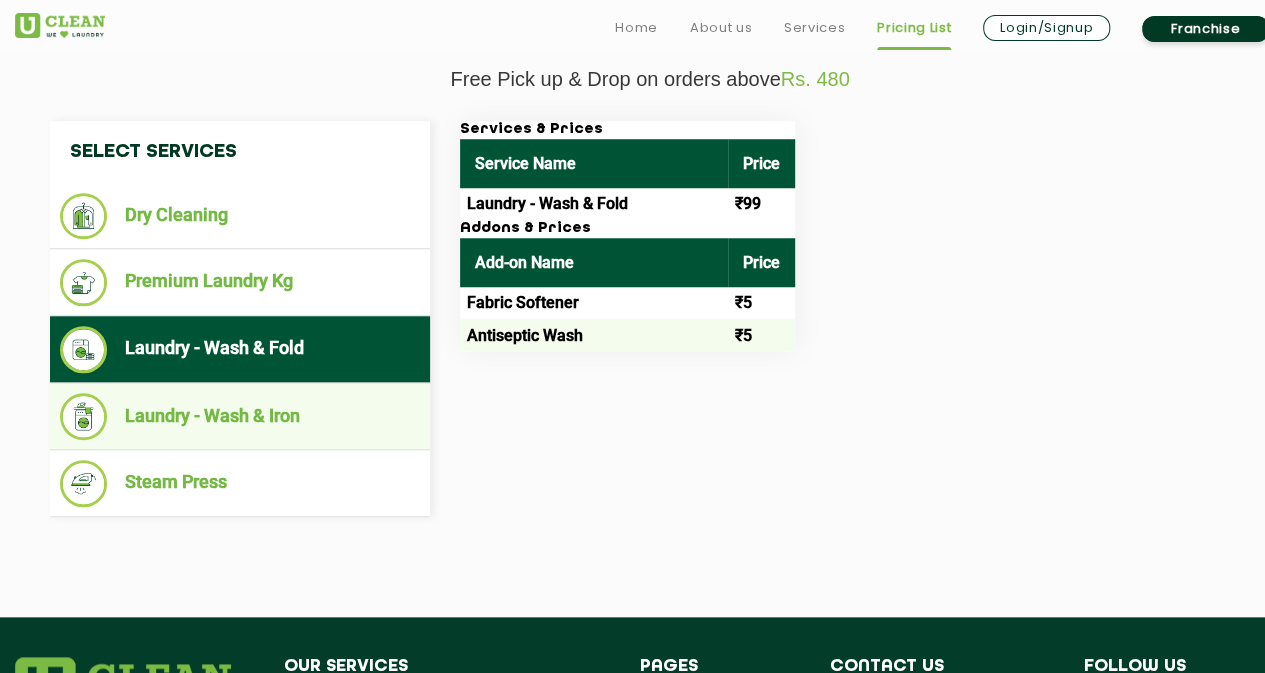 click on "Laundry - Wash & Iron" at bounding box center [240, 416] 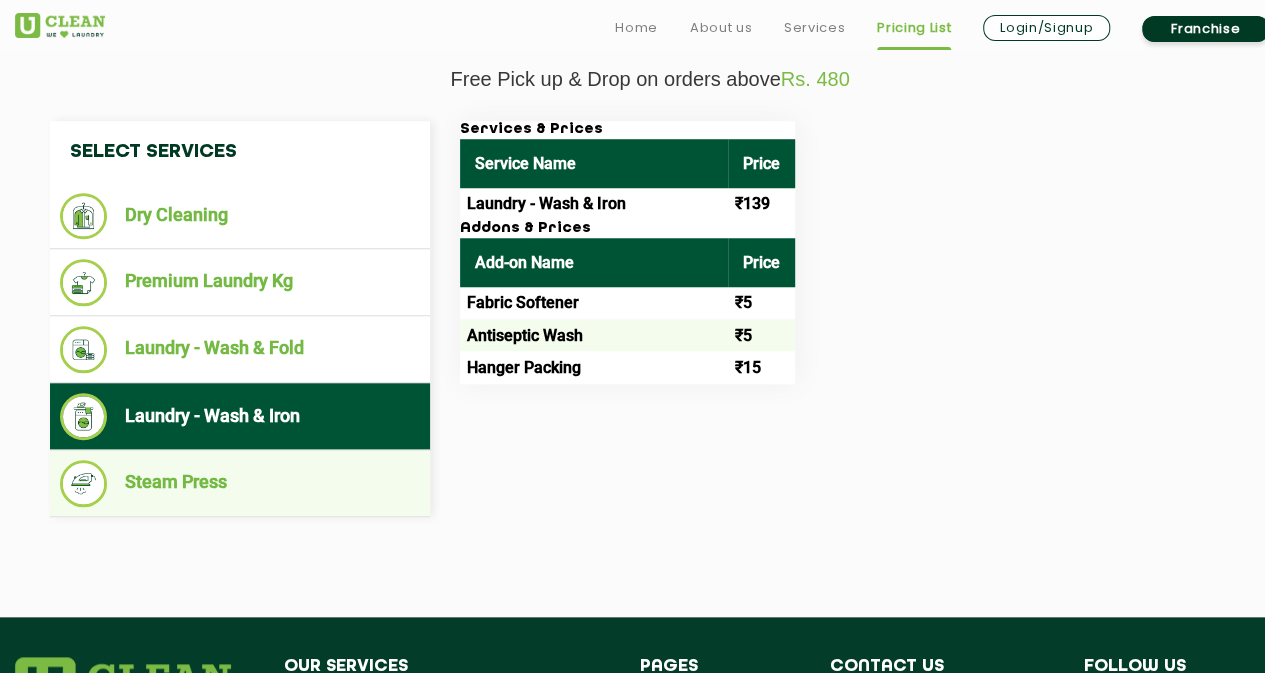 click on "Steam Press" at bounding box center [240, 483] 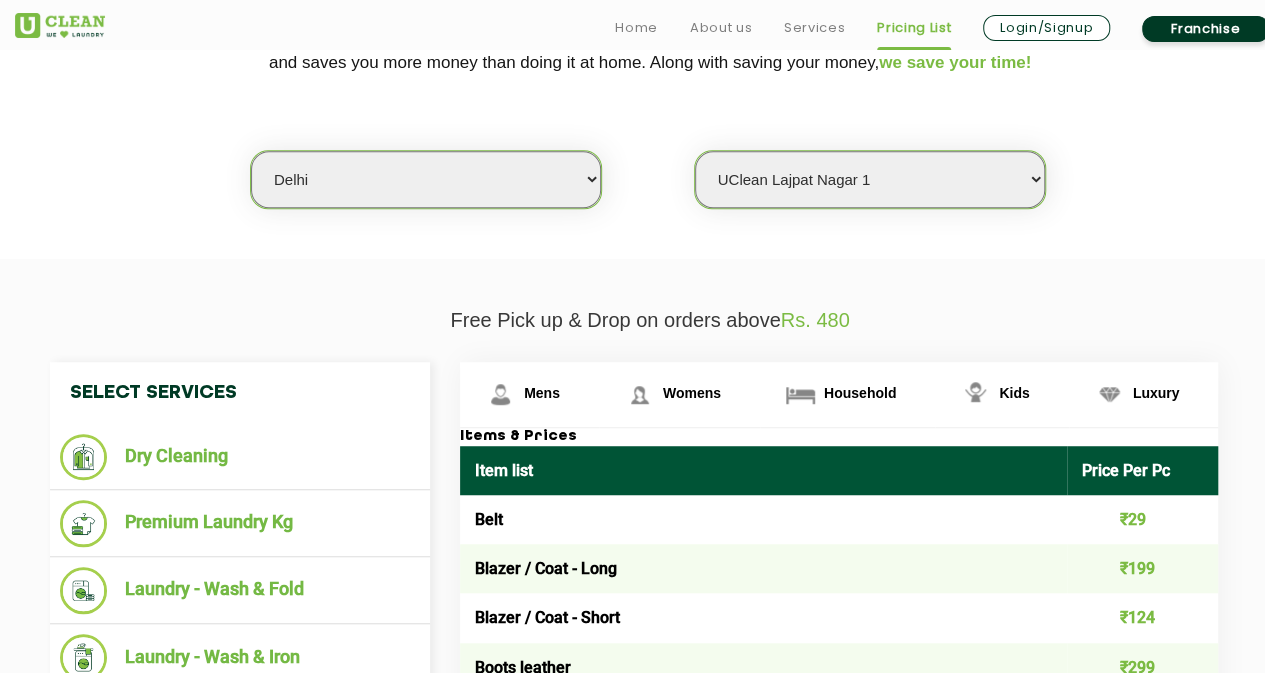 scroll, scrollTop: 708, scrollLeft: 0, axis: vertical 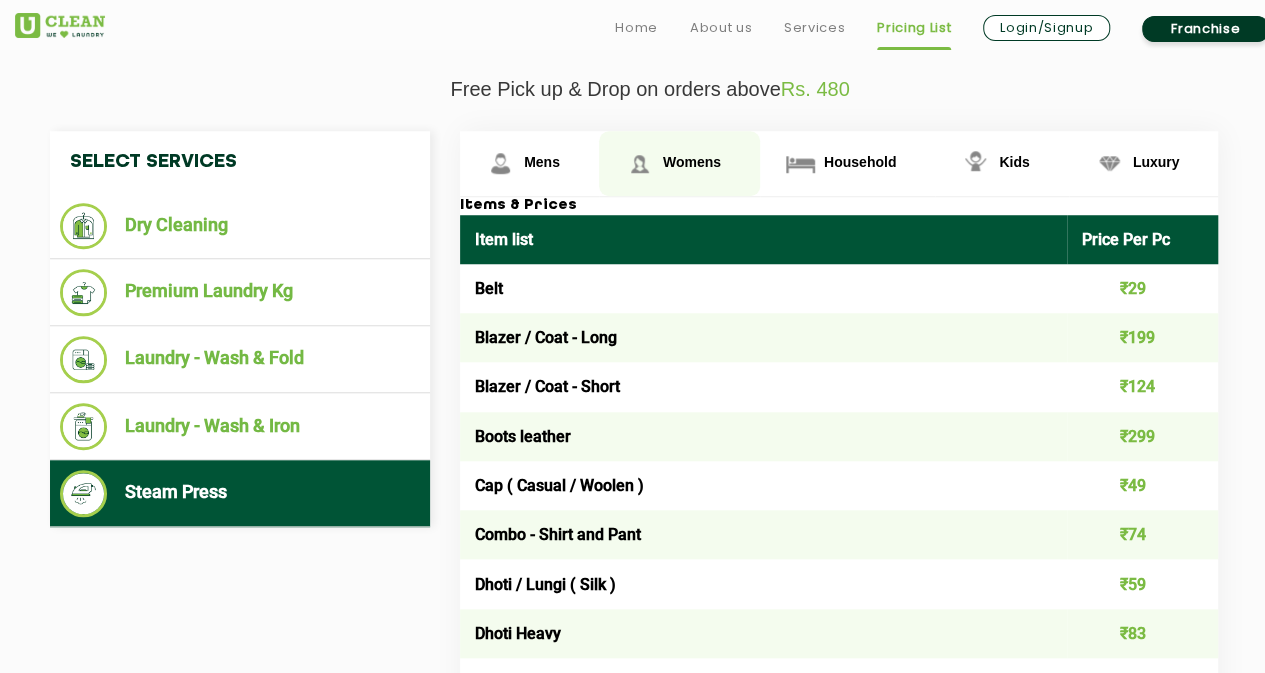 click on "Womens" at bounding box center (542, 162) 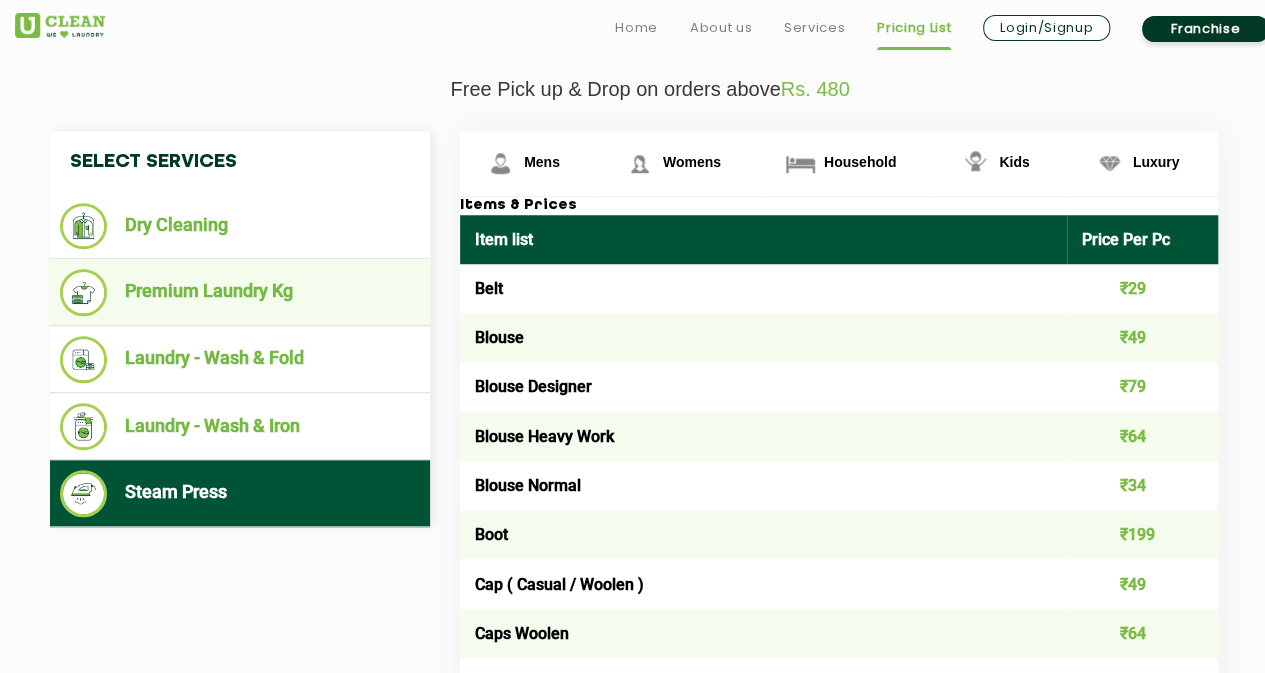click on "Premium Laundry Kg" at bounding box center [240, 292] 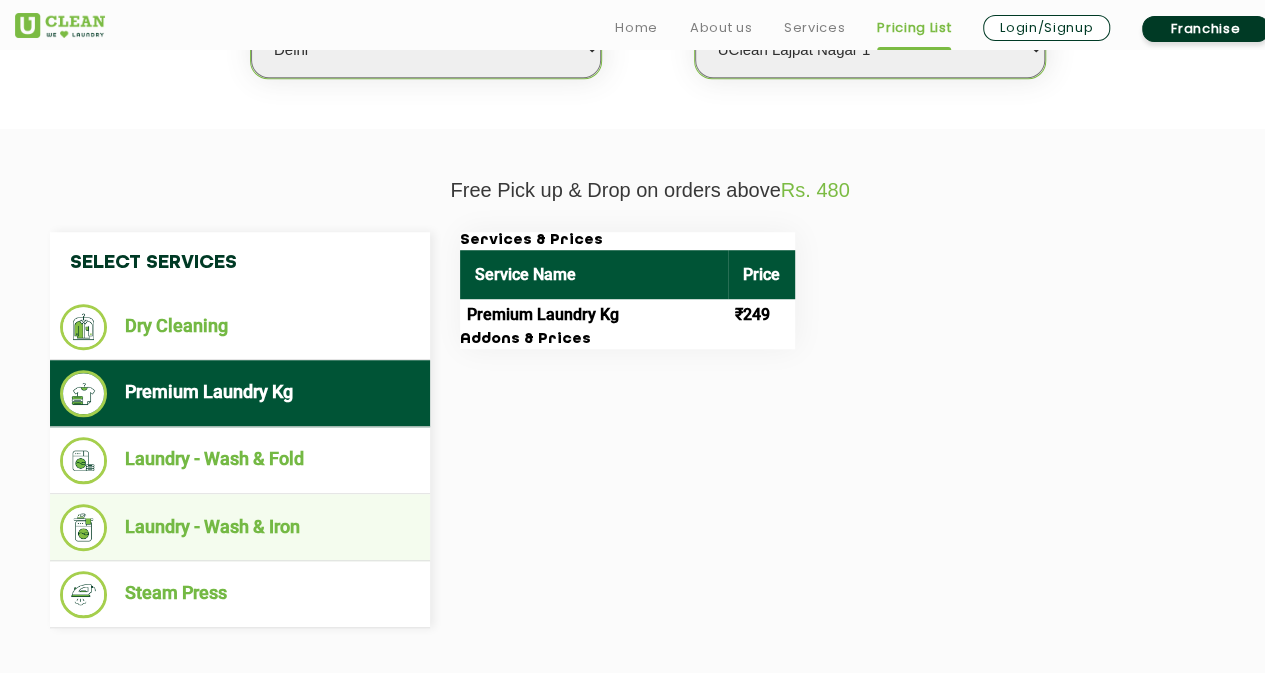 scroll, scrollTop: 610, scrollLeft: 0, axis: vertical 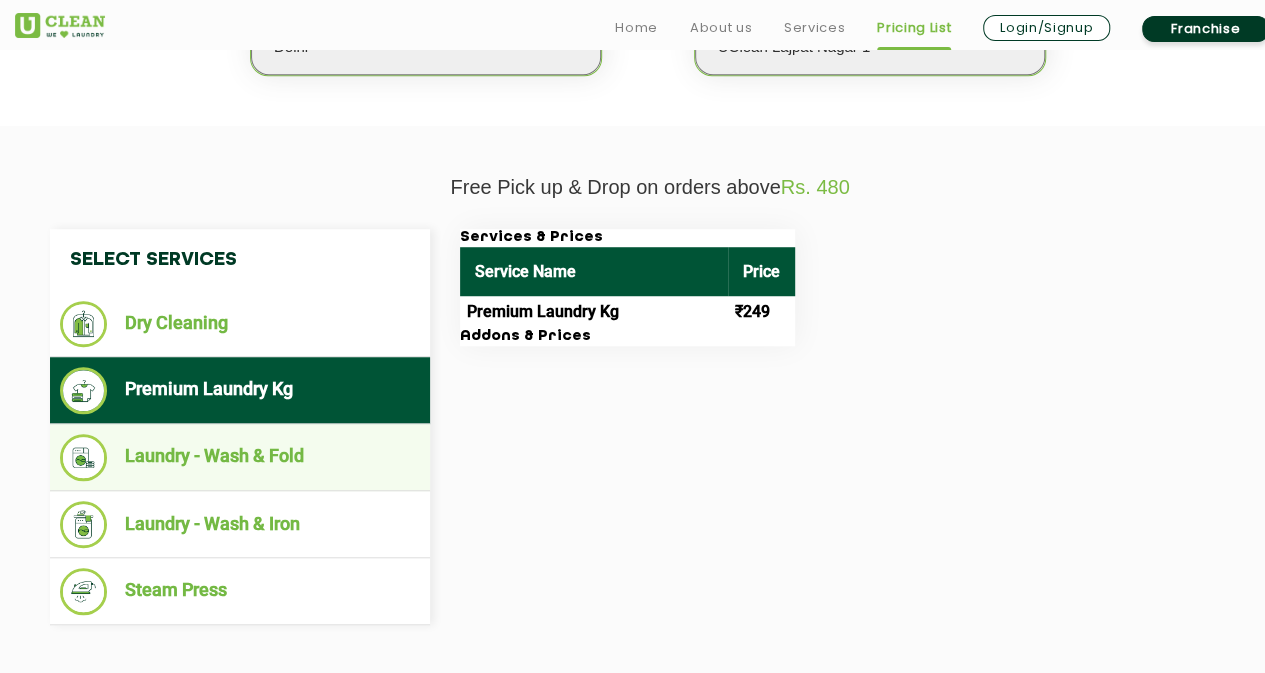 click on "Laundry - Wash & Fold" at bounding box center (240, 457) 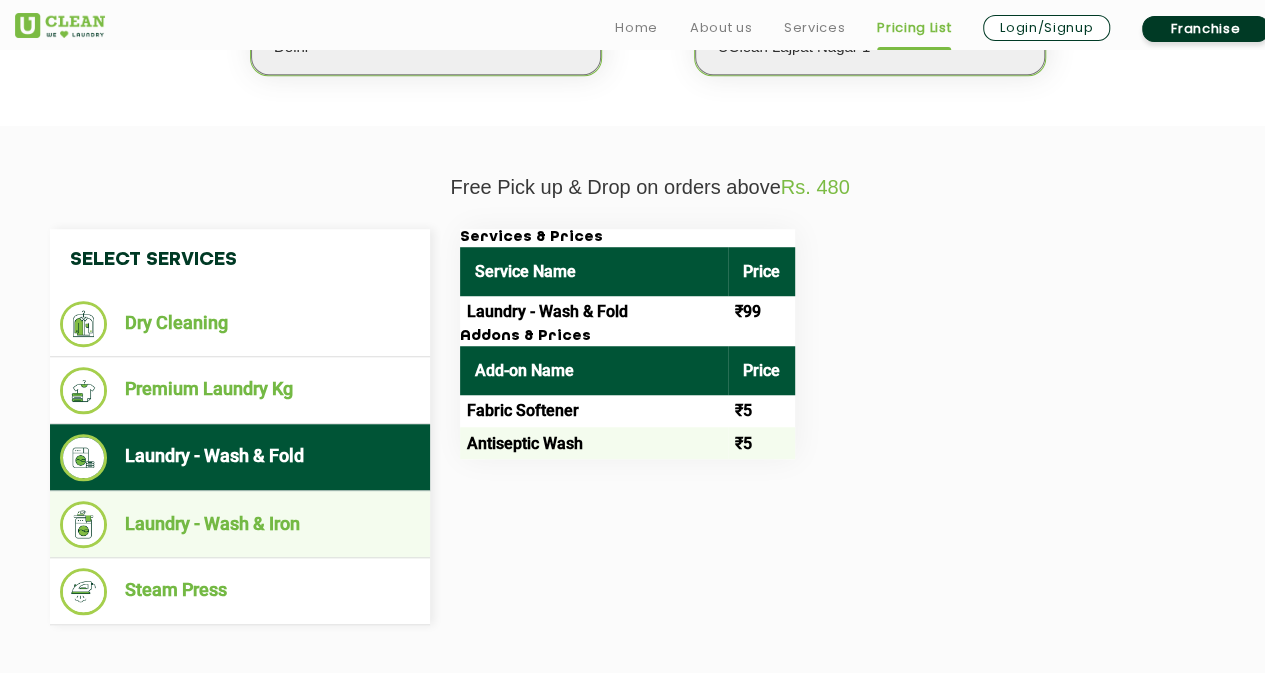 click on "Laundry - Wash & Iron" at bounding box center [240, 524] 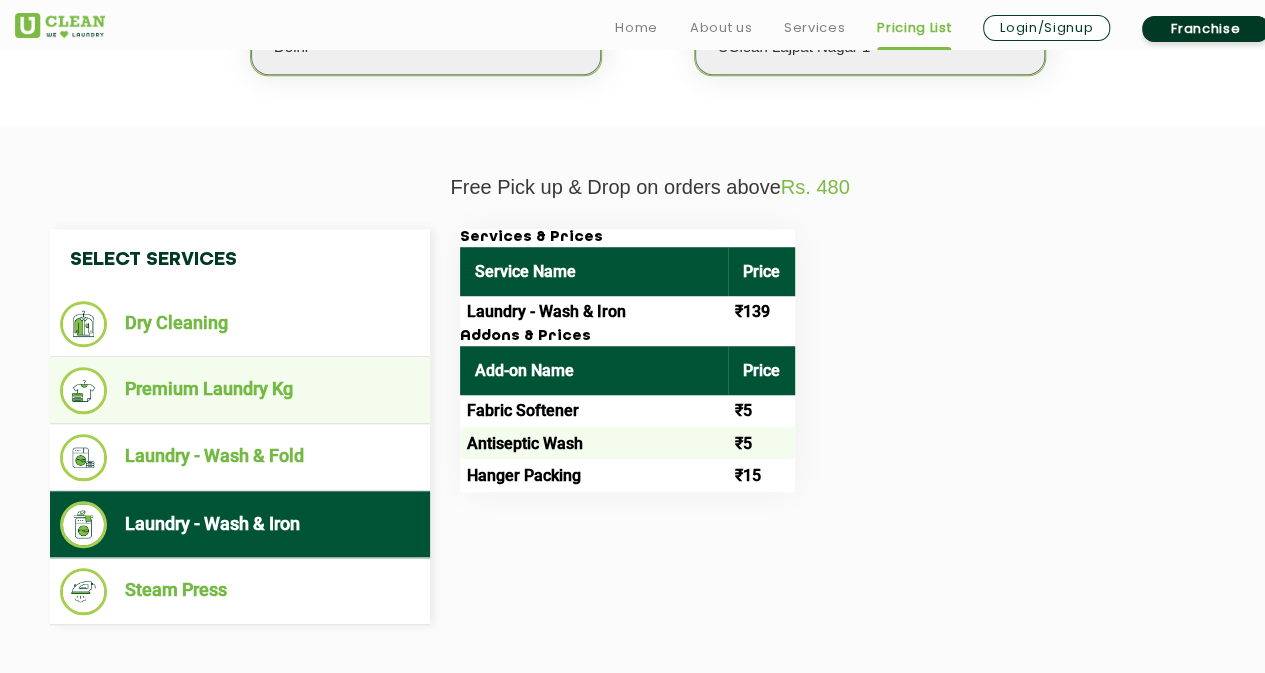 click on "Premium Laundry Kg" at bounding box center [240, 390] 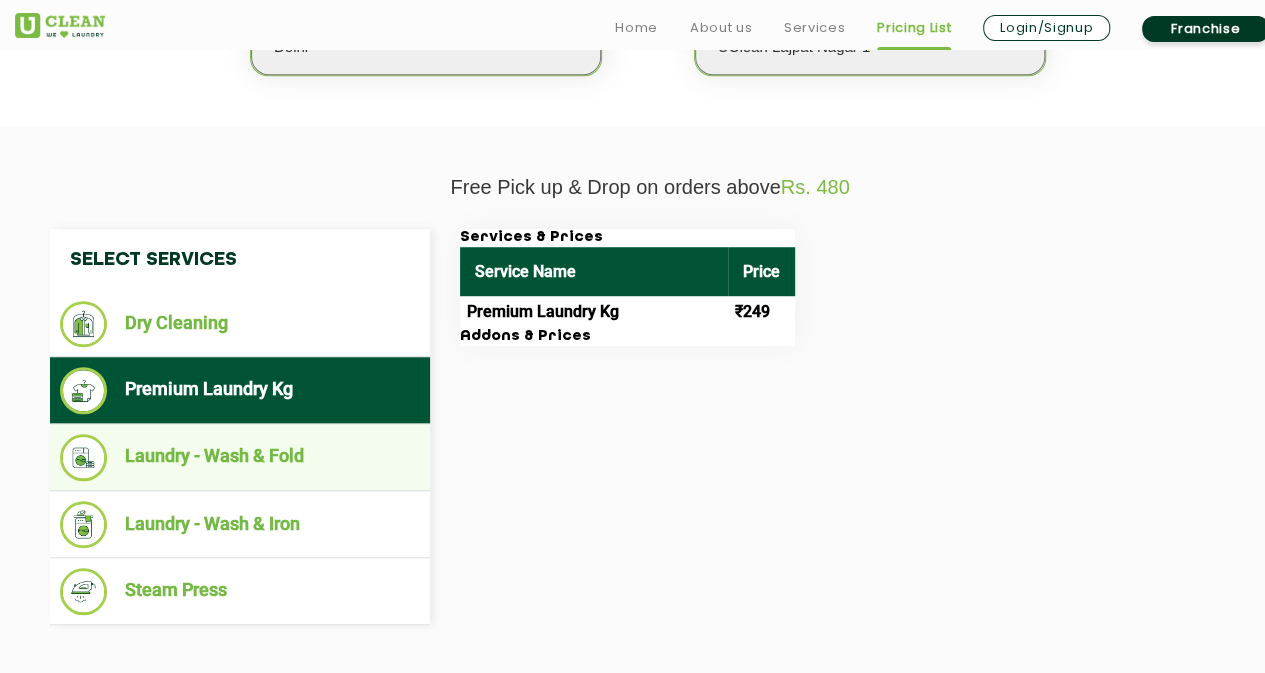 click on "Laundry - Wash & Fold" at bounding box center (240, 457) 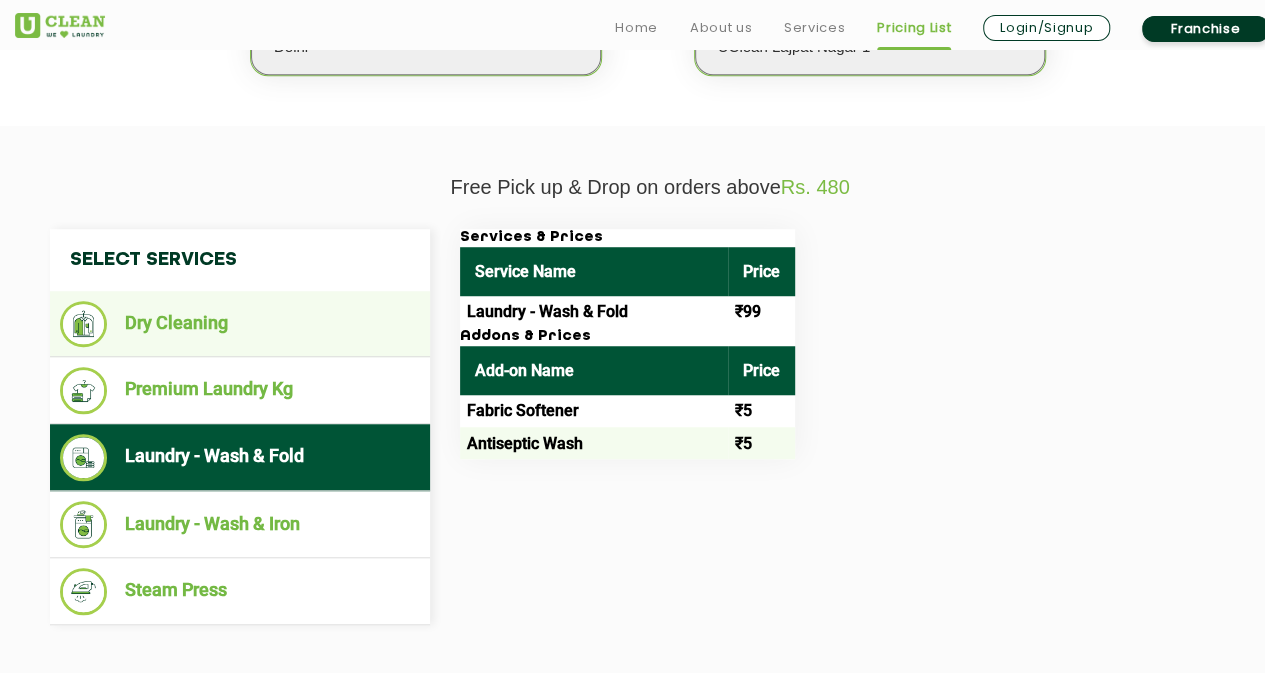 click on "Dry Cleaning" at bounding box center (240, 324) 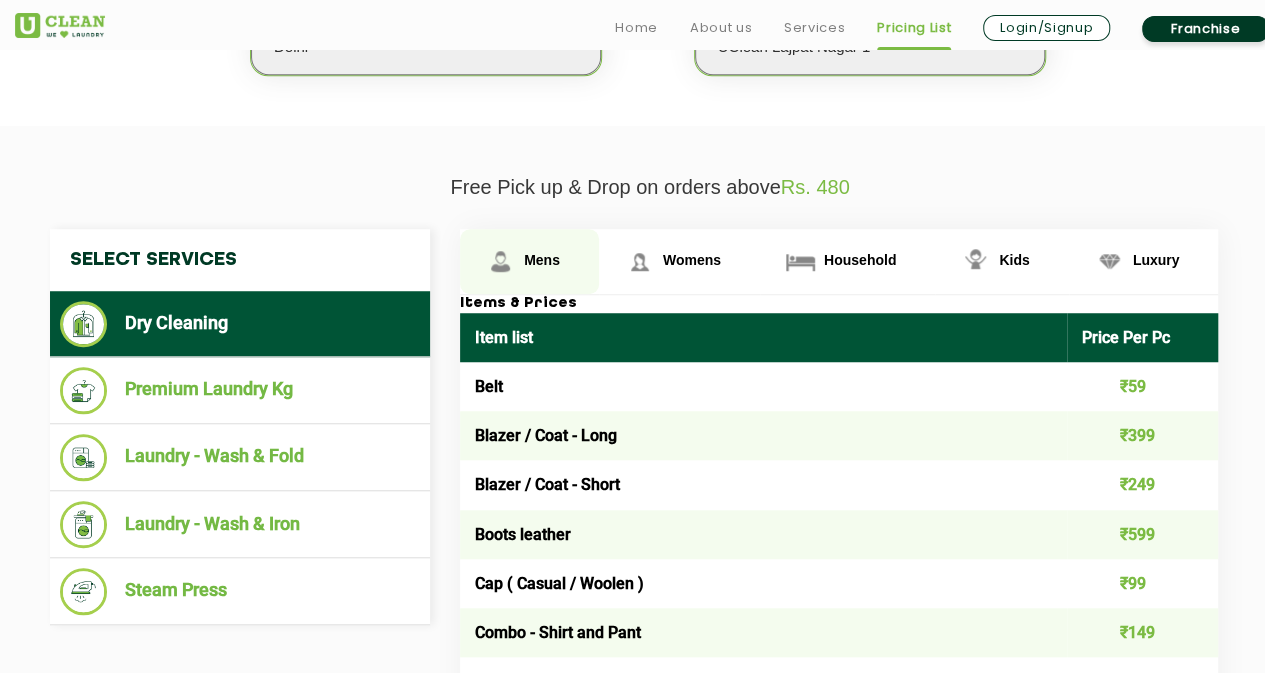 click at bounding box center [500, 261] 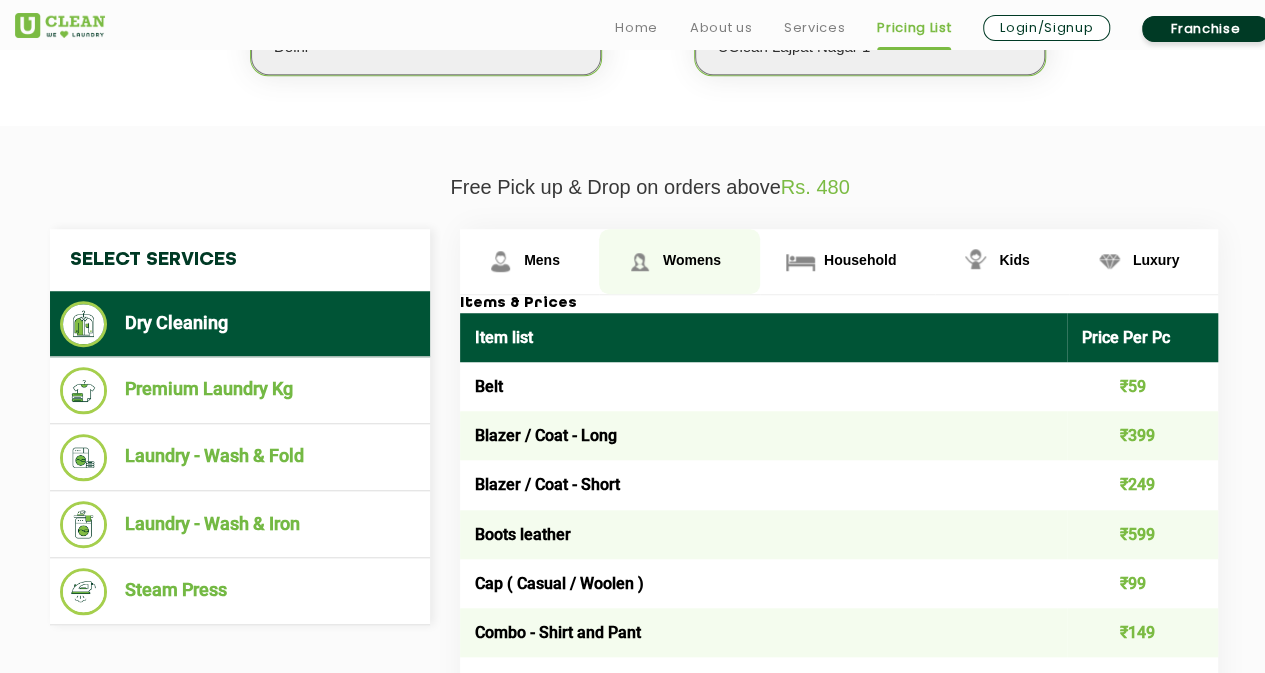 click on "Womens" at bounding box center [529, 261] 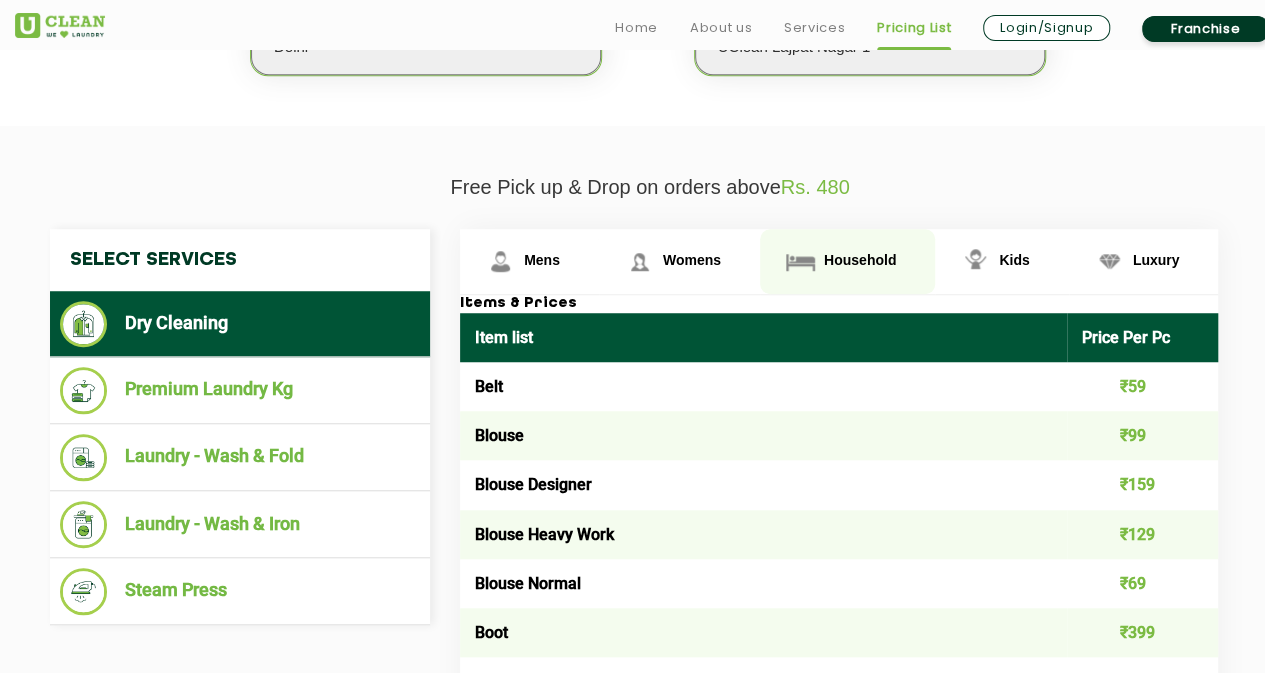 click on "Household" at bounding box center [542, 260] 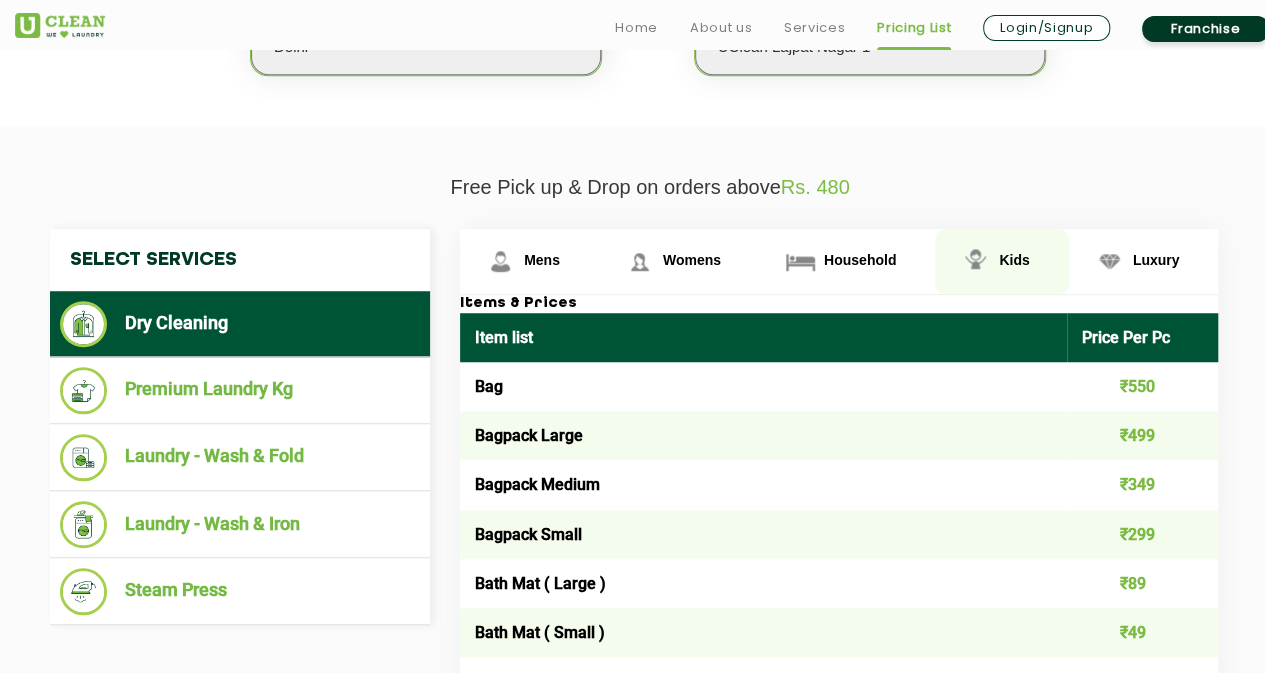 click on "Kids" at bounding box center [542, 260] 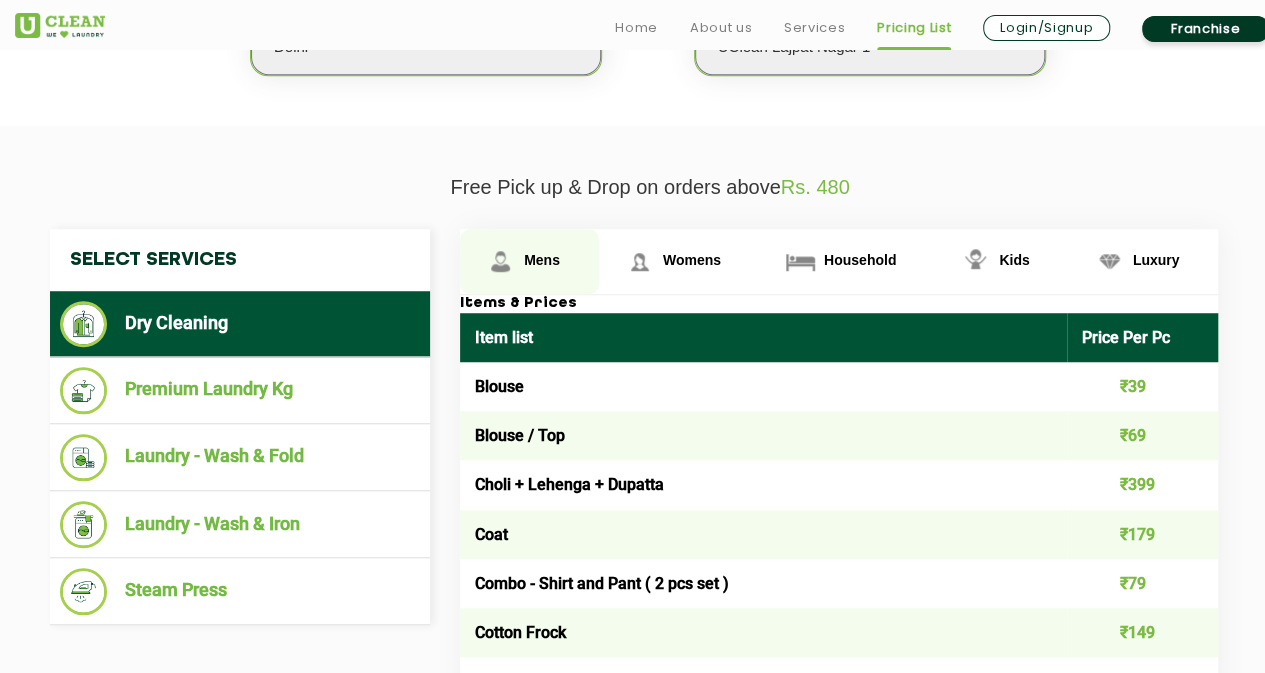 click on "Mens" at bounding box center [542, 260] 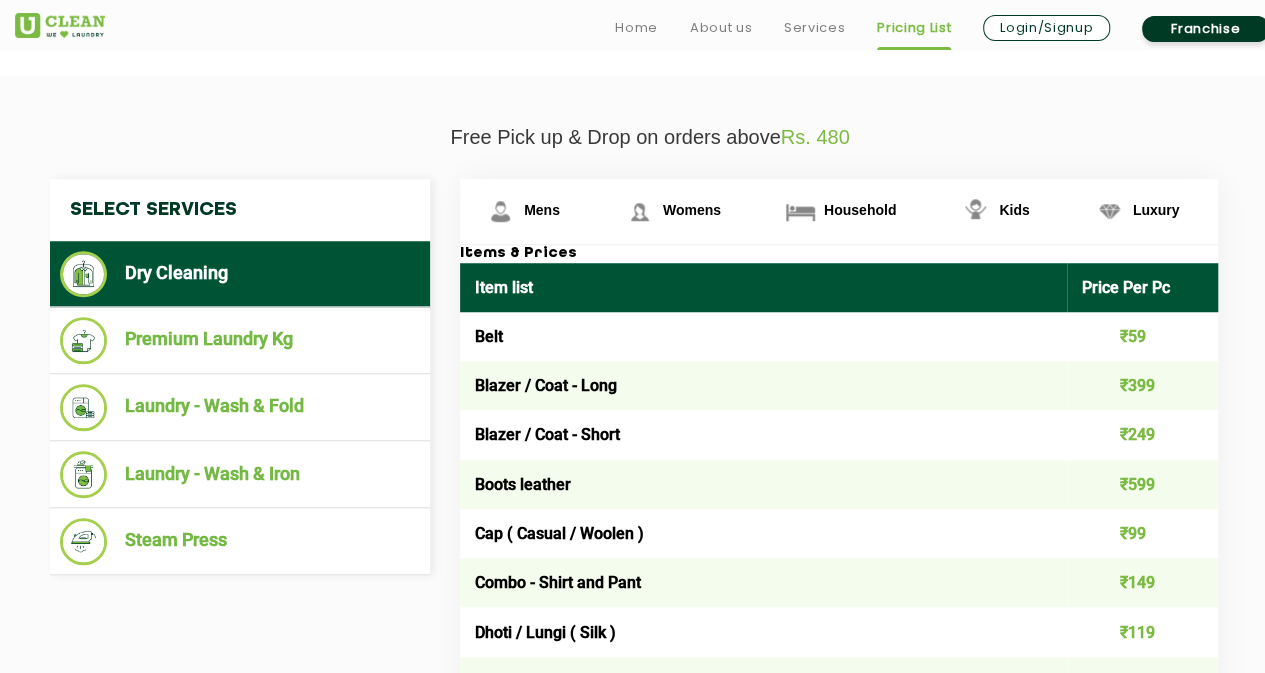 scroll, scrollTop: 662, scrollLeft: 0, axis: vertical 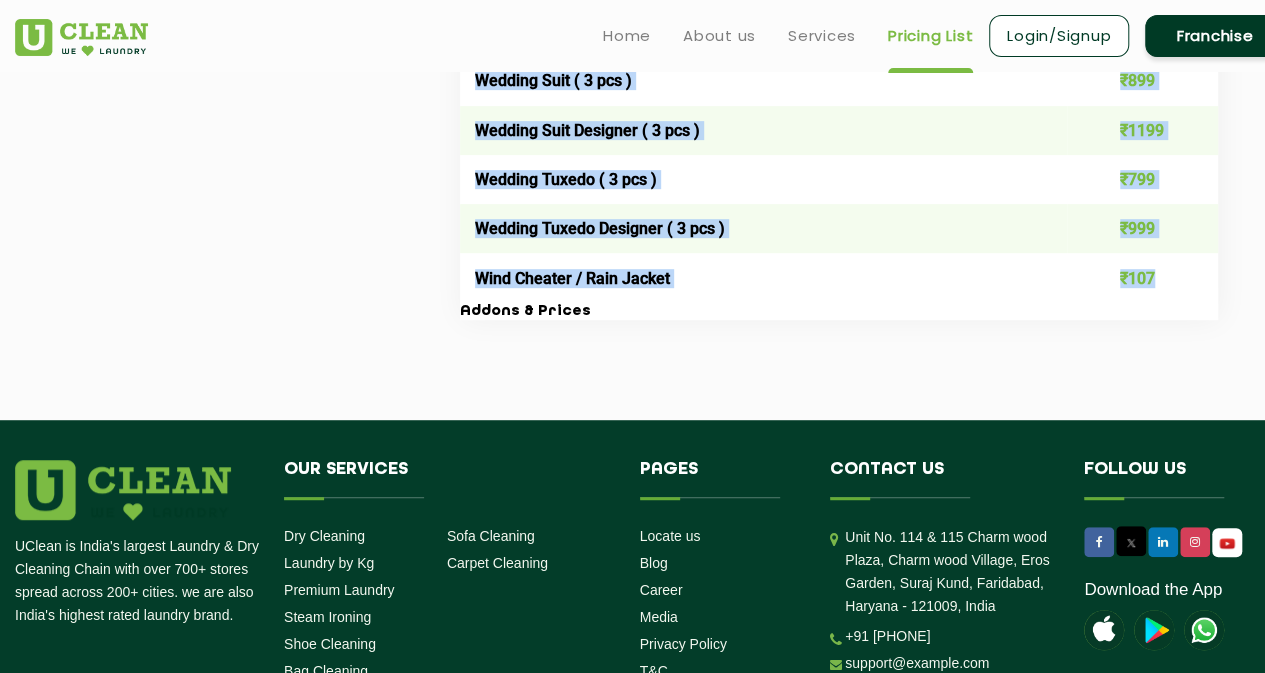 drag, startPoint x: 533, startPoint y: 339, endPoint x: 1162, endPoint y: 298, distance: 630.33484 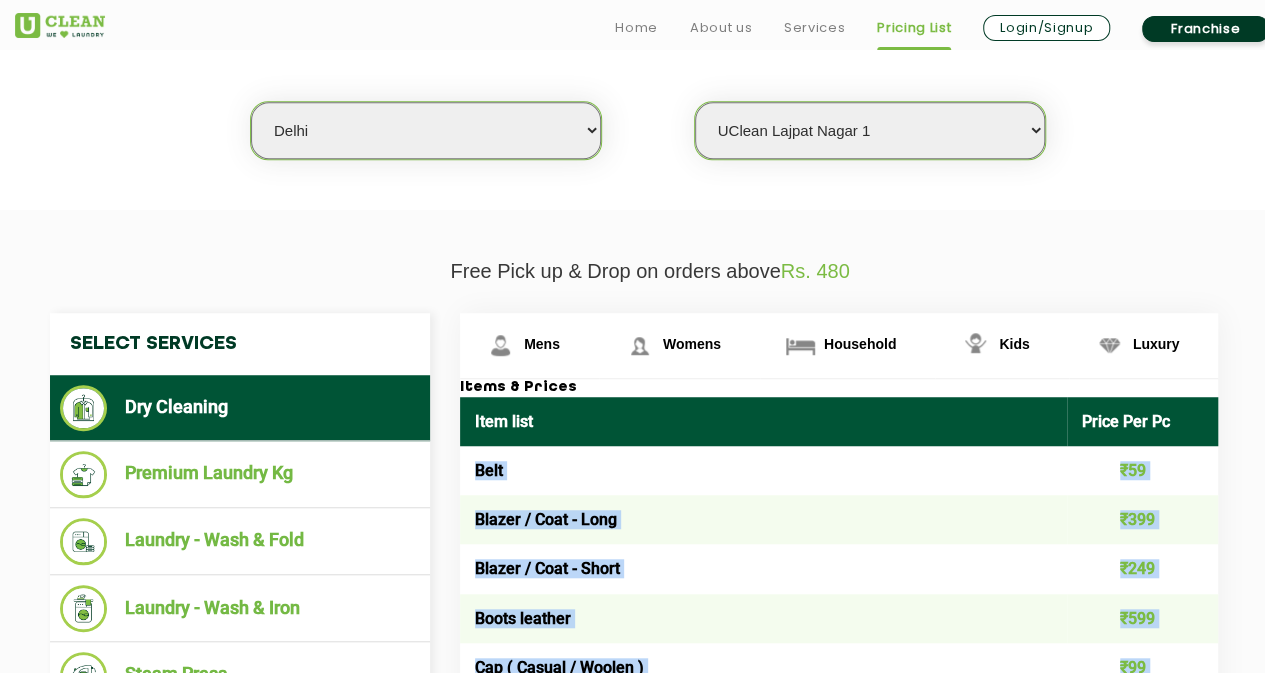 scroll, scrollTop: 582, scrollLeft: 0, axis: vertical 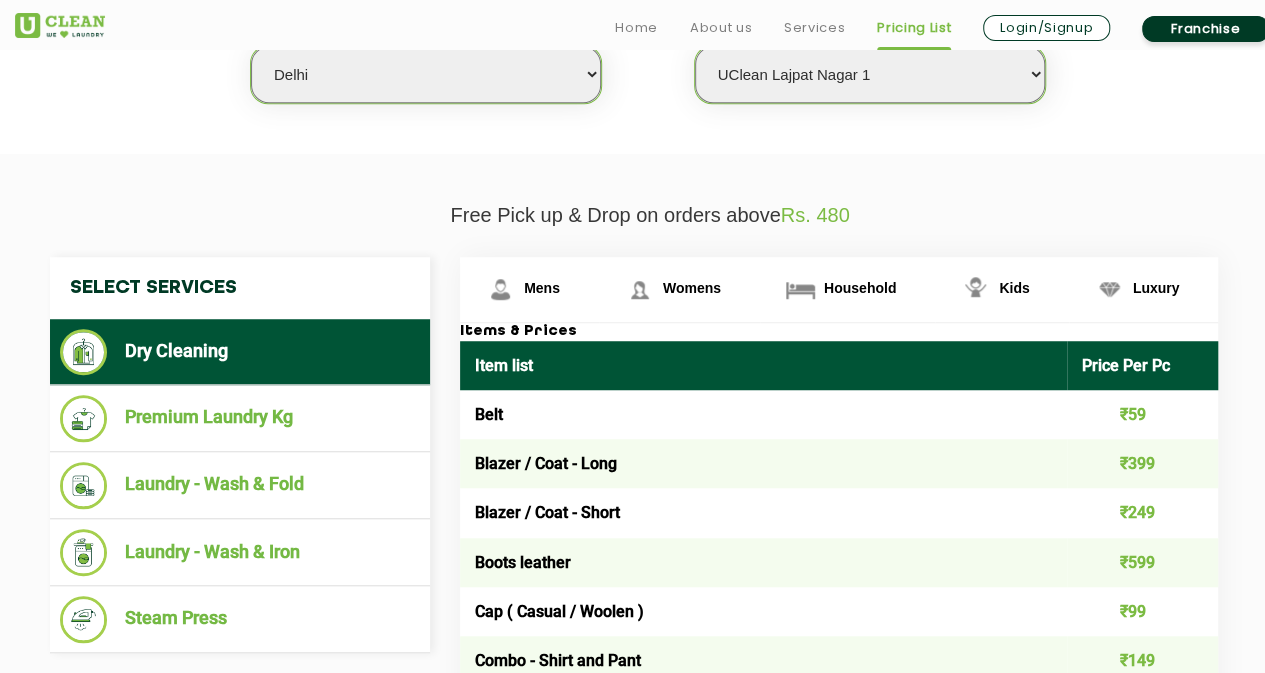 click on "Free Pick up & Drop on orders above  Rs. 480  Select Services Dry Cleaning  Premium Laundry Kg  Laundry - Wash & Fold  Laundry - Wash & Iron  Steam Press  Mens Womens Household Kids Luxury Items & Prices Item list Price Per Pc Belt ₹59 Blazer / Coat - Long ₹399 Blazer / Coat - Short ₹249 Boots leather ₹599 Cap ( Casual / Woolen ) ₹99 Combo - Shirt and Pant ₹149 Dhoti / Lungi ( Silk ) ₹119 Dhoti Heavy ₹167 Dhoti Normal ₹107 Formal and Casual Trousers / Pants ₹59 Gloves ( Leather ) ₹65 Gloves ( Woolen ) ₹65 Handkerchief ₹25 Hats ₹125 Indo Western ₹696 Jacket -  Faux fur Long ₹899 Jacket -  Faux fur Short ₹799 Jacket Leather ₹799 Jacket Normal Long ₹249 Jacket Normal Short ₹199 Jacket Puffer Long ₹399 Jacket Puffer Short ₹299 Jacket Rexine ₹299 Jeans ₹139 Joggers ₹179 Kurta ( Cotton ) ₹159 Kurta ( Silk ) ₹199 Kurta Heavy ₹229 Kurta Payjama ( Heavy ) ₹349 Kurta Payjama ( Light ) ₹199 Muffler ( Woolen / Pashmina ) ₹219 Pagdi ₹155 ₹299 ₹249 ₹29" 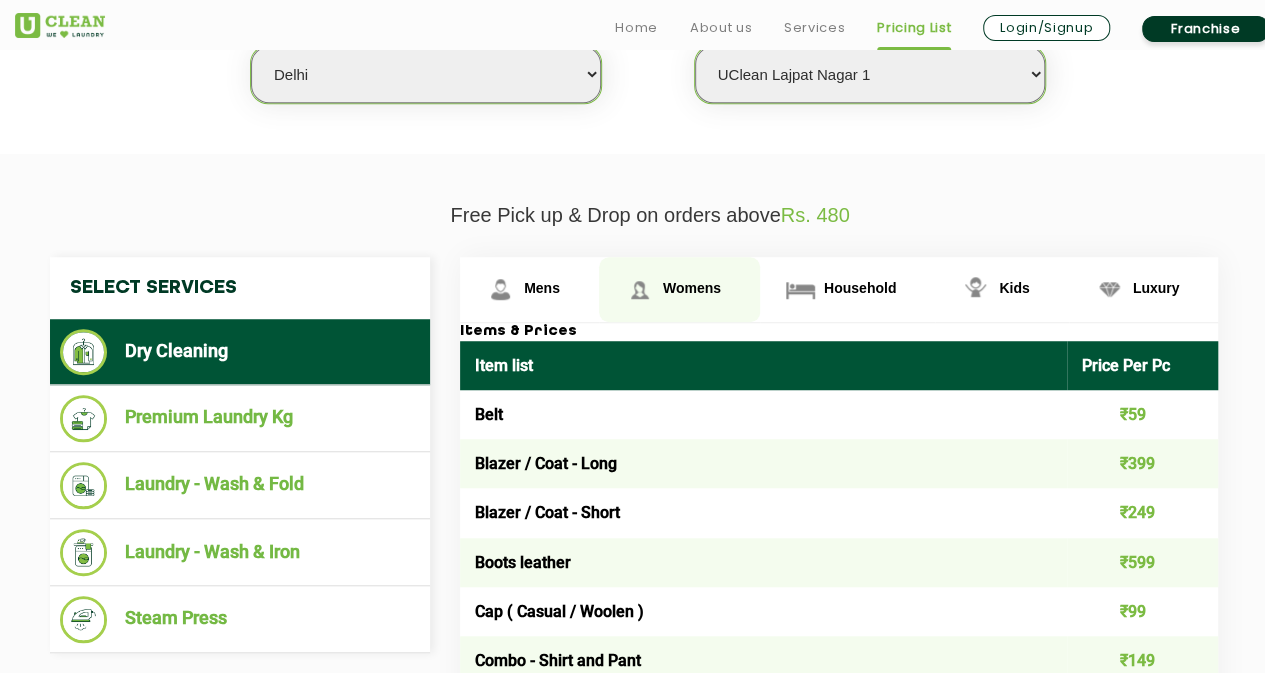 click on "Womens" at bounding box center (542, 288) 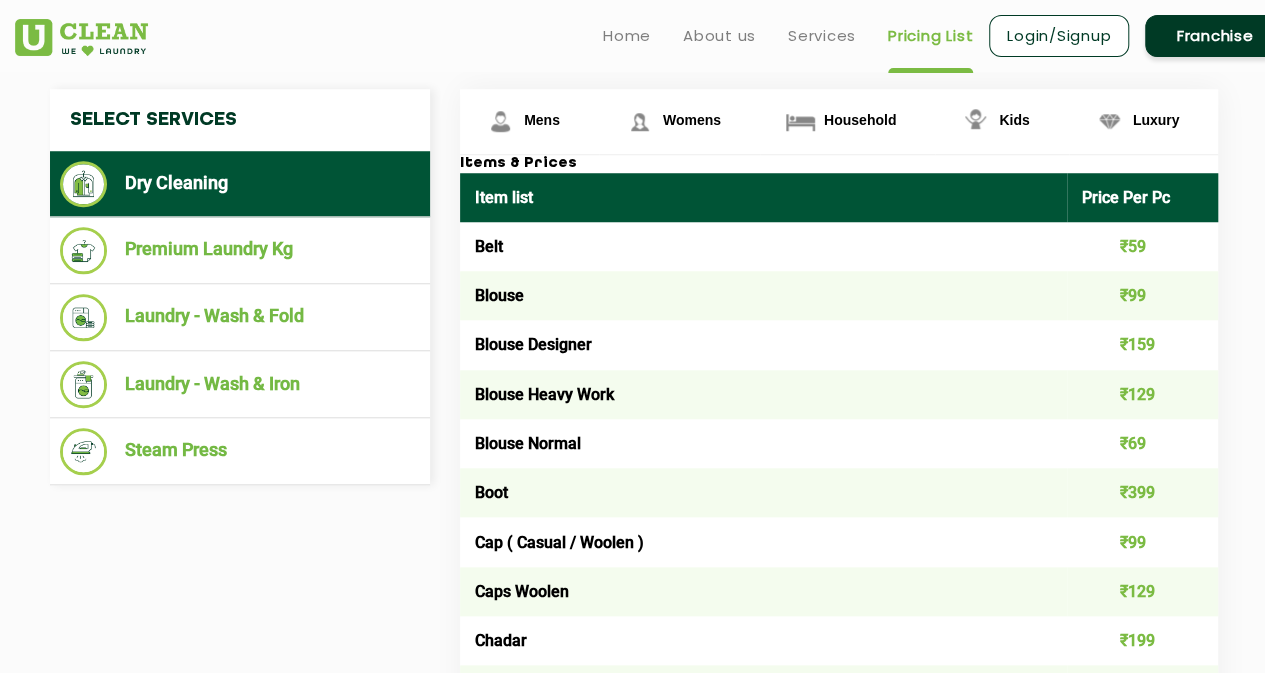 scroll, scrollTop: 746, scrollLeft: 0, axis: vertical 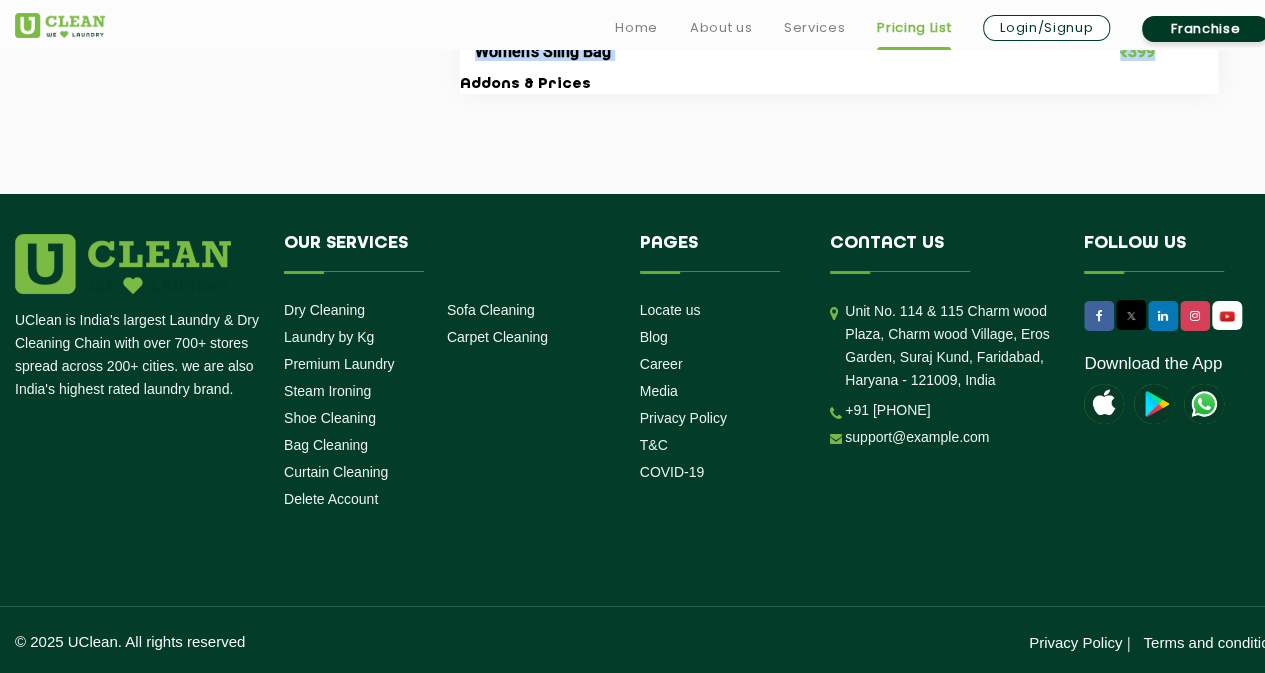 drag, startPoint x: 475, startPoint y: 245, endPoint x: 1169, endPoint y: 51, distance: 720.6053 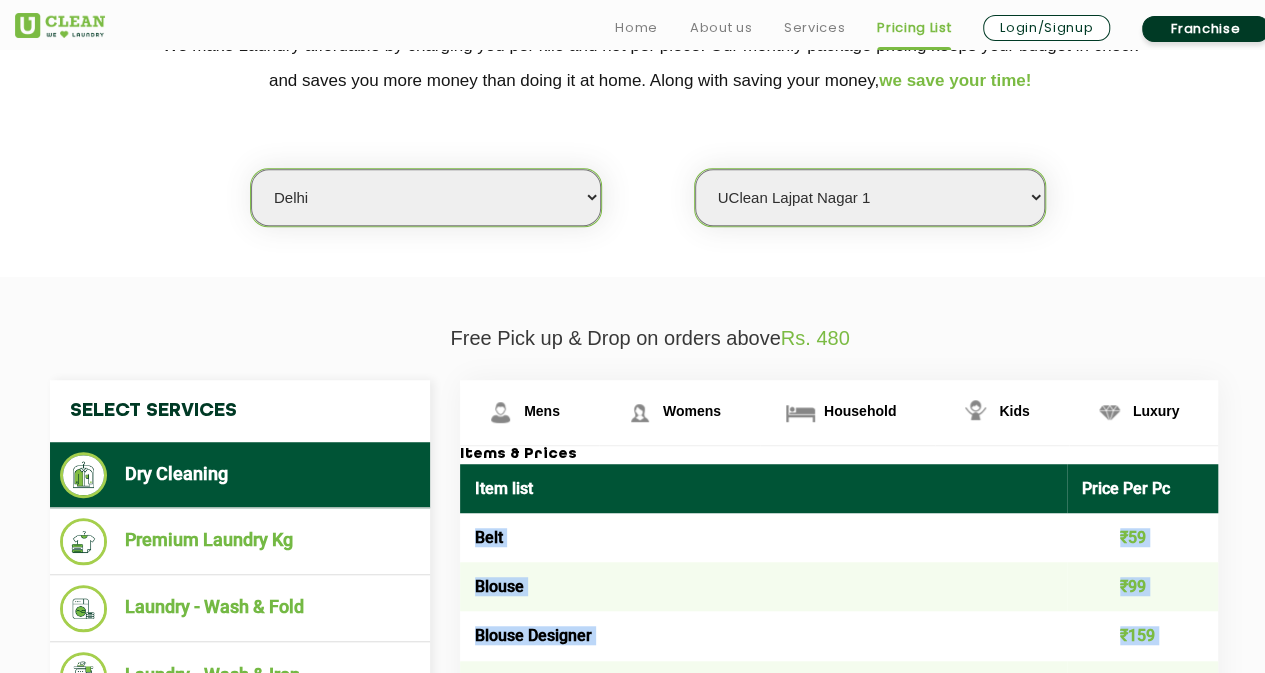 scroll, scrollTop: 517, scrollLeft: 0, axis: vertical 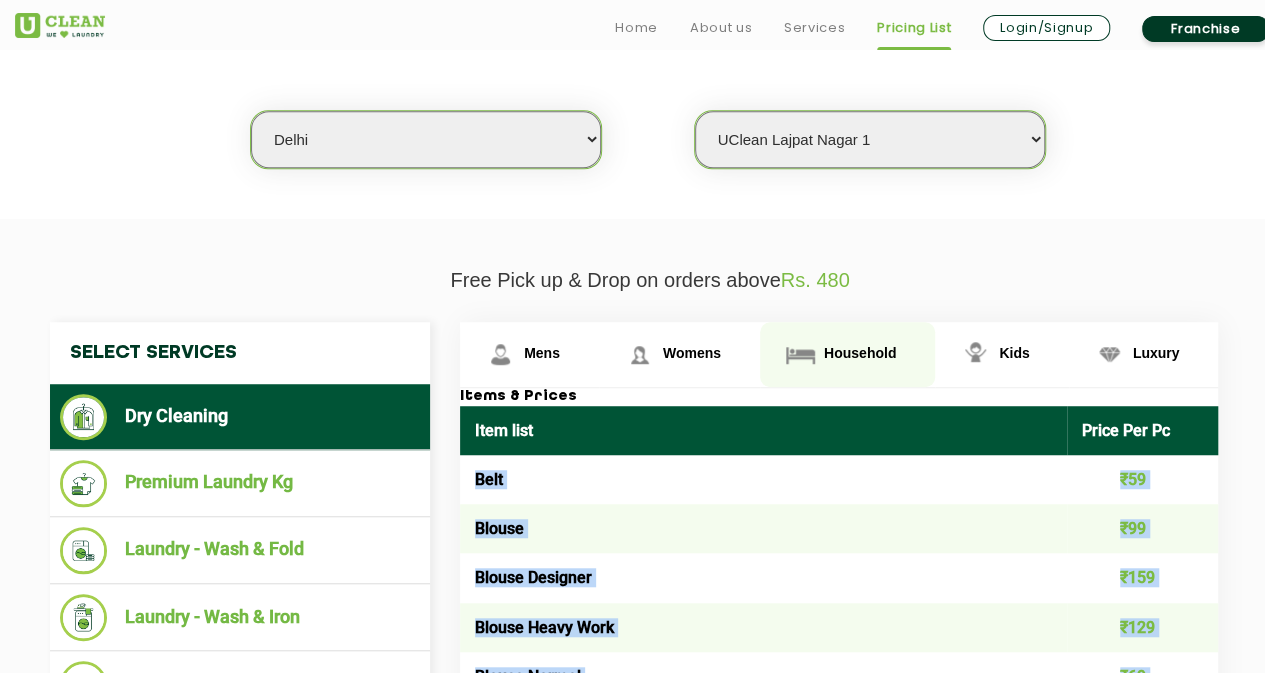 click on "Household" at bounding box center (542, 353) 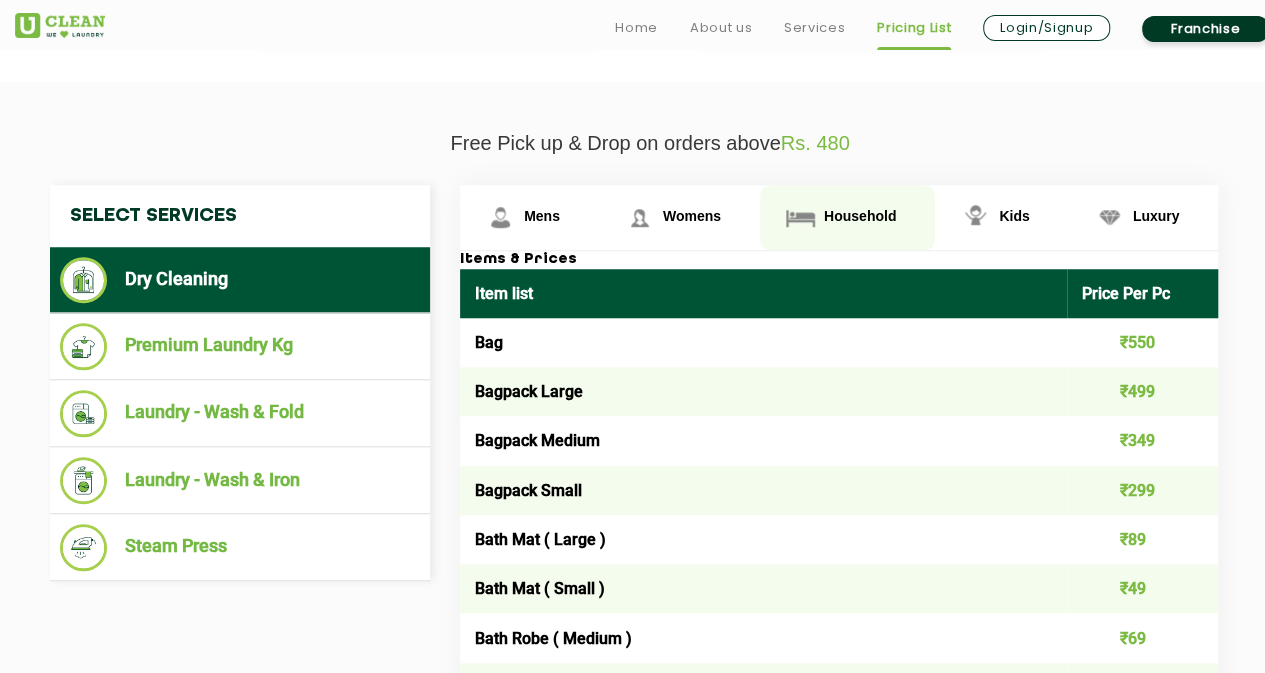 scroll, scrollTop: 697, scrollLeft: 0, axis: vertical 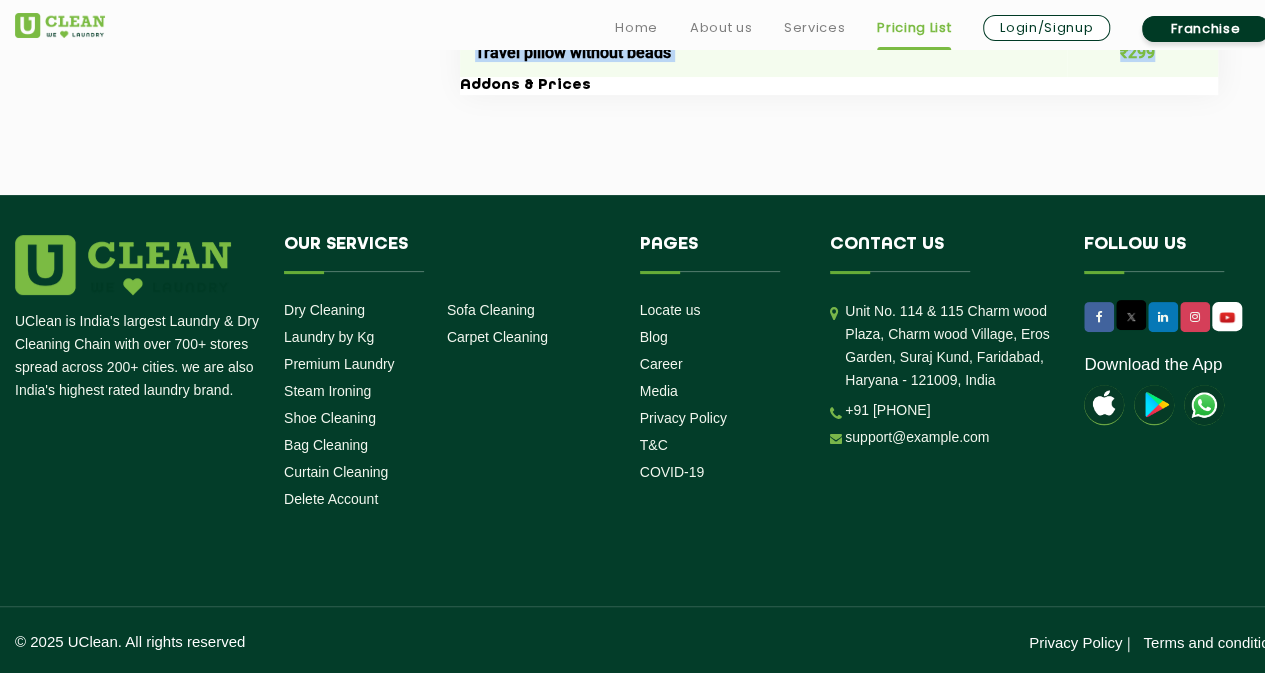 drag, startPoint x: 472, startPoint y: 303, endPoint x: 1159, endPoint y: 53, distance: 731.07385 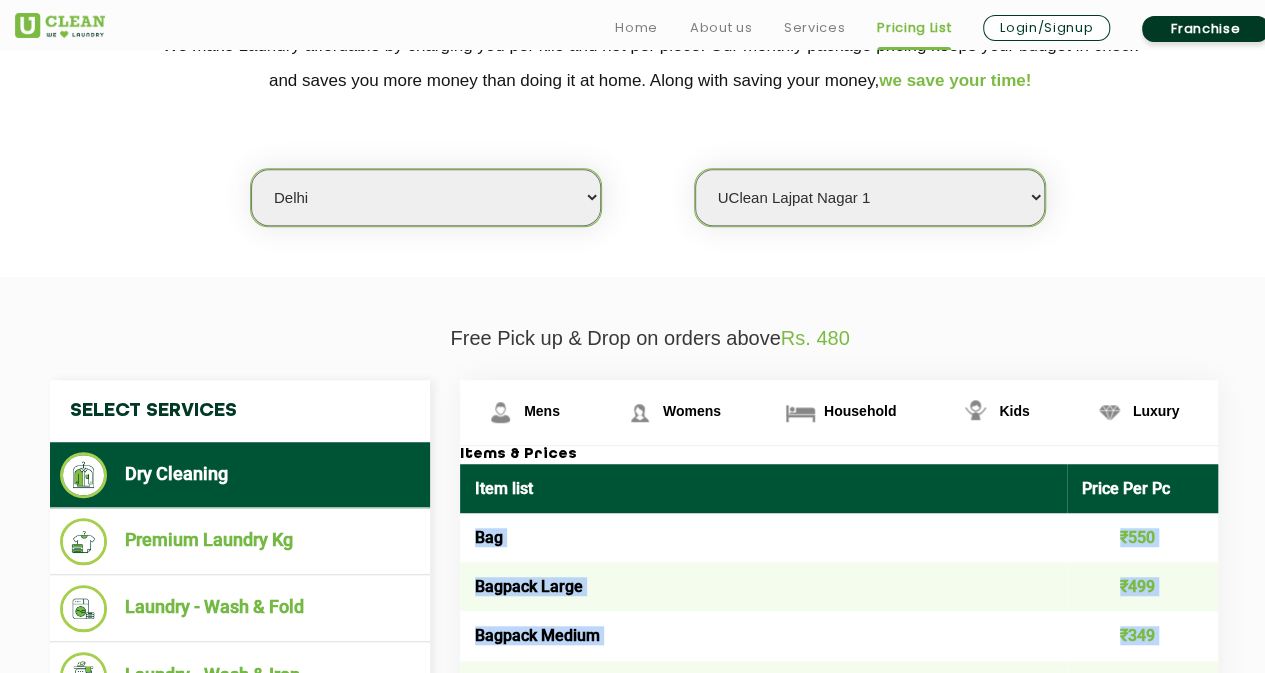 scroll, scrollTop: 502, scrollLeft: 0, axis: vertical 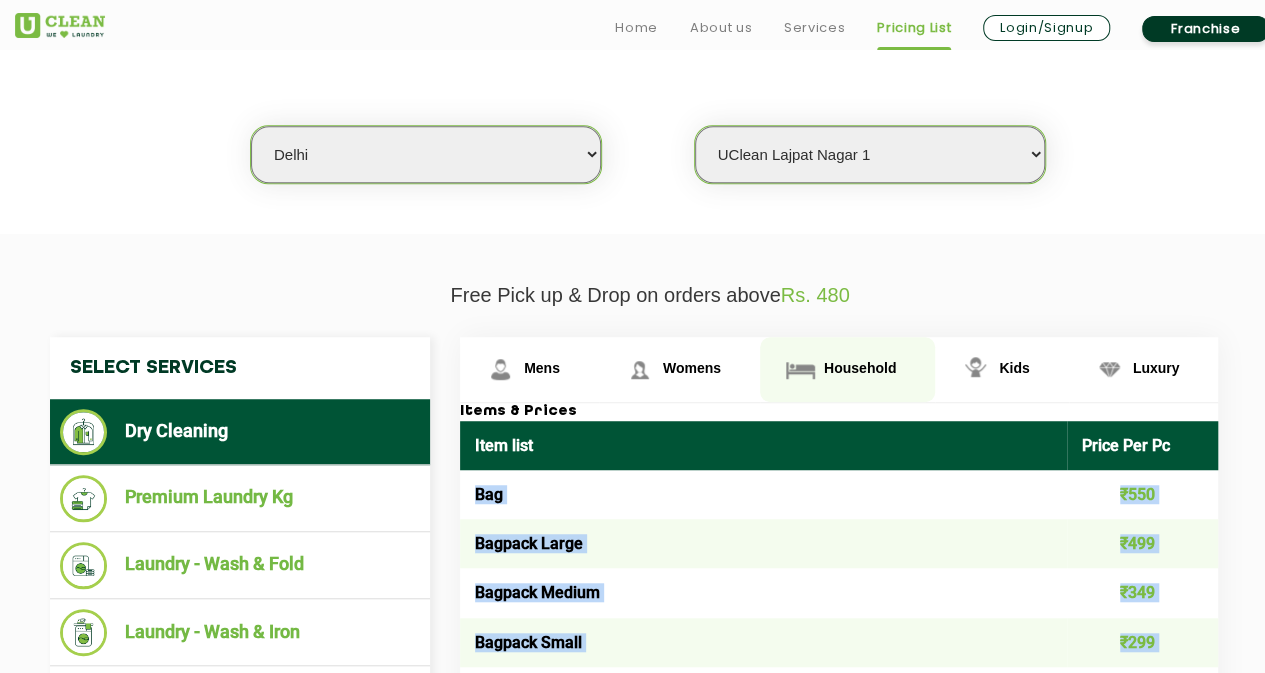 click on "Household" at bounding box center (860, 368) 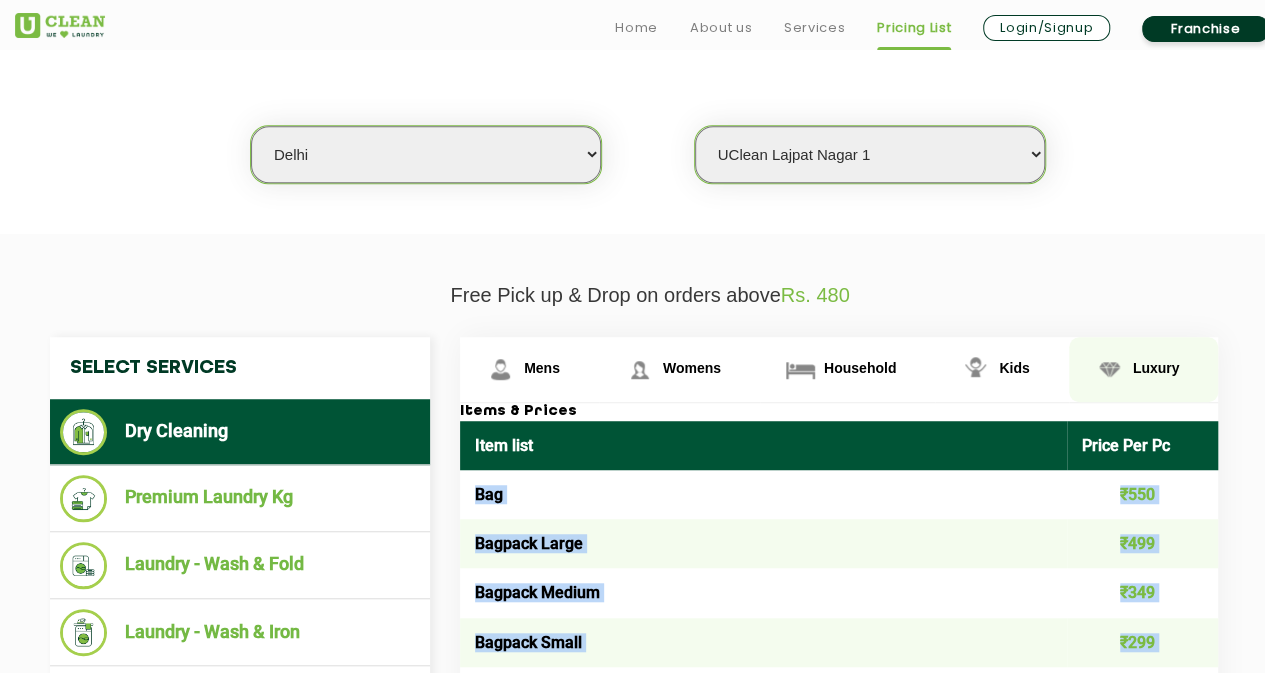 click on "Luxury" at bounding box center (542, 368) 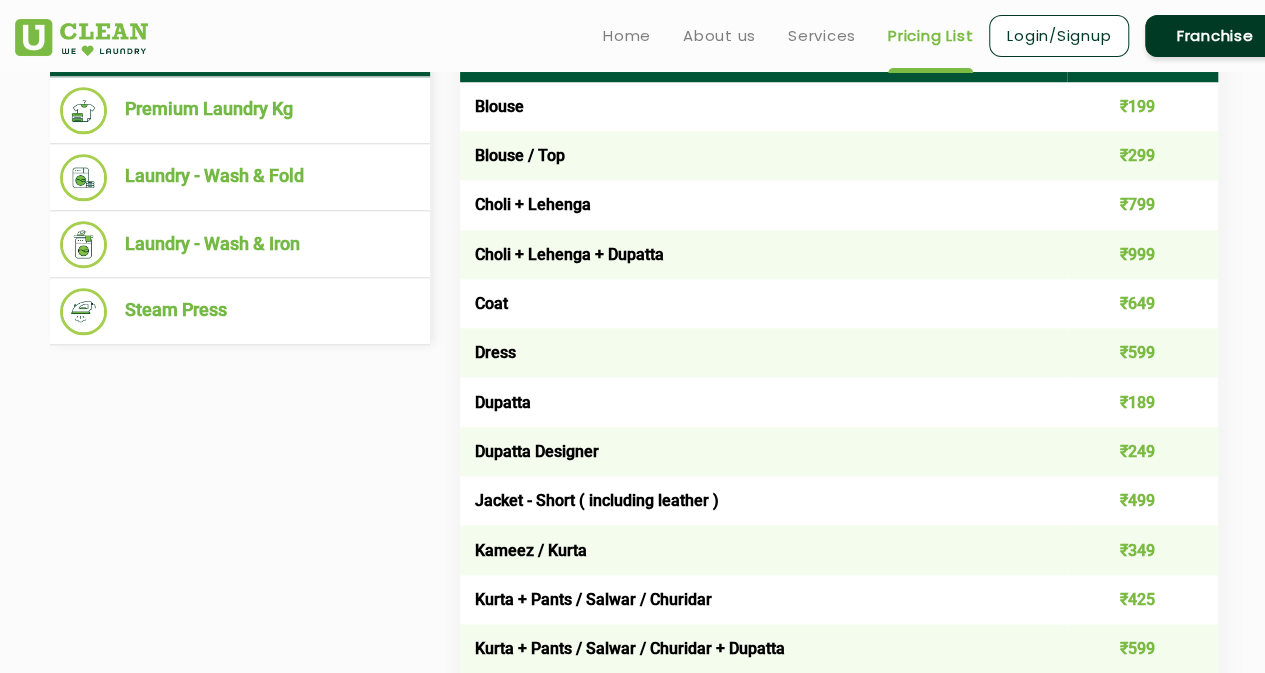 scroll, scrollTop: 635, scrollLeft: 0, axis: vertical 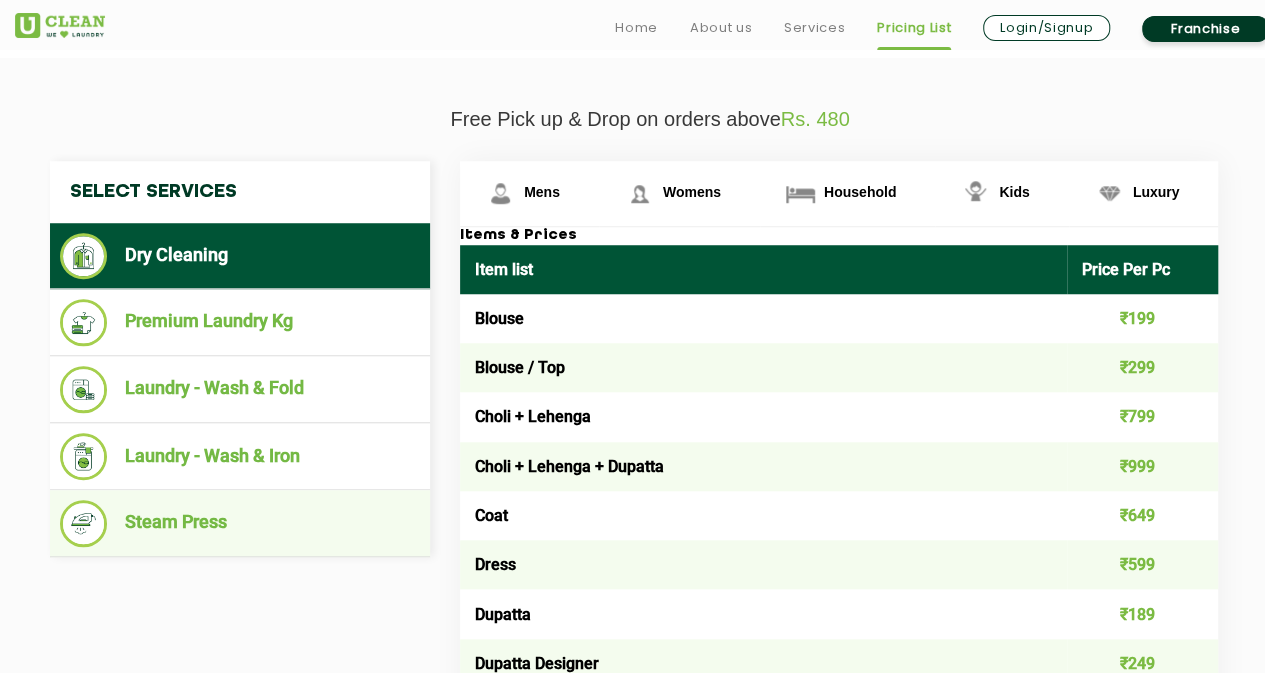 click on "Steam Press" at bounding box center (240, 523) 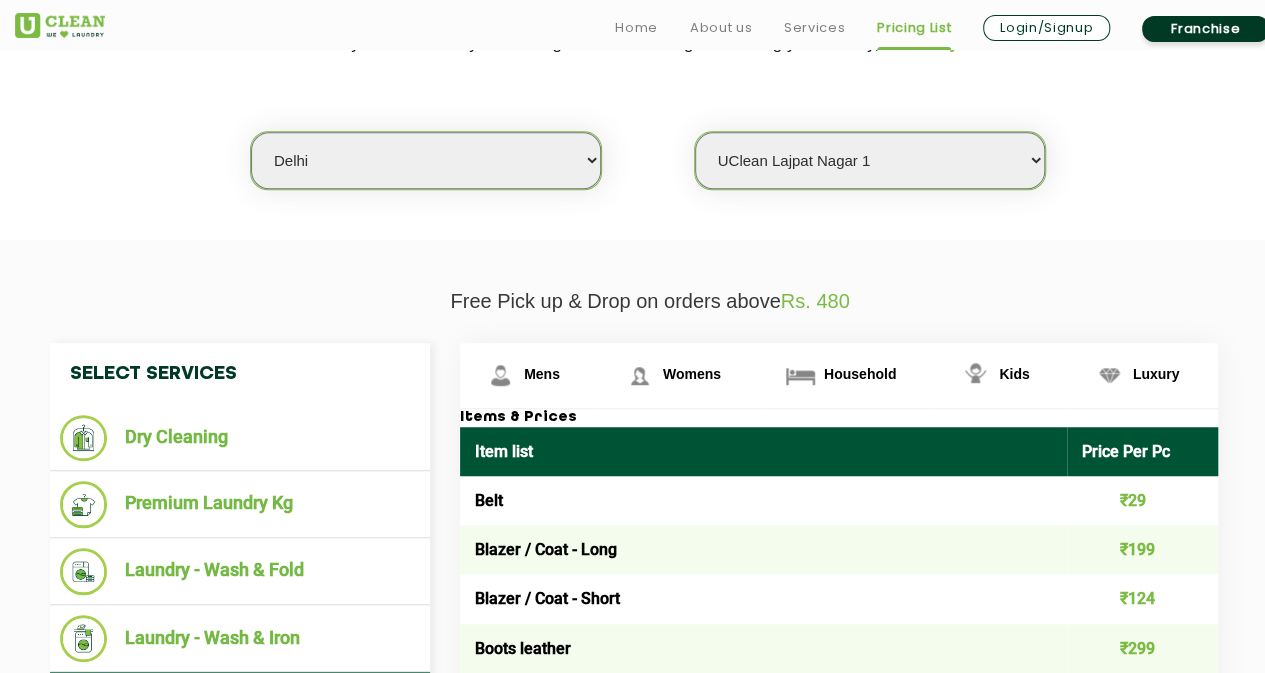 scroll, scrollTop: 512, scrollLeft: 0, axis: vertical 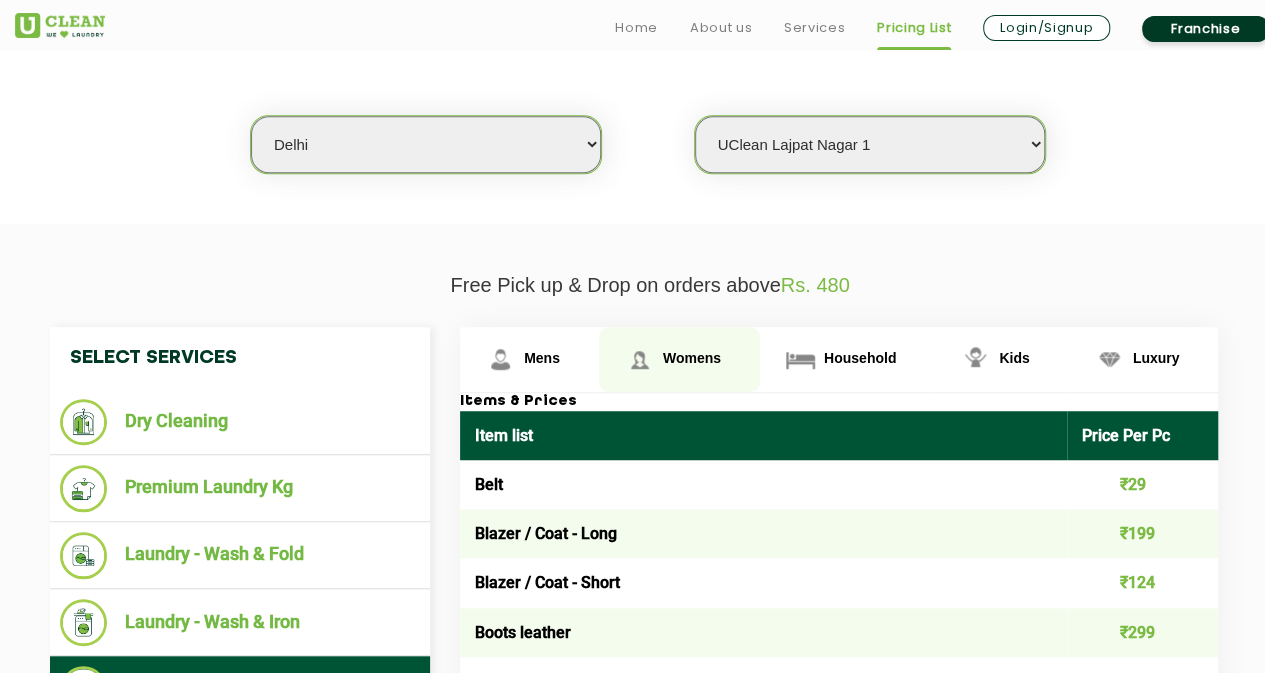 click on "Womens" at bounding box center [529, 359] 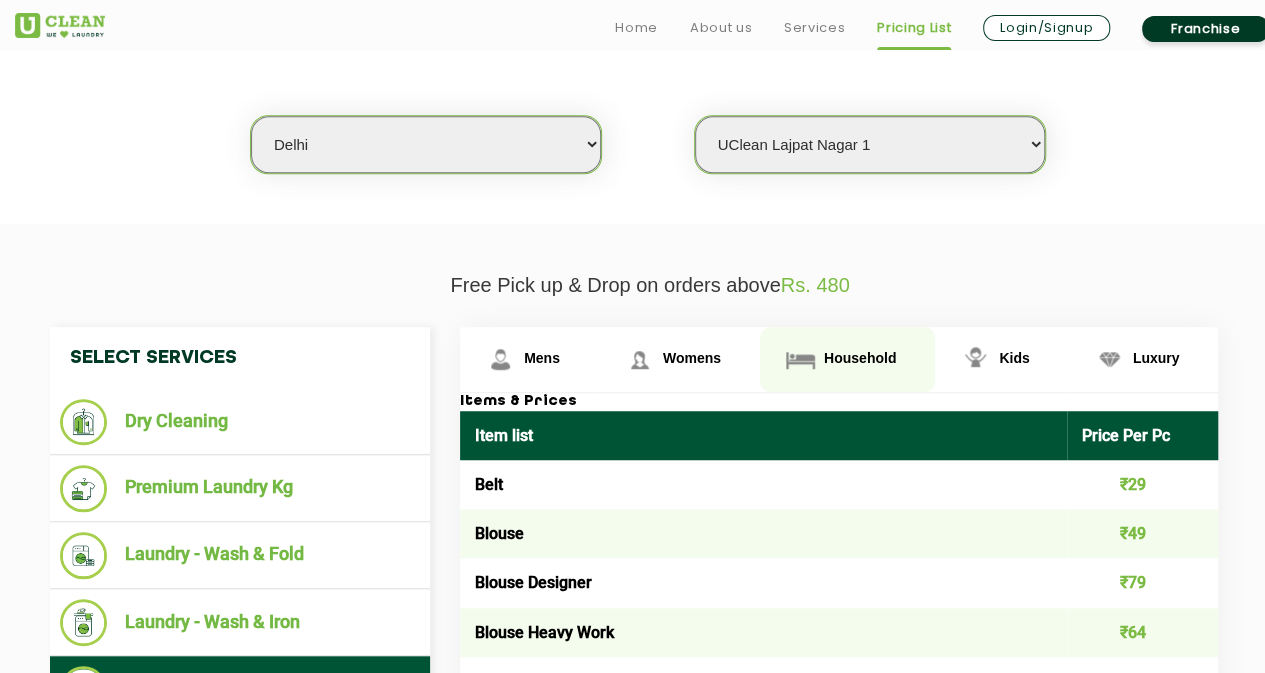 click on "Household" at bounding box center [529, 359] 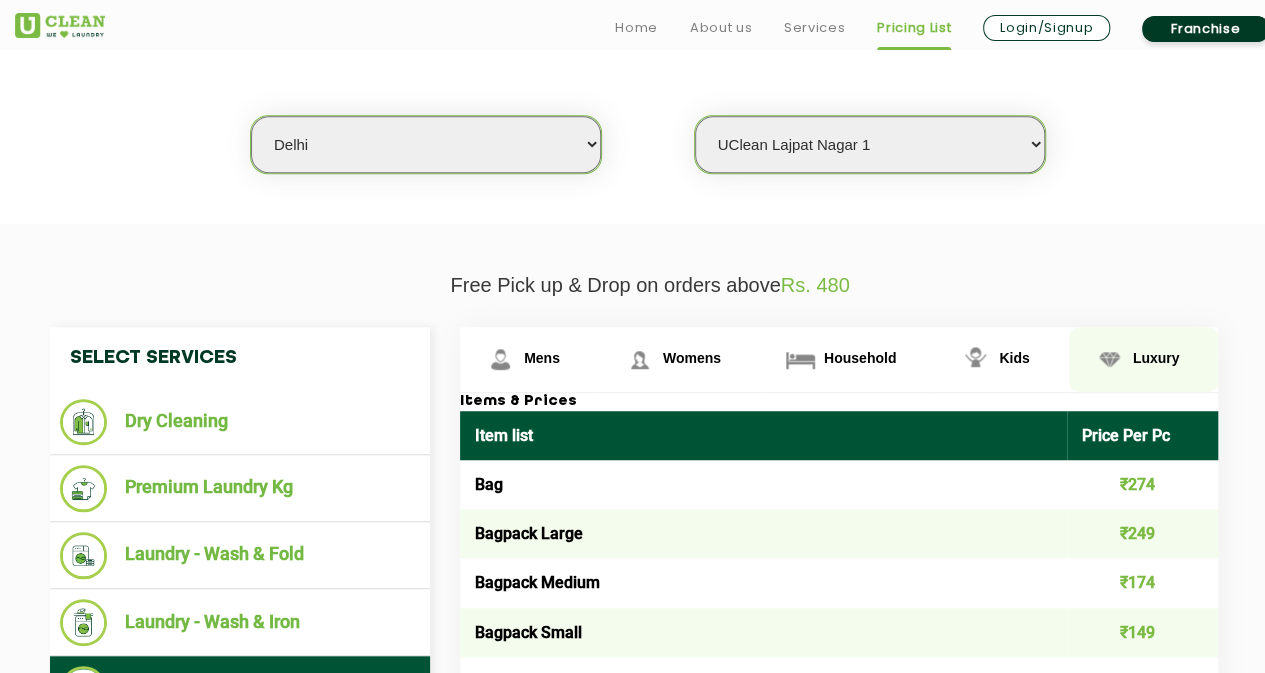 click on "Luxury" at bounding box center (529, 359) 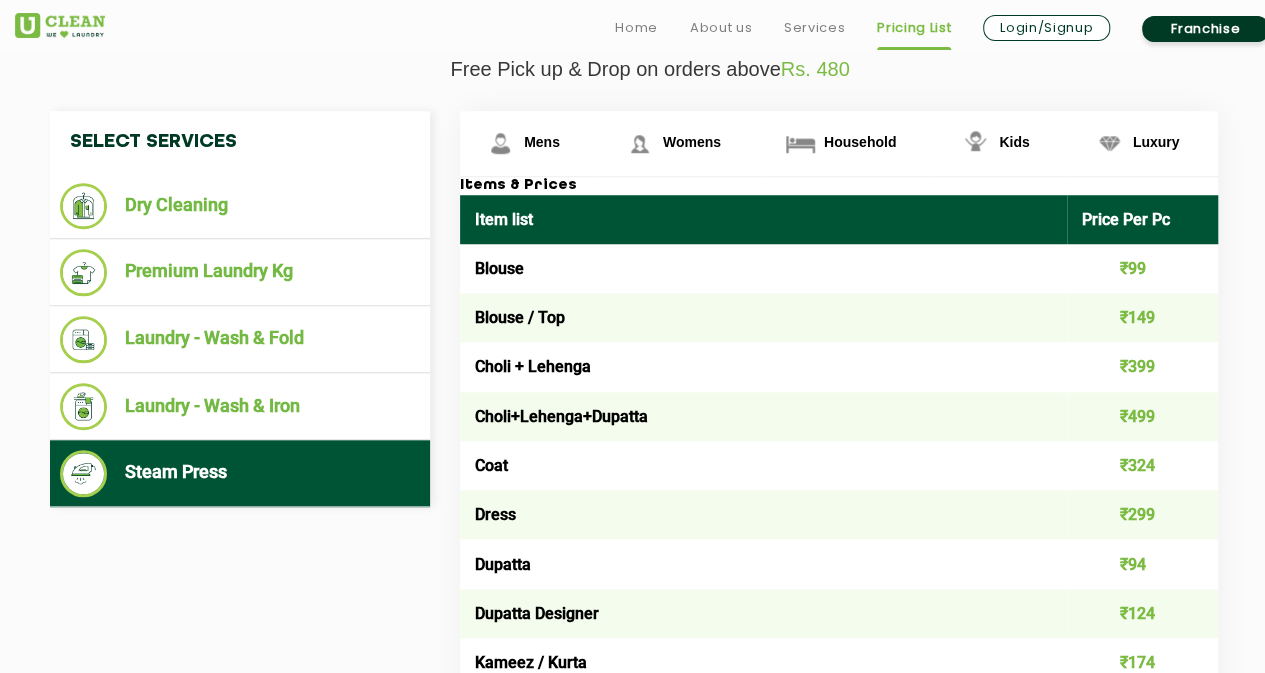 scroll, scrollTop: 730, scrollLeft: 0, axis: vertical 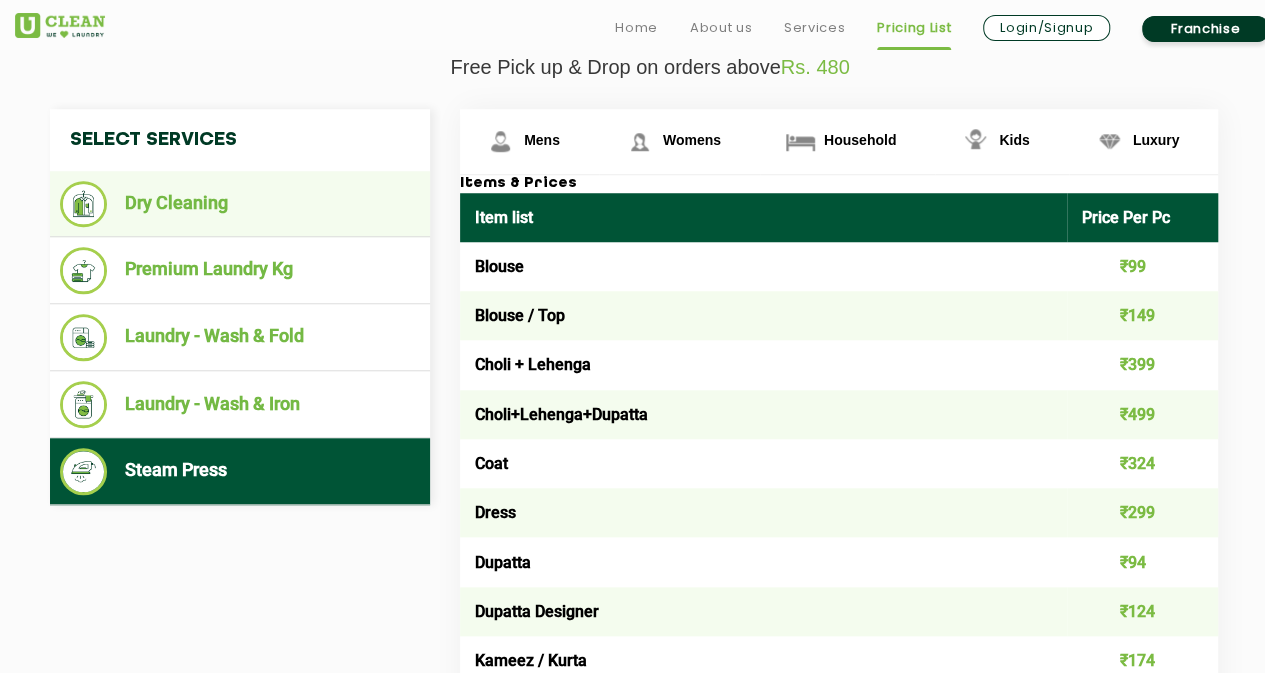 click on "Dry Cleaning" at bounding box center (240, 204) 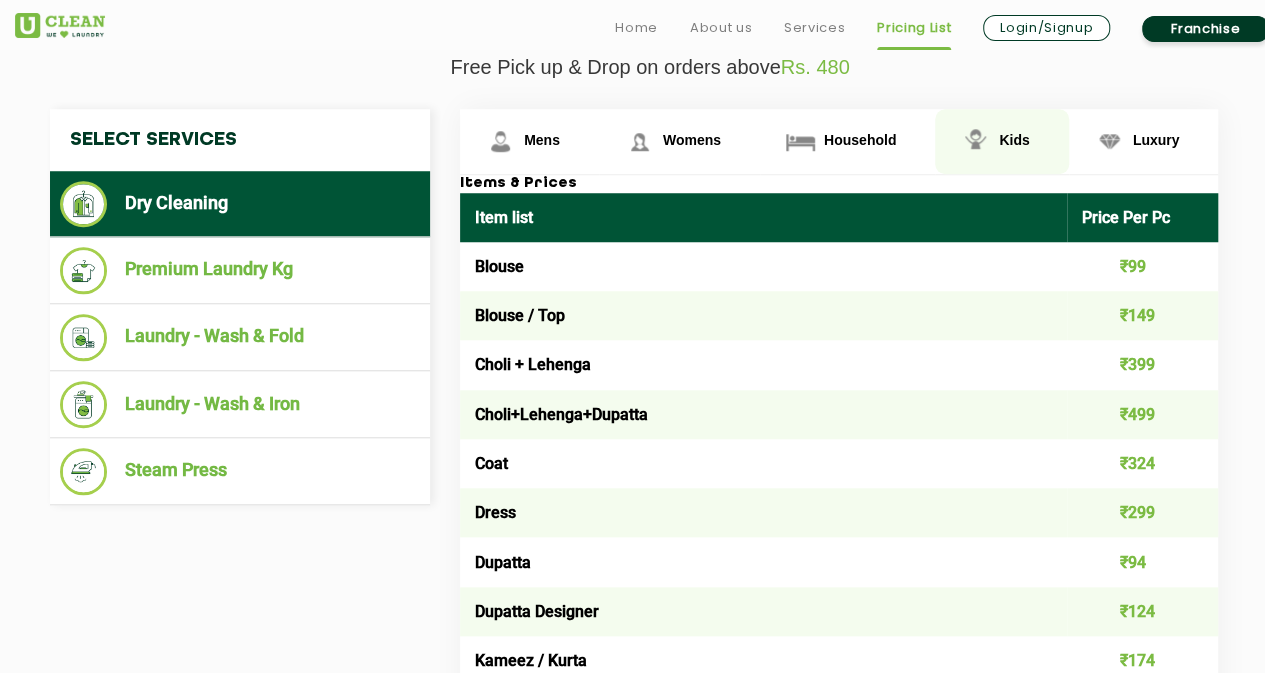 click on "Kids" at bounding box center (542, 140) 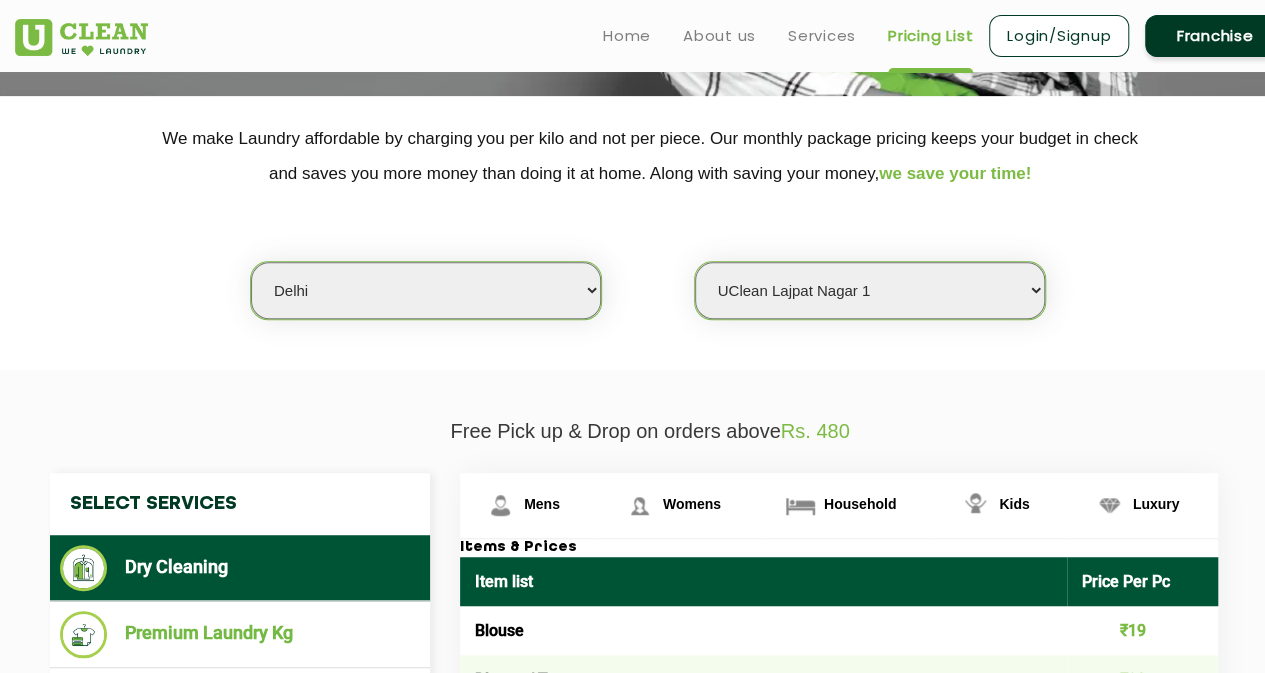 scroll, scrollTop: 364, scrollLeft: 0, axis: vertical 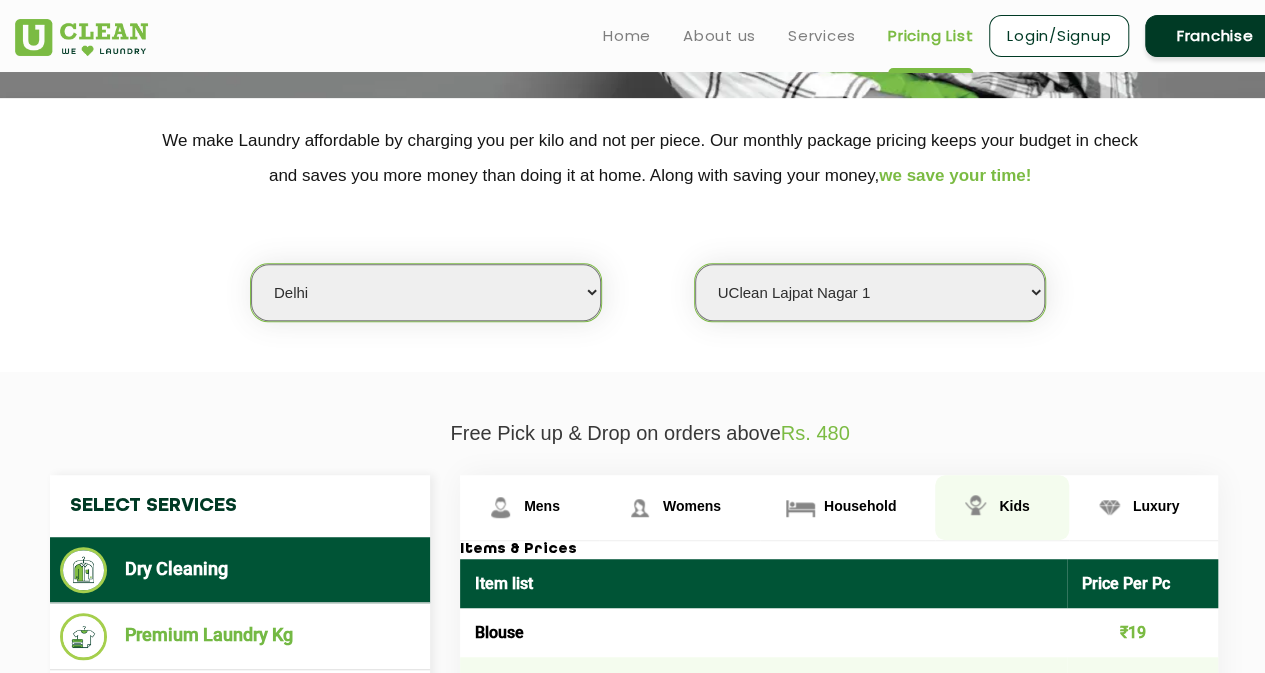 click on "Kids" at bounding box center (1001, 507) 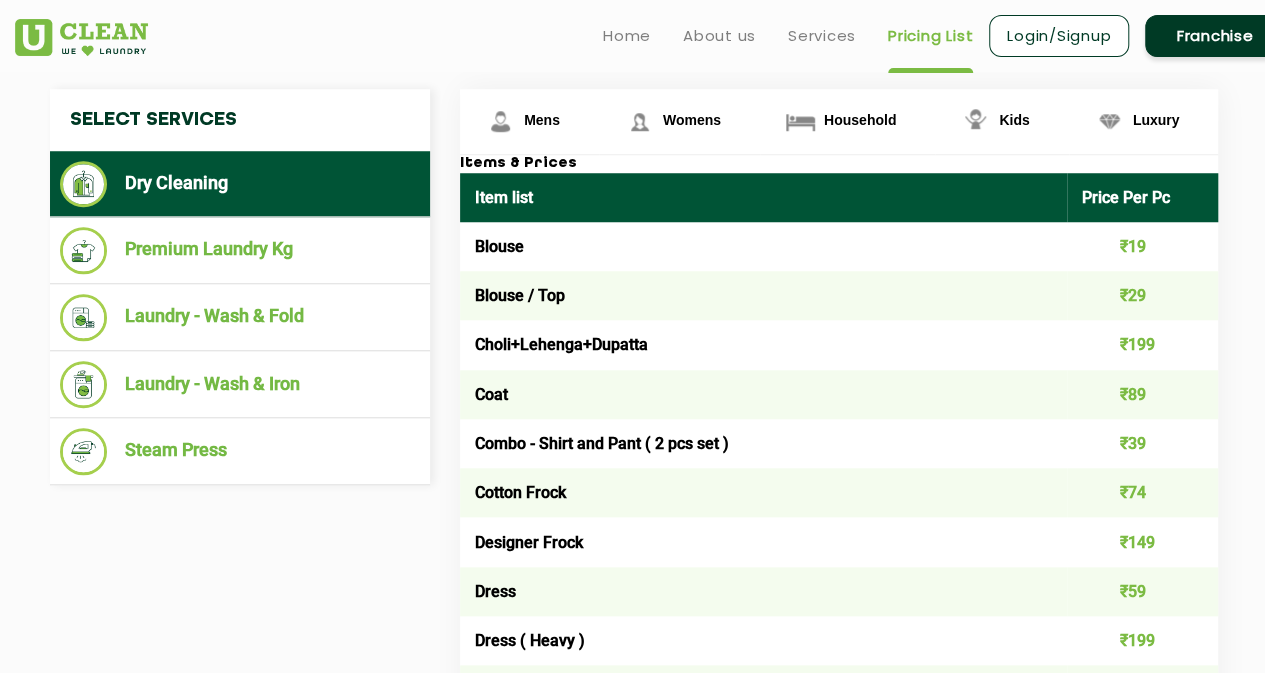 scroll, scrollTop: 749, scrollLeft: 0, axis: vertical 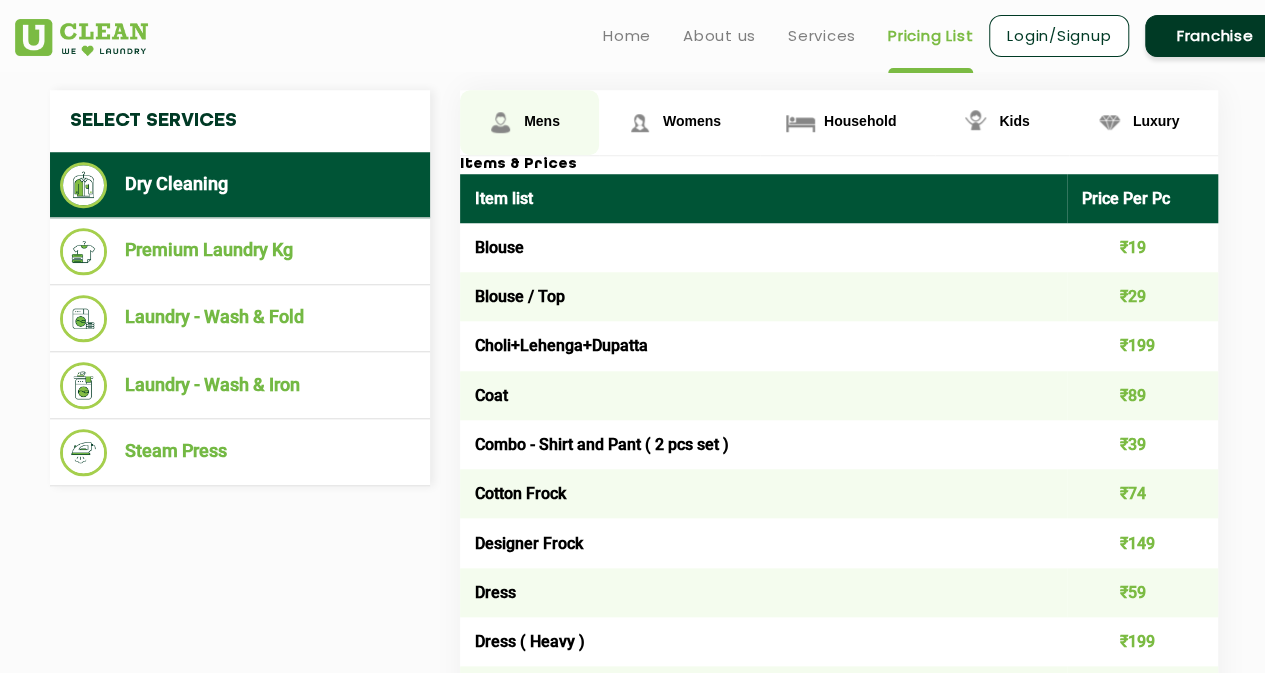 click on "Mens" at bounding box center (529, 122) 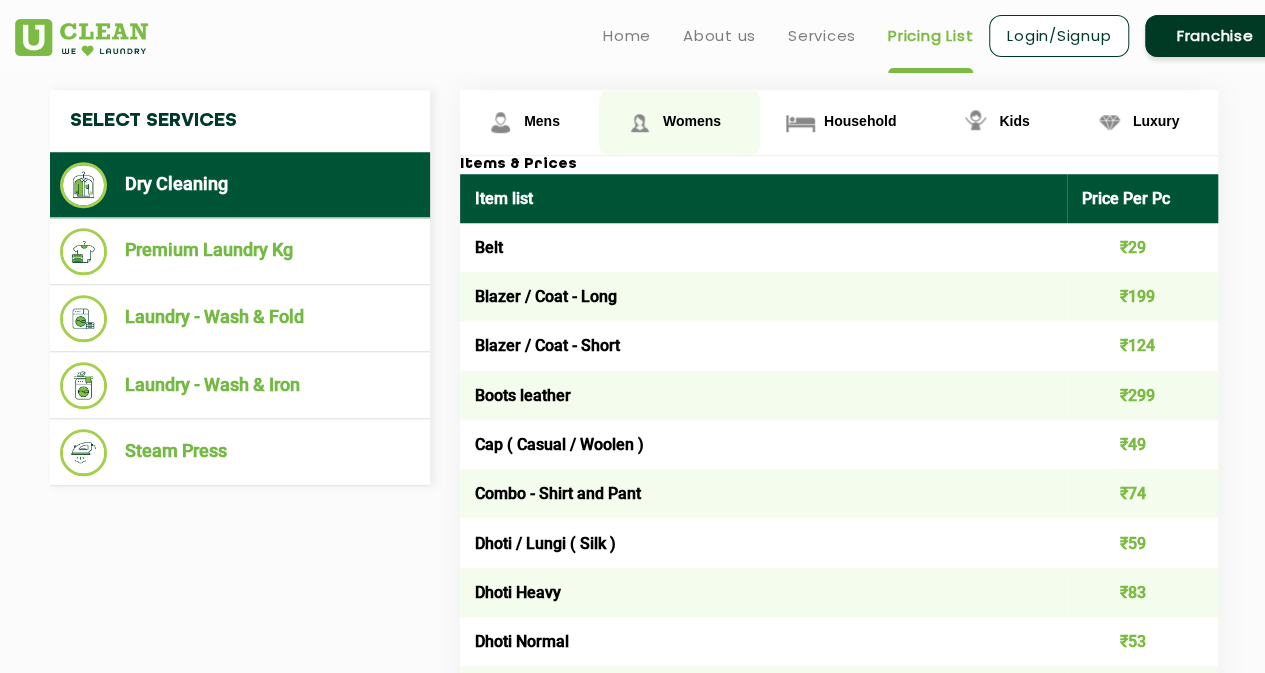 click on "Womens" at bounding box center (542, 121) 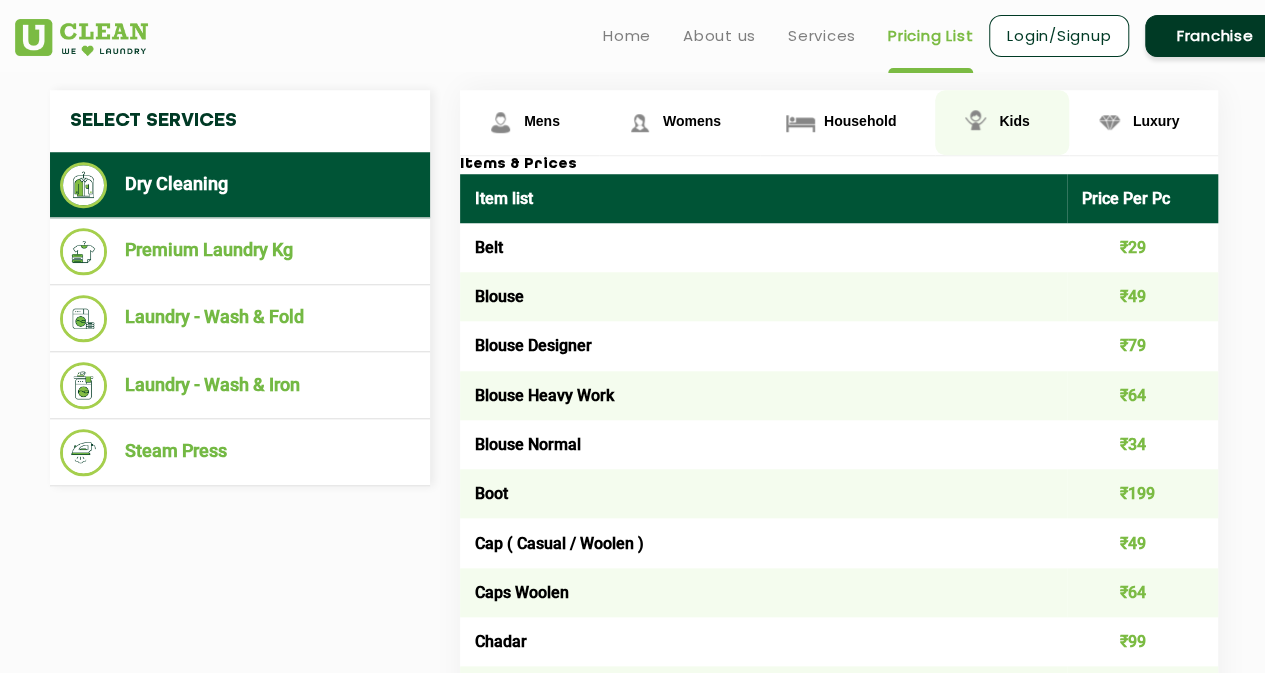 click at bounding box center (500, 122) 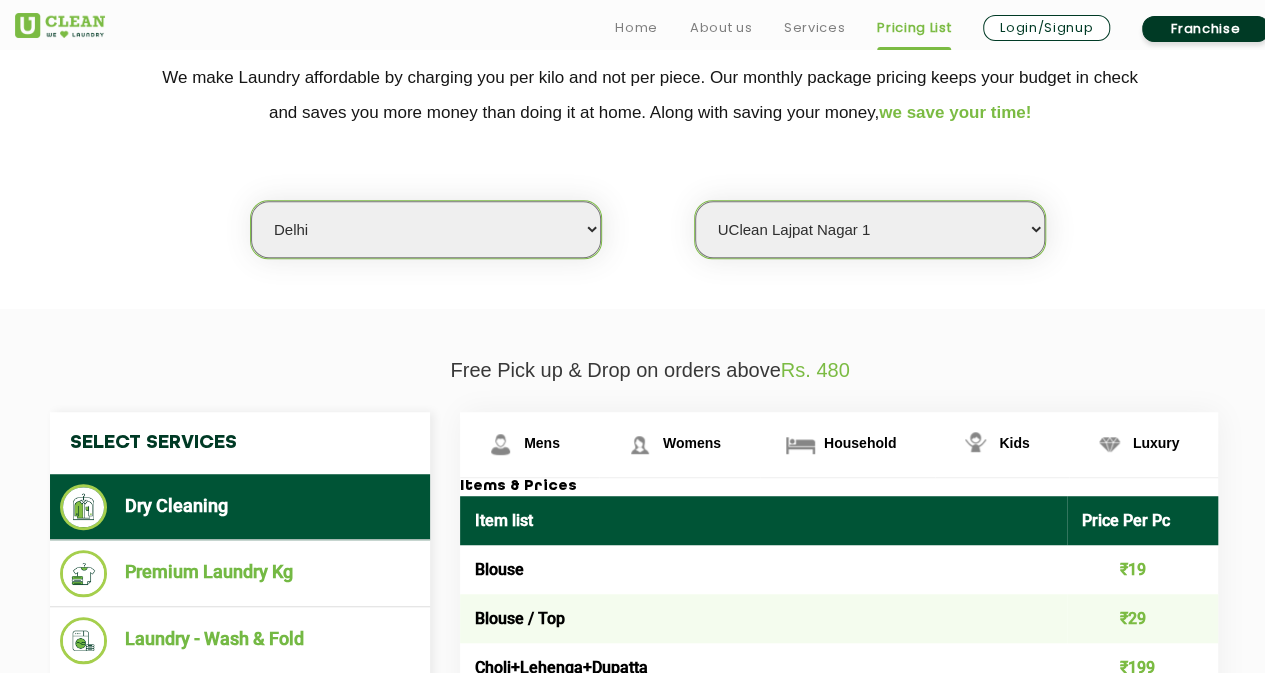 scroll, scrollTop: 456, scrollLeft: 0, axis: vertical 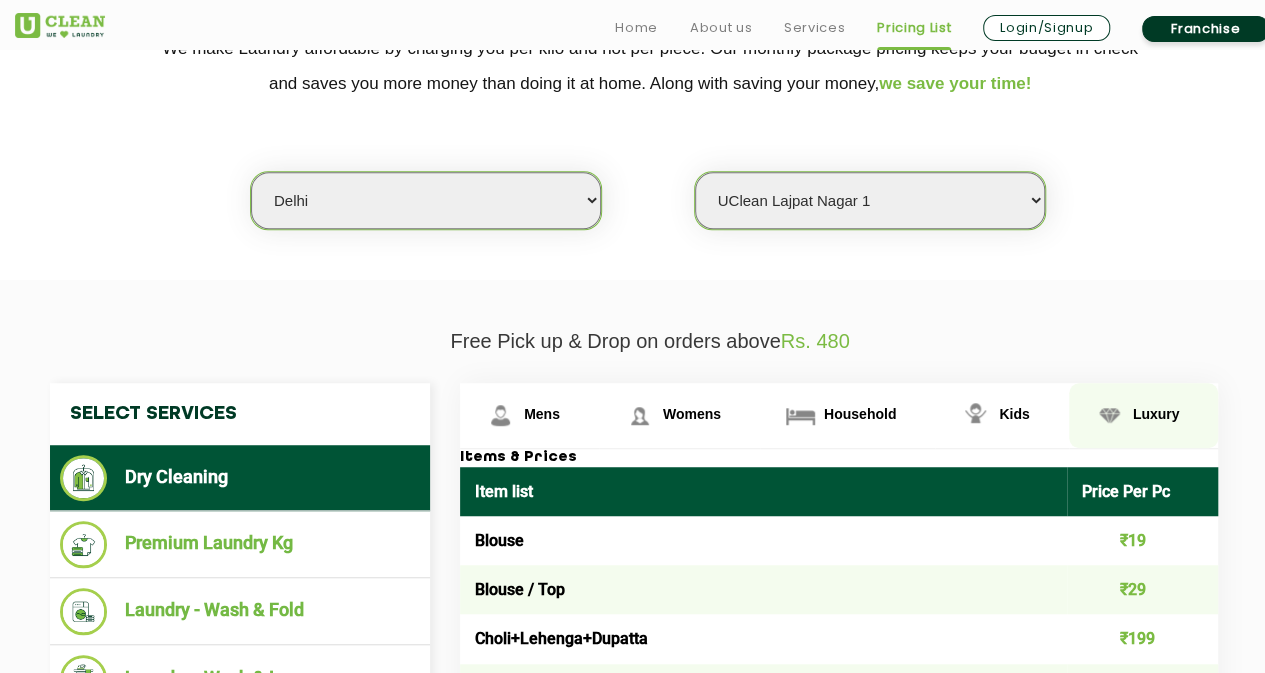 click on "Luxury" at bounding box center [529, 415] 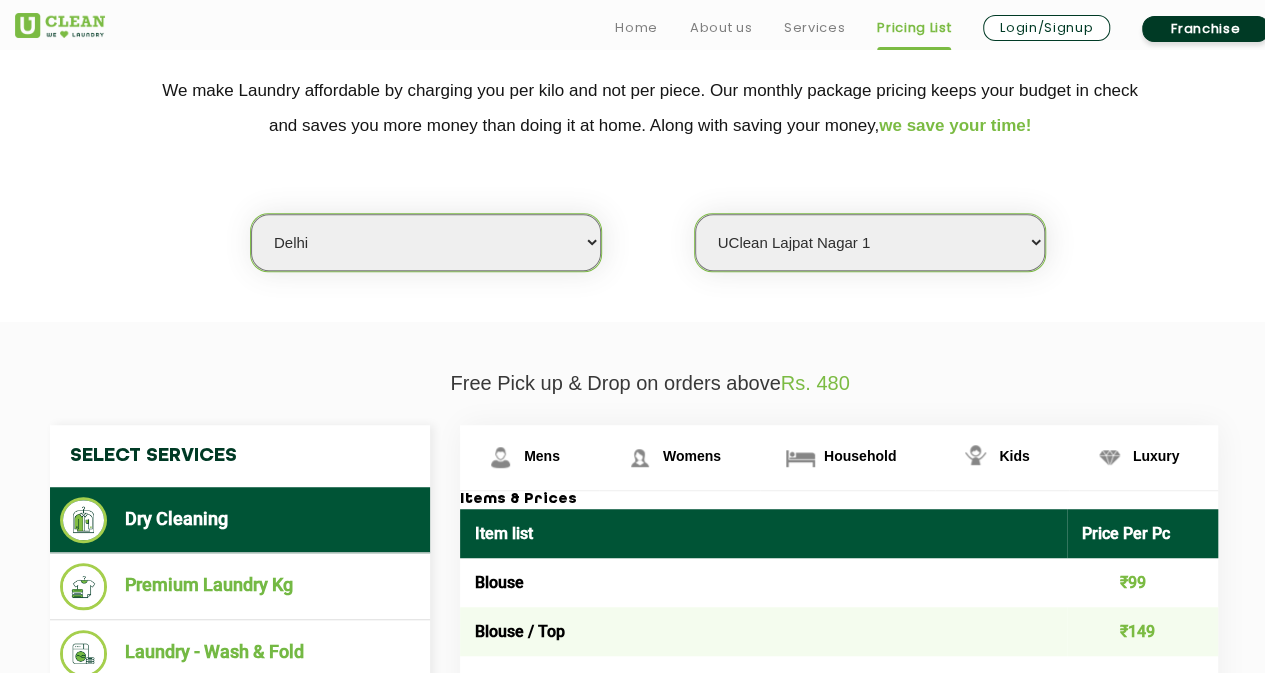 scroll, scrollTop: 422, scrollLeft: 0, axis: vertical 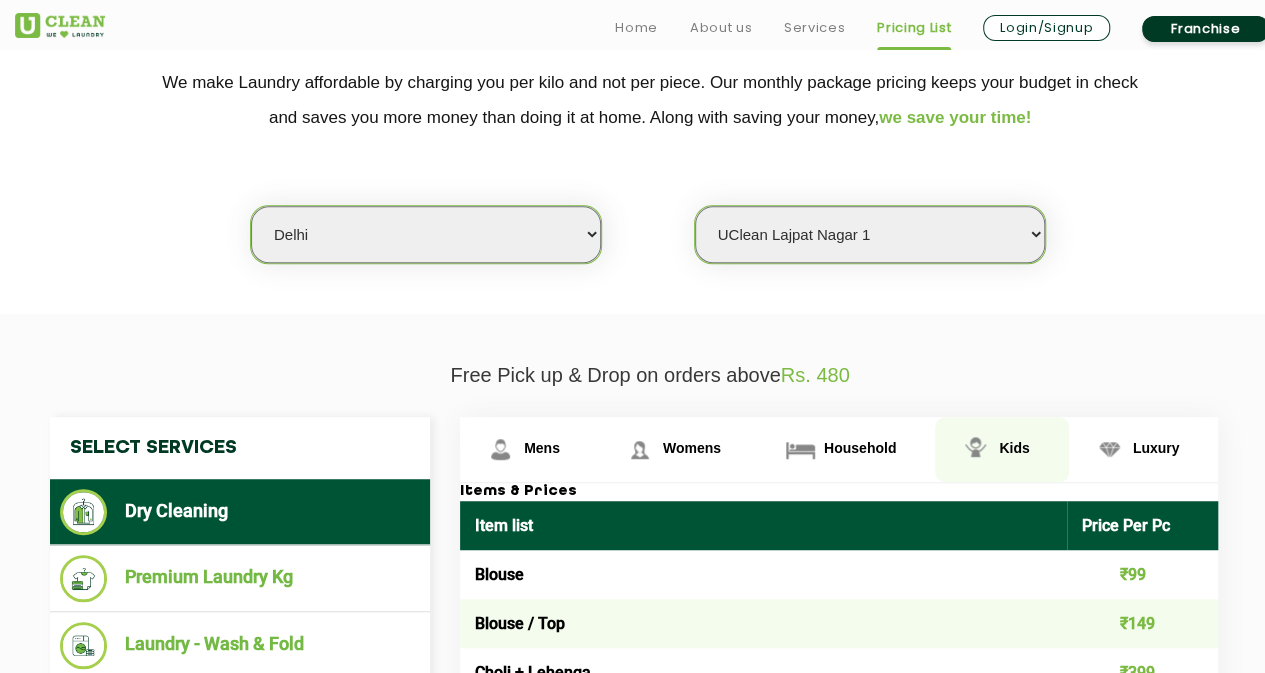 click on "Kids" at bounding box center [529, 449] 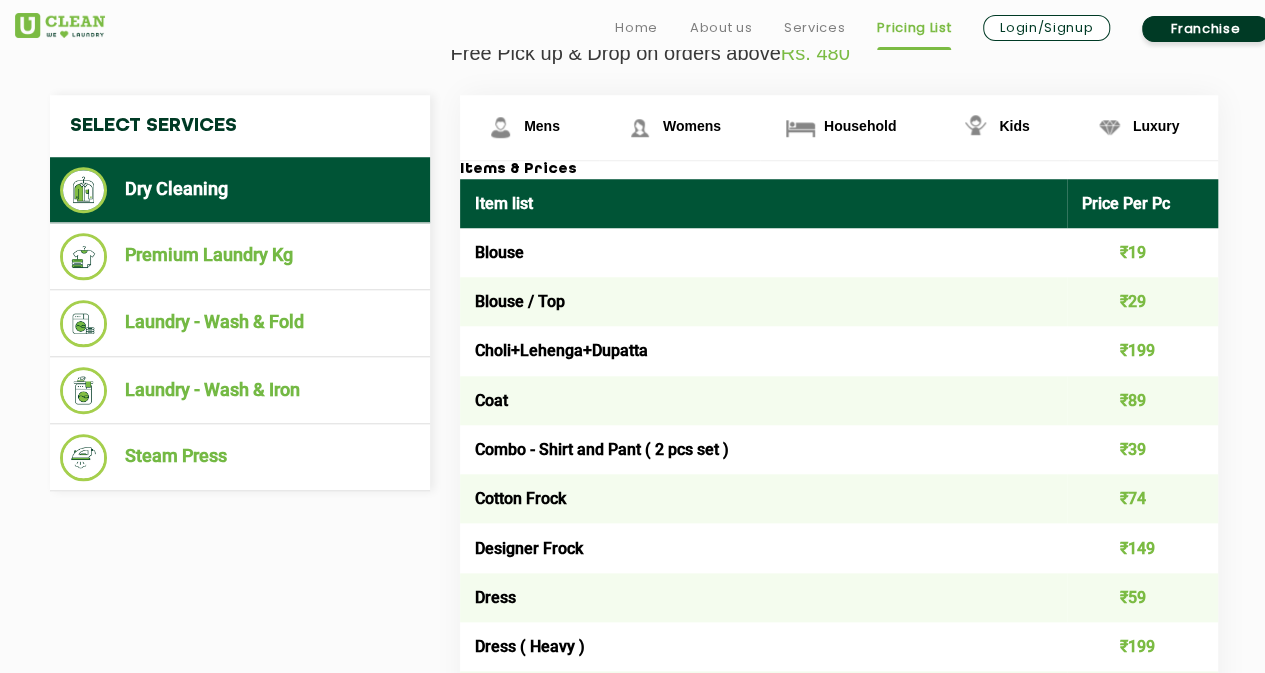 scroll, scrollTop: 745, scrollLeft: 0, axis: vertical 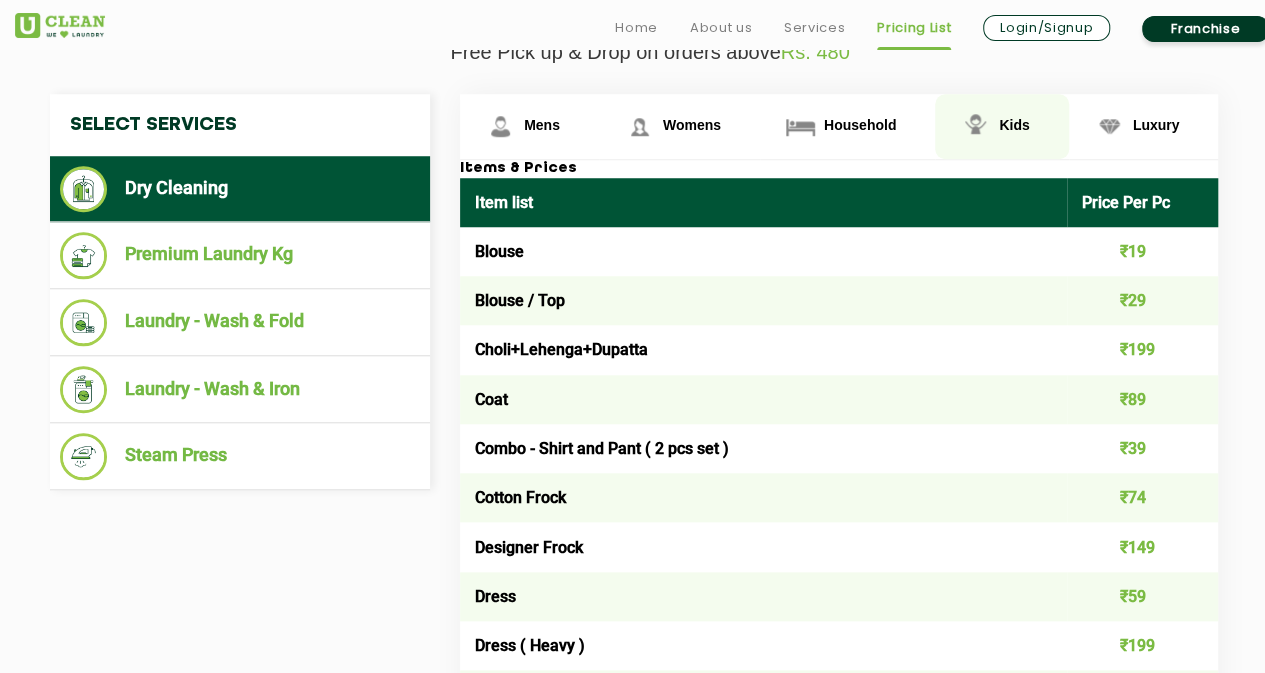 click on "Kids" at bounding box center (1001, 126) 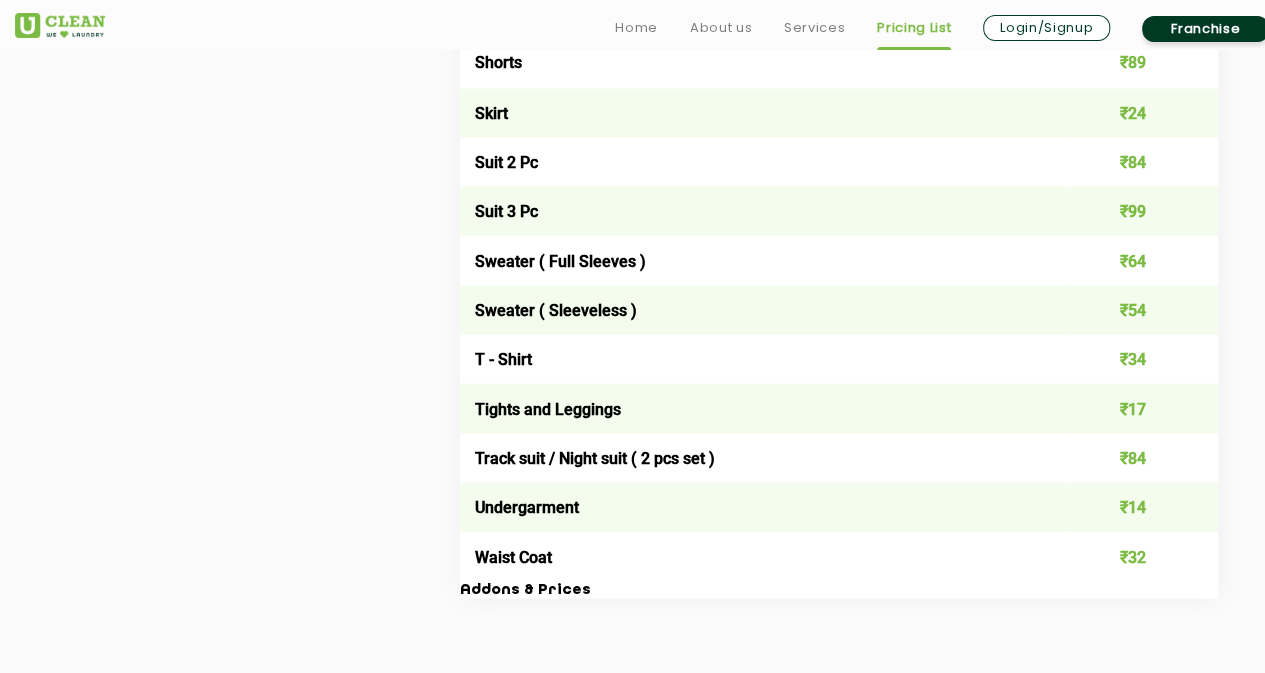 scroll, scrollTop: 1899, scrollLeft: 0, axis: vertical 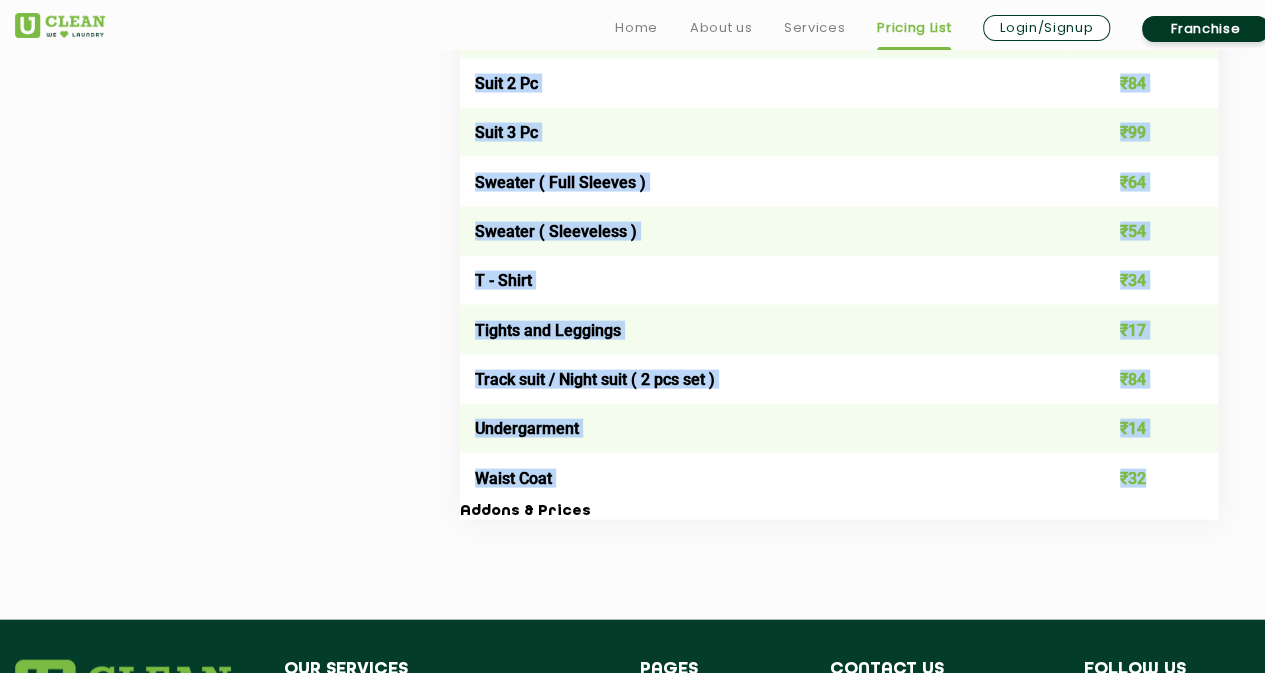 drag, startPoint x: 476, startPoint y: 249, endPoint x: 1142, endPoint y: 480, distance: 704.9234 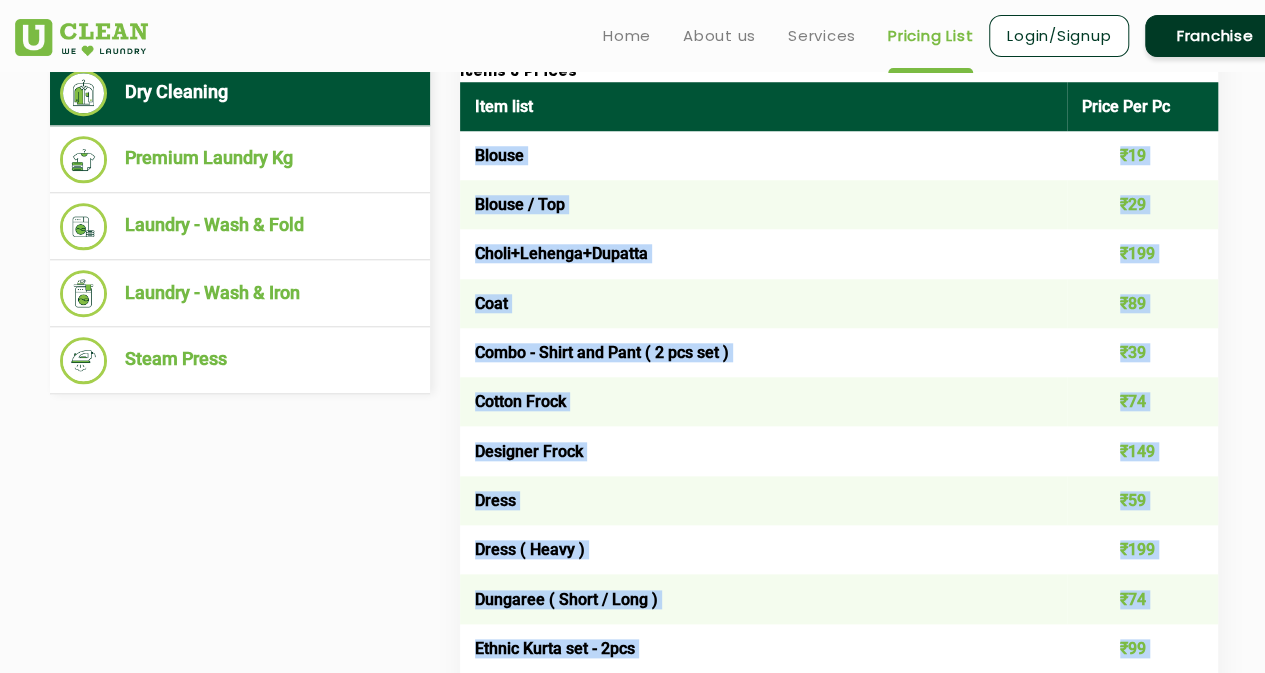 scroll, scrollTop: 816, scrollLeft: 0, axis: vertical 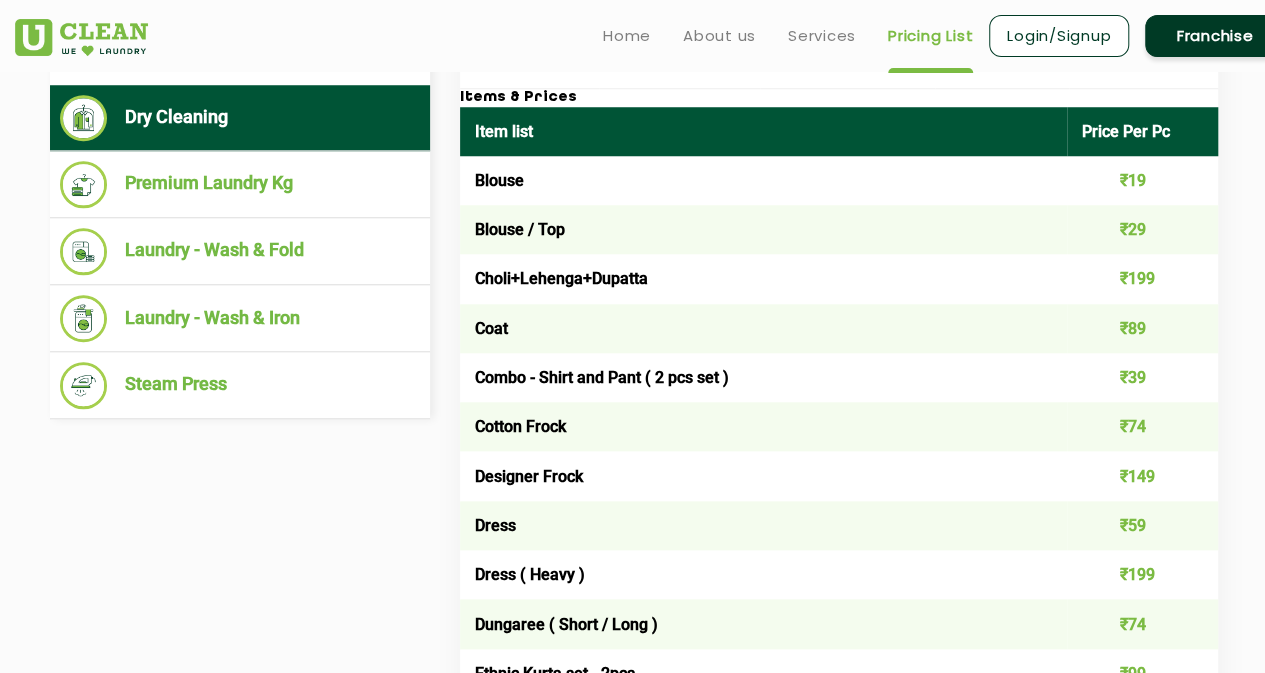 click on "Select Services Dry Cleaning  Premium Laundry Kg  Laundry - Wash & Fold  Laundry - Wash & Iron  Steam Press  Mens Womens Household Kids Luxury Items & Prices Item list Price Per Pc Blouse ₹19 Blouse / Top ₹29 Choli+Lehenga+Dupatta ₹199 Coat ₹89 Combo -  Shirt and Pant ( 2 pcs set ) ₹39 Cotton Frock ₹74 Designer Frock ₹149 Dress ₹59 Dress ( Heavy ) ₹199 Dungaree ( Short / Long ) ₹74 Ethnic Kurta set - 2pcs ₹99 Ethnic wear ( Normal / Heavy work ) ₹149 Frock ₹59 Jacket ₹74 Jeans ₹32 Kurta + Pants / Salwar / Churidar + Dupatta ₹149 Pyjama ₹22 Shirt ₹27 Shorts ₹89 Skirt ₹24 Suit 2 Pc ₹84 Suit 3 Pc ₹99 Sweater ( Full Sleeves ) ₹64 Sweater ( Sleeveless ) ₹54 T - Shirt ₹34 Tights and Leggings ₹17 Track suit / Night suit ( 2 pcs set ) ₹84 Undergarment ₹14 Waist Coat ₹32 Addons & Prices" 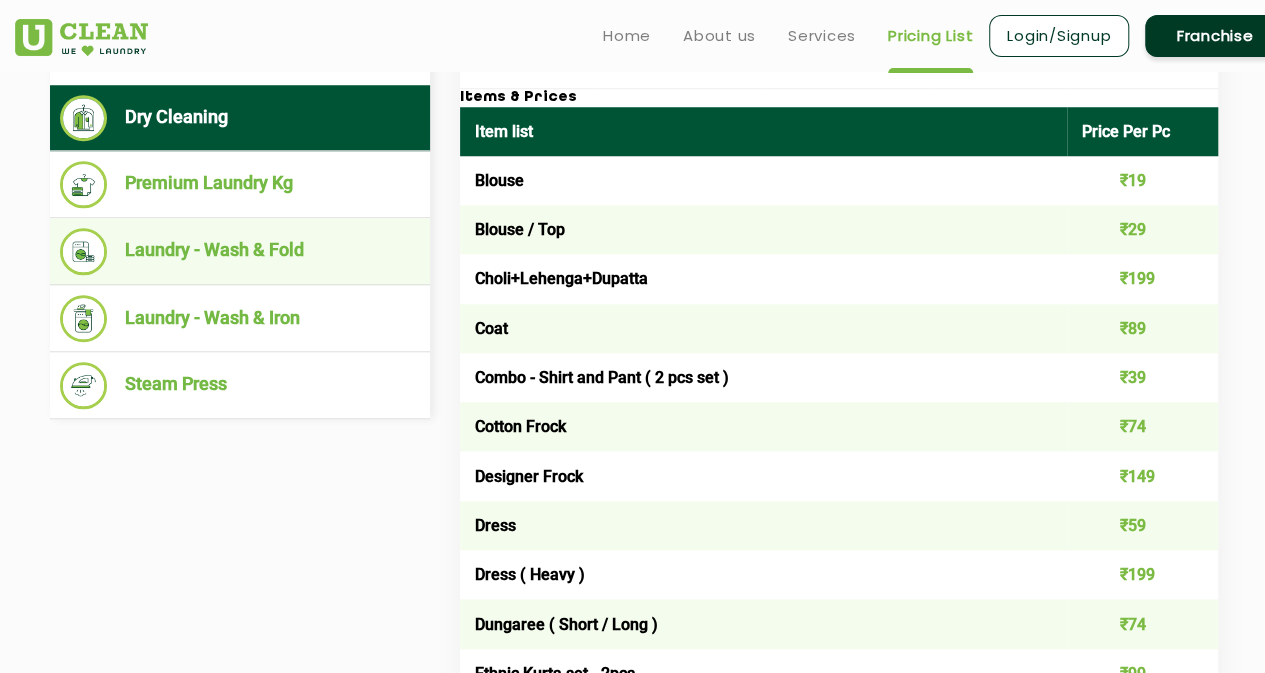 click on "Laundry - Wash & Fold" at bounding box center (240, 251) 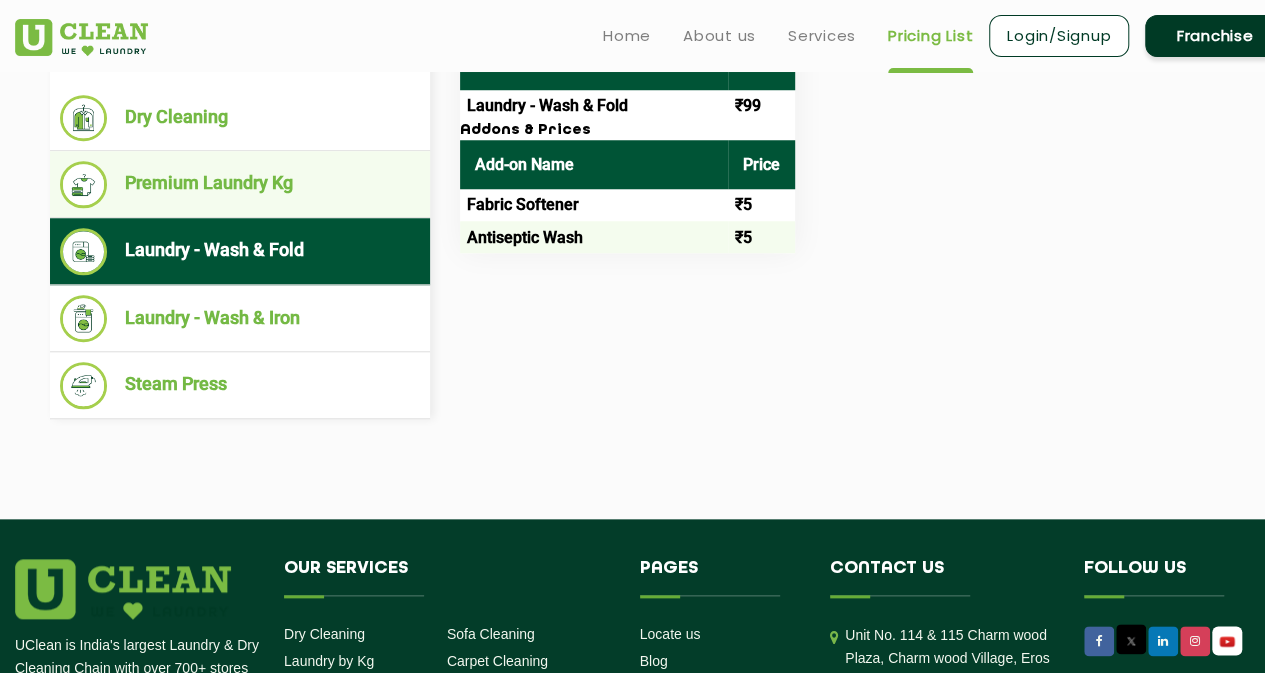 click on "Premium Laundry Kg" at bounding box center (240, 184) 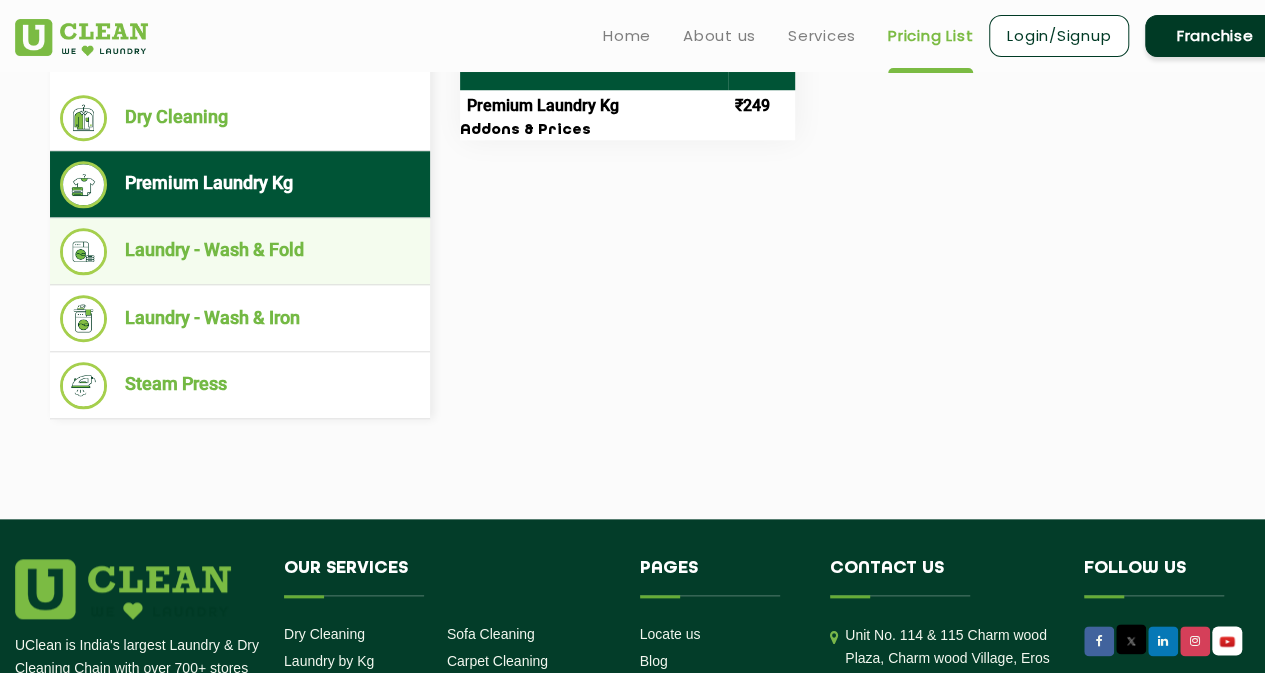 click on "Laundry - Wash & Fold" at bounding box center [240, 251] 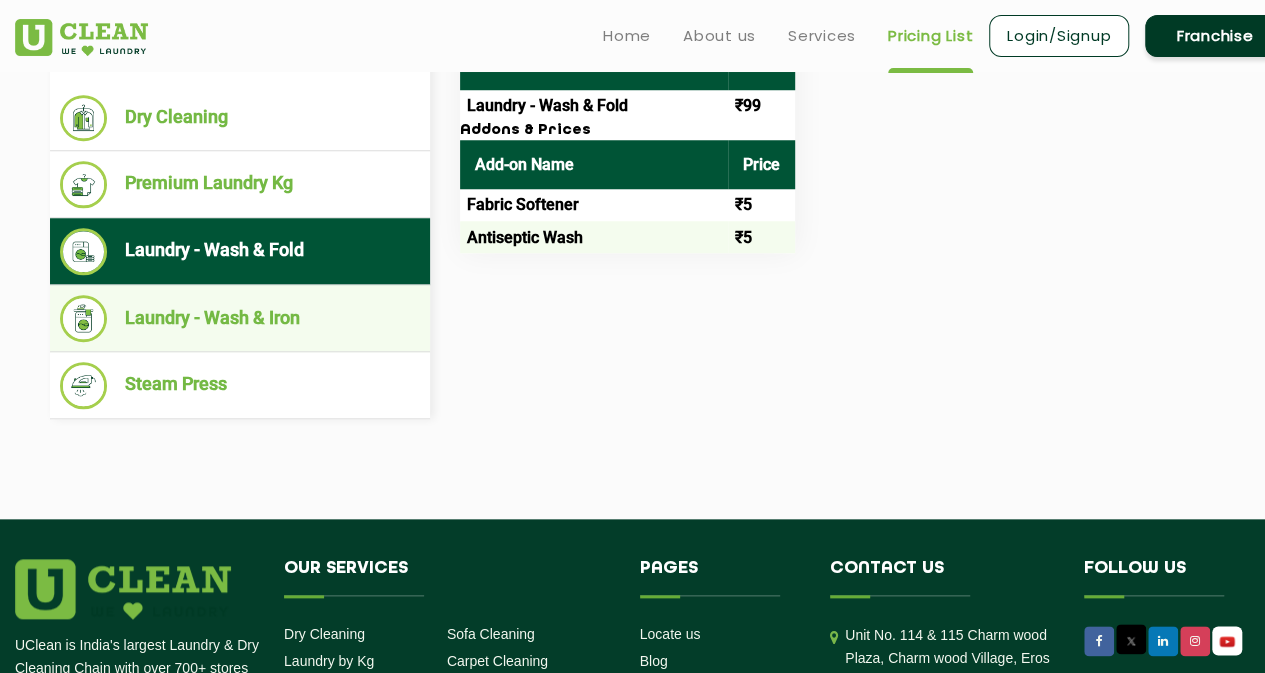 click on "Laundry - Wash & Iron" at bounding box center [240, 318] 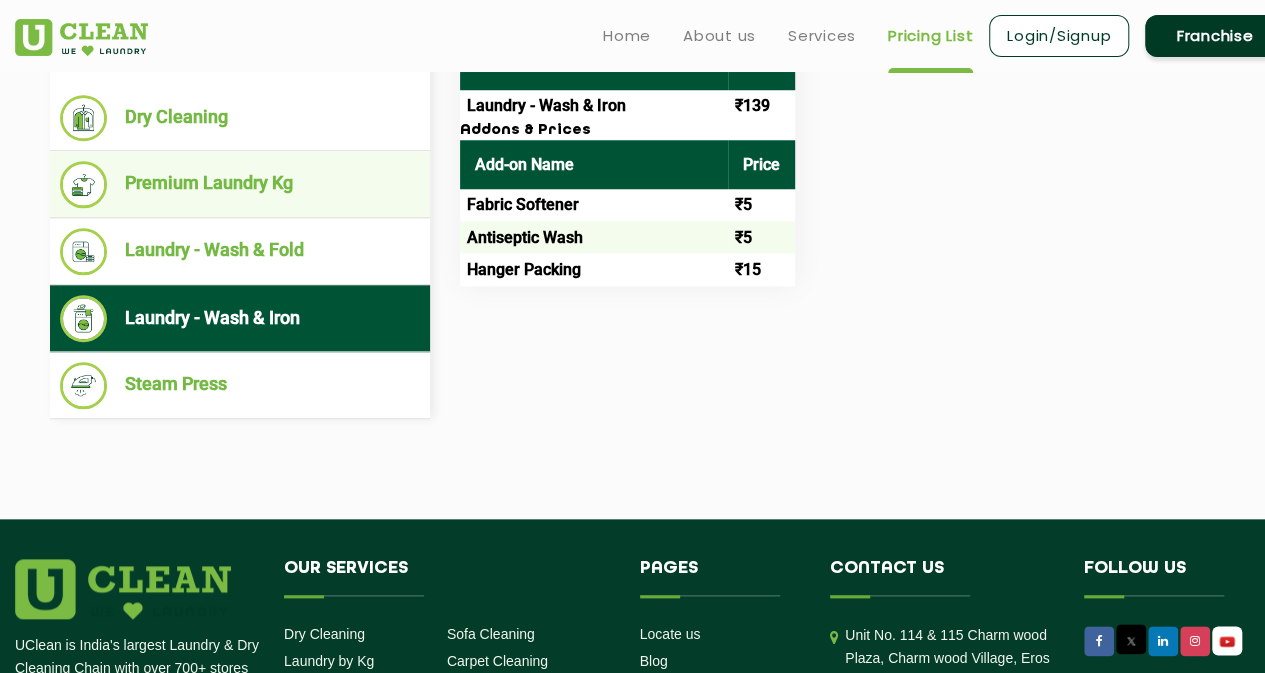 click on "Premium Laundry Kg" at bounding box center (240, 184) 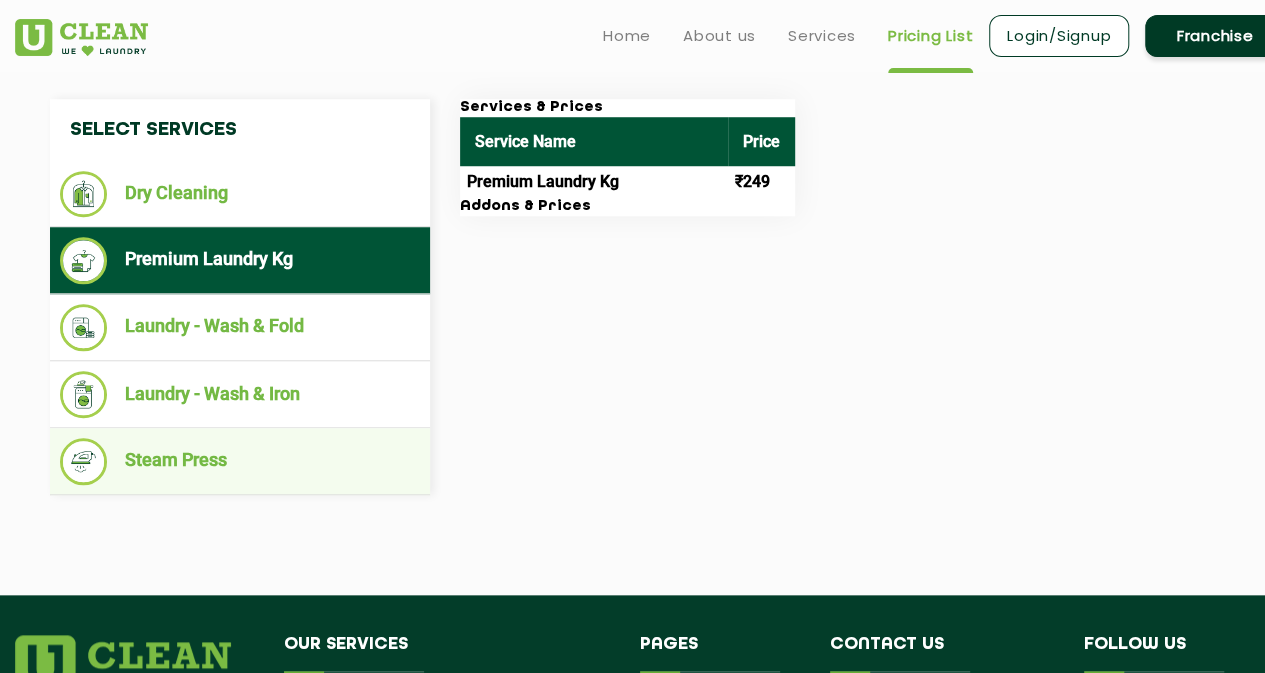 scroll, scrollTop: 738, scrollLeft: 0, axis: vertical 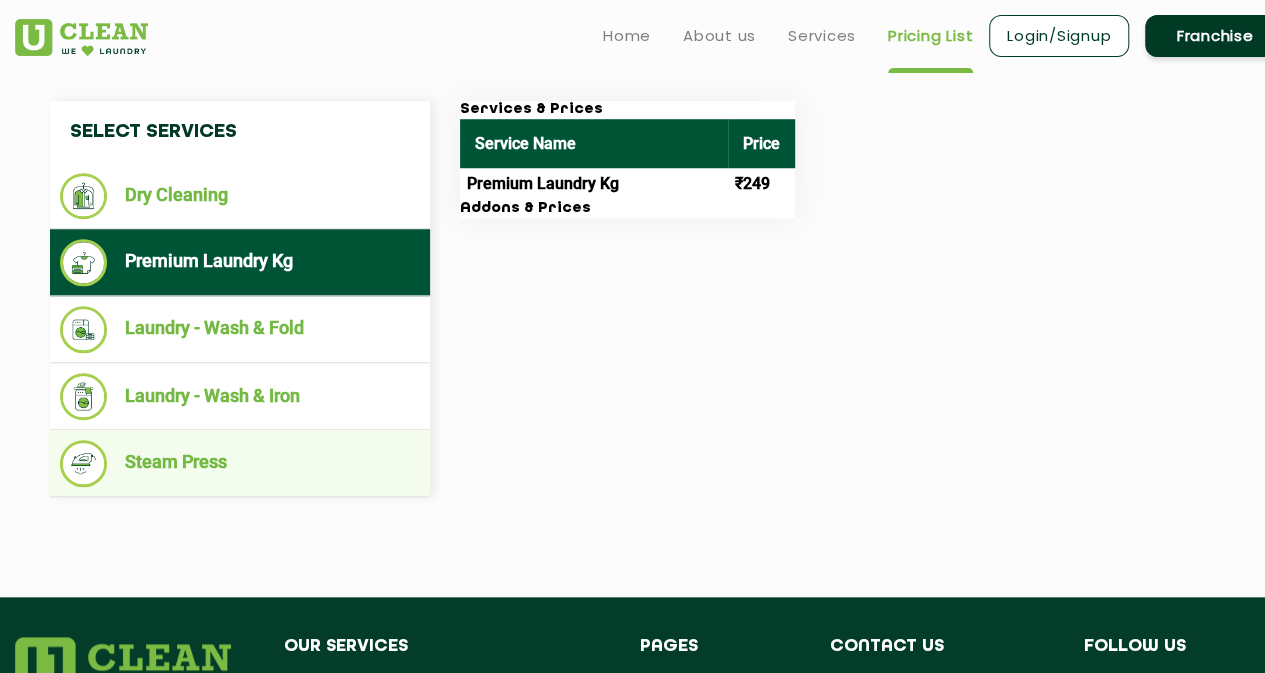 click on "Steam Press" at bounding box center [240, 463] 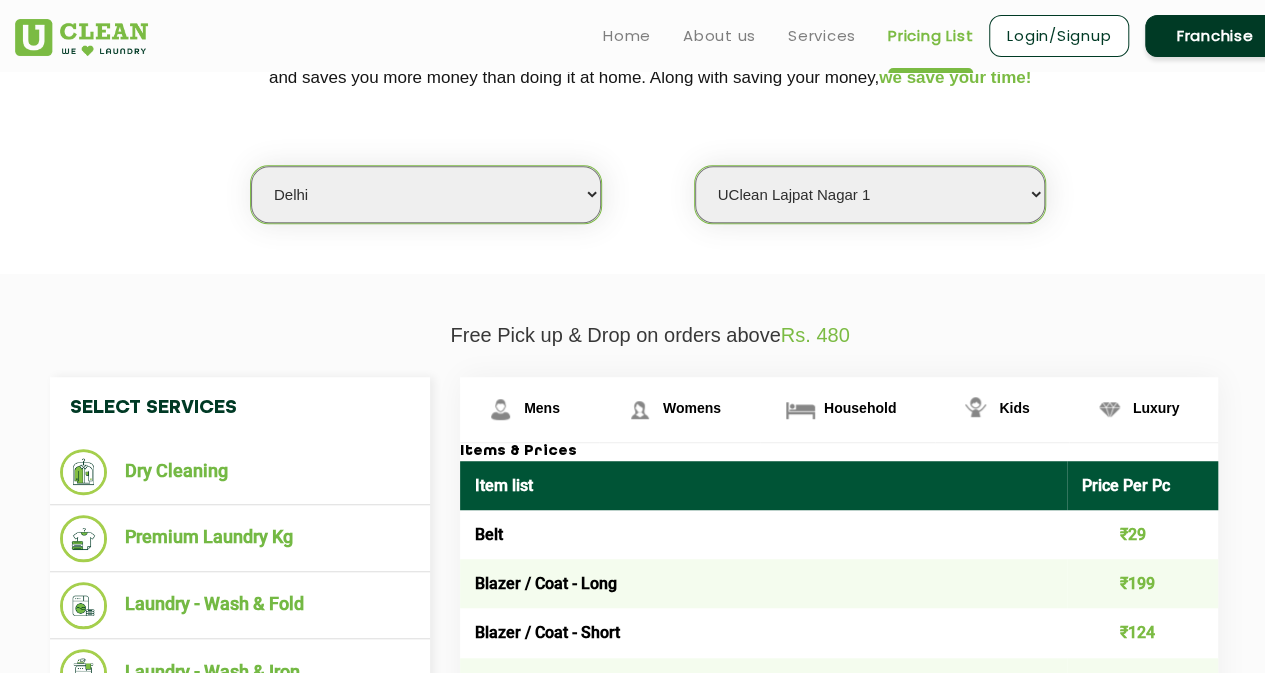 scroll, scrollTop: 460, scrollLeft: 0, axis: vertical 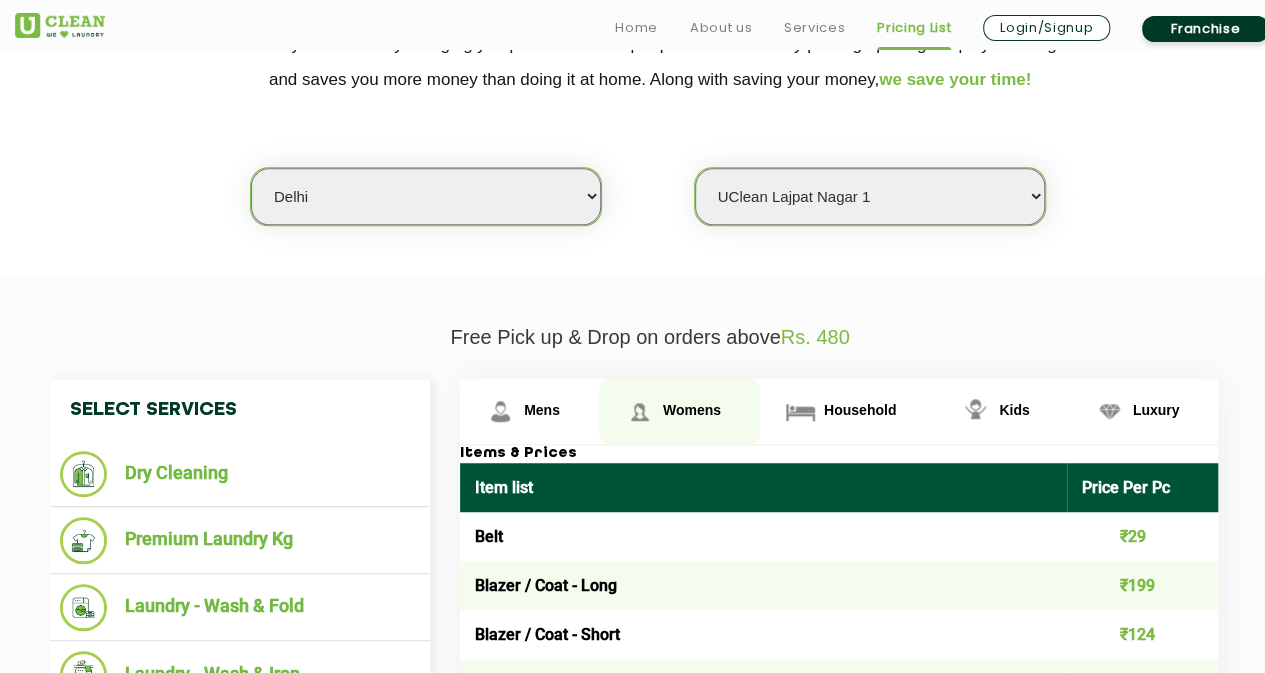 click on "Womens" at bounding box center (529, 411) 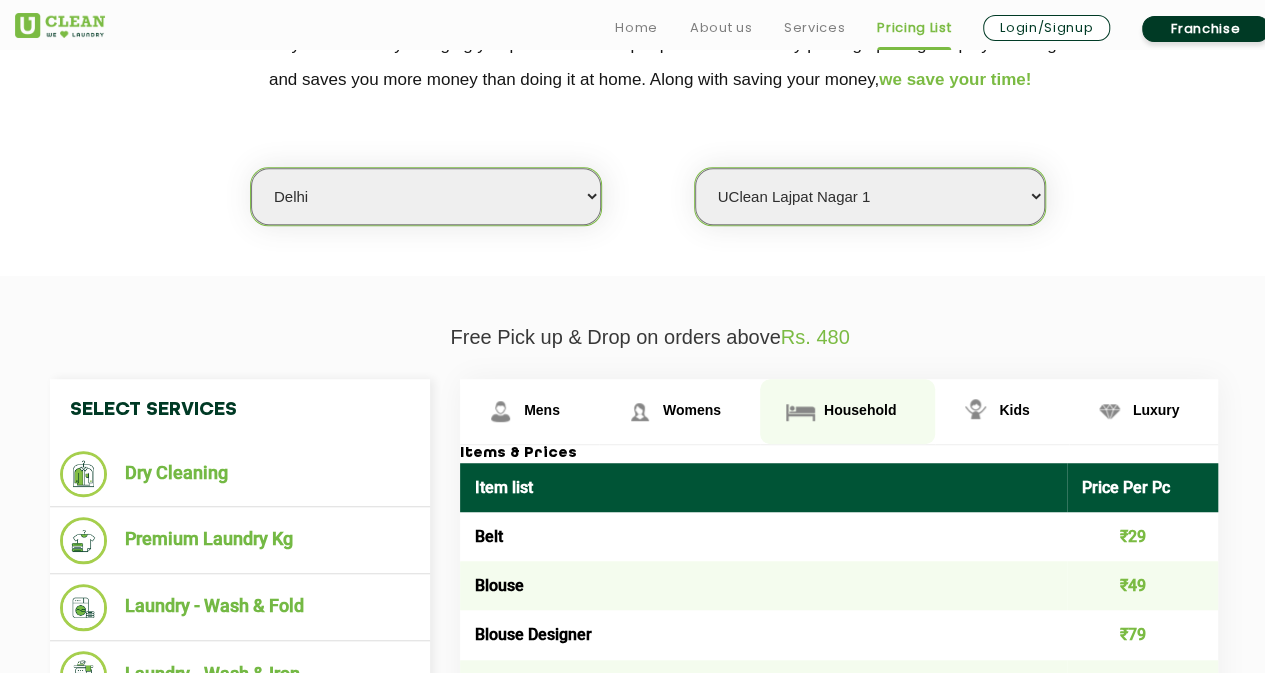 click on "Household" at bounding box center (542, 410) 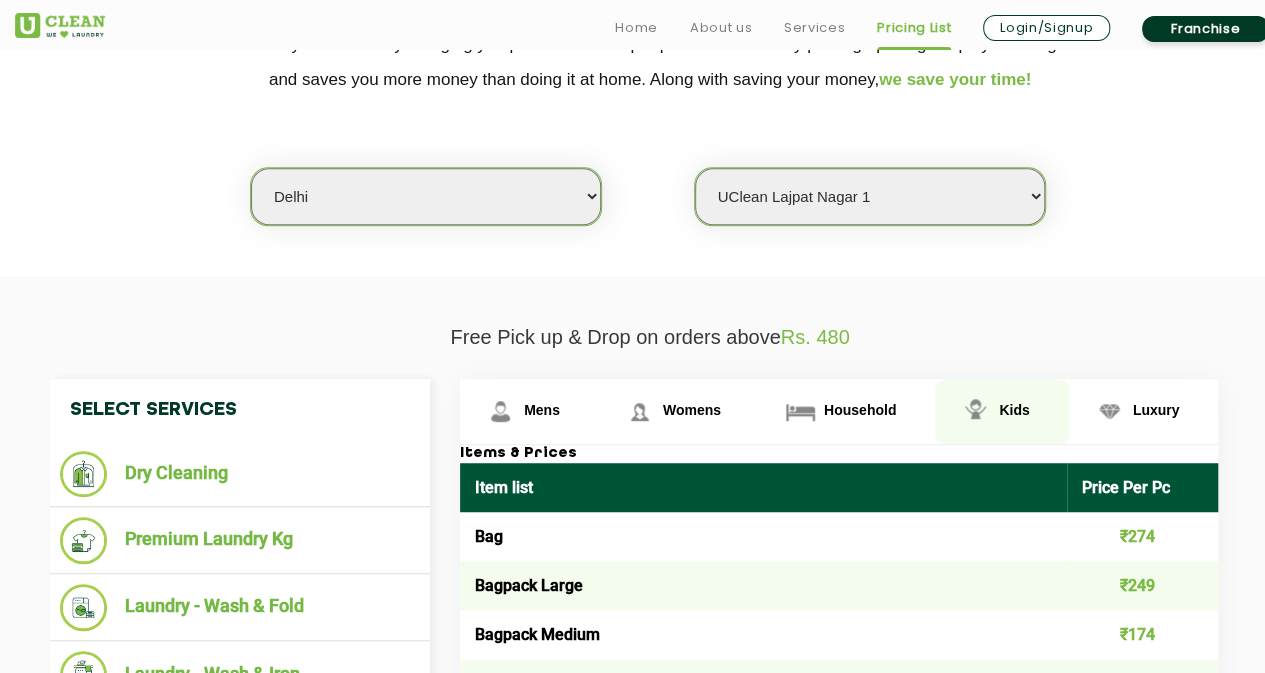 click on "Kids" at bounding box center (529, 411) 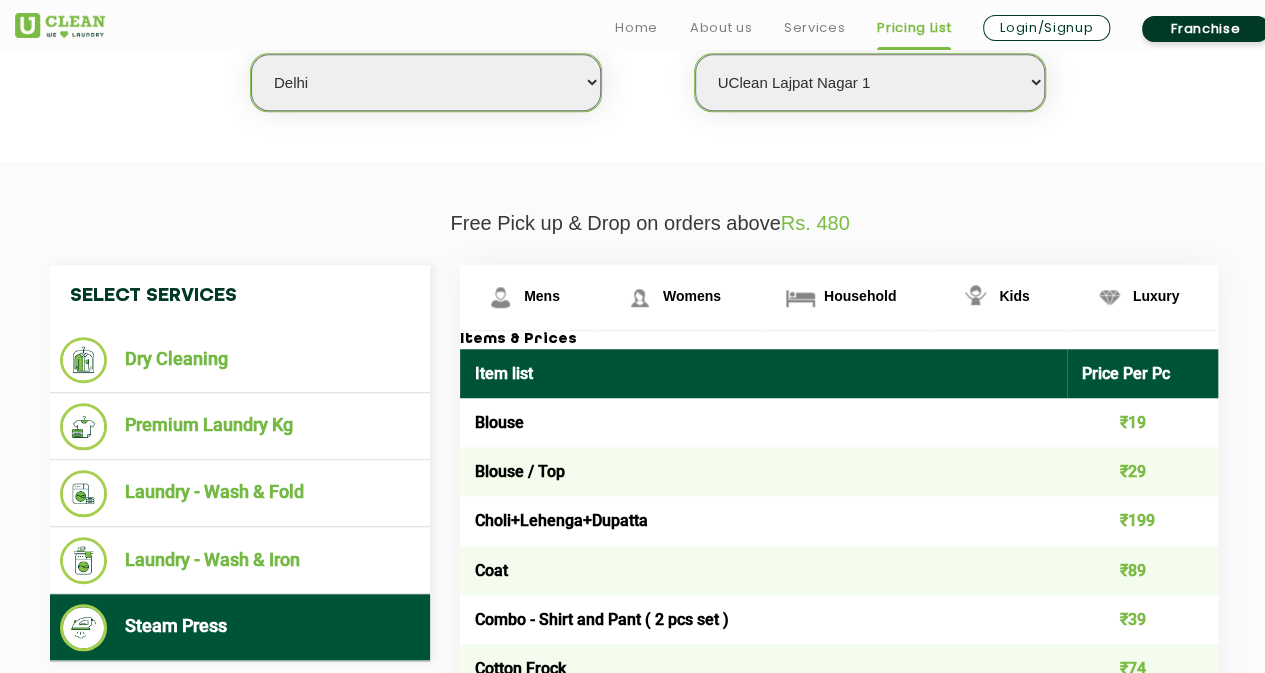 scroll, scrollTop: 608, scrollLeft: 0, axis: vertical 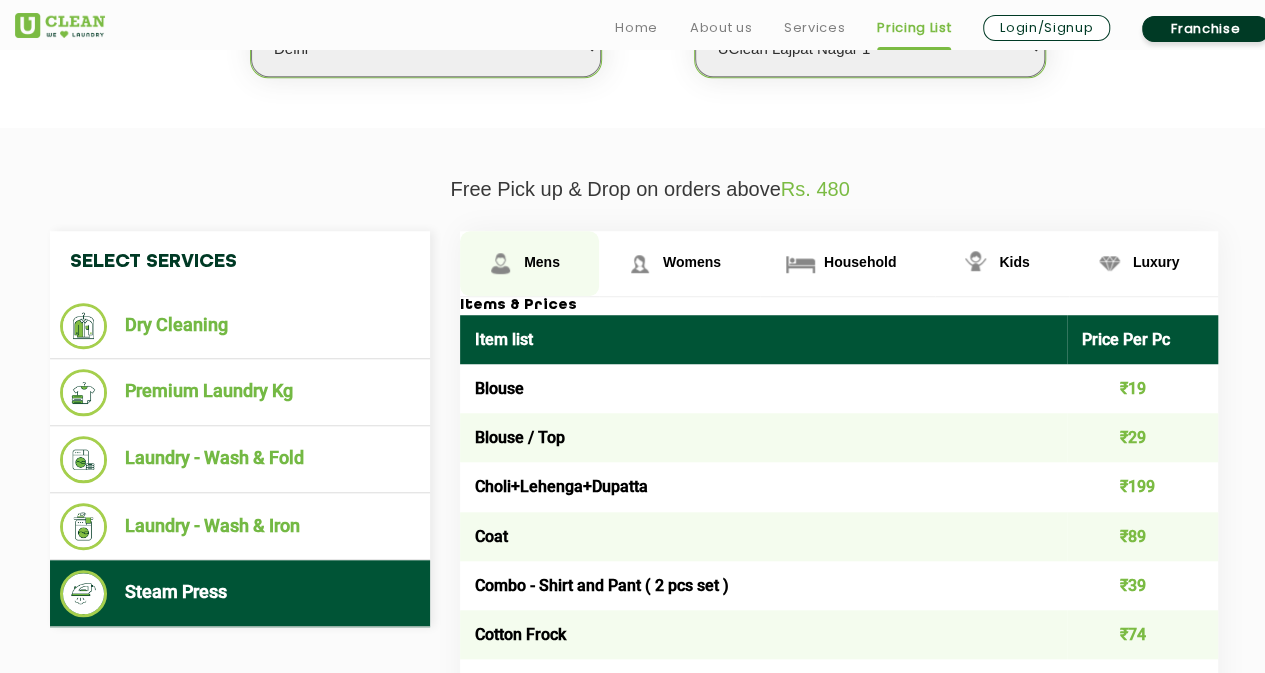 click on "Mens" at bounding box center [529, 263] 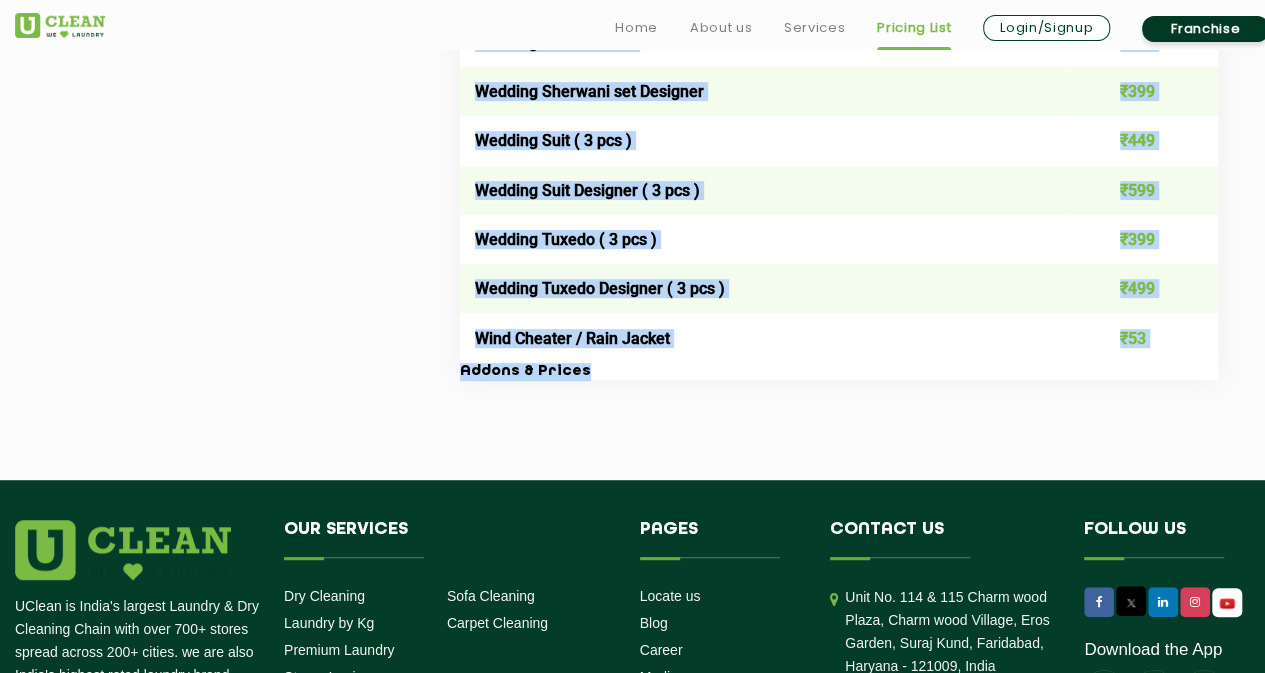 scroll, scrollTop: 4419, scrollLeft: 0, axis: vertical 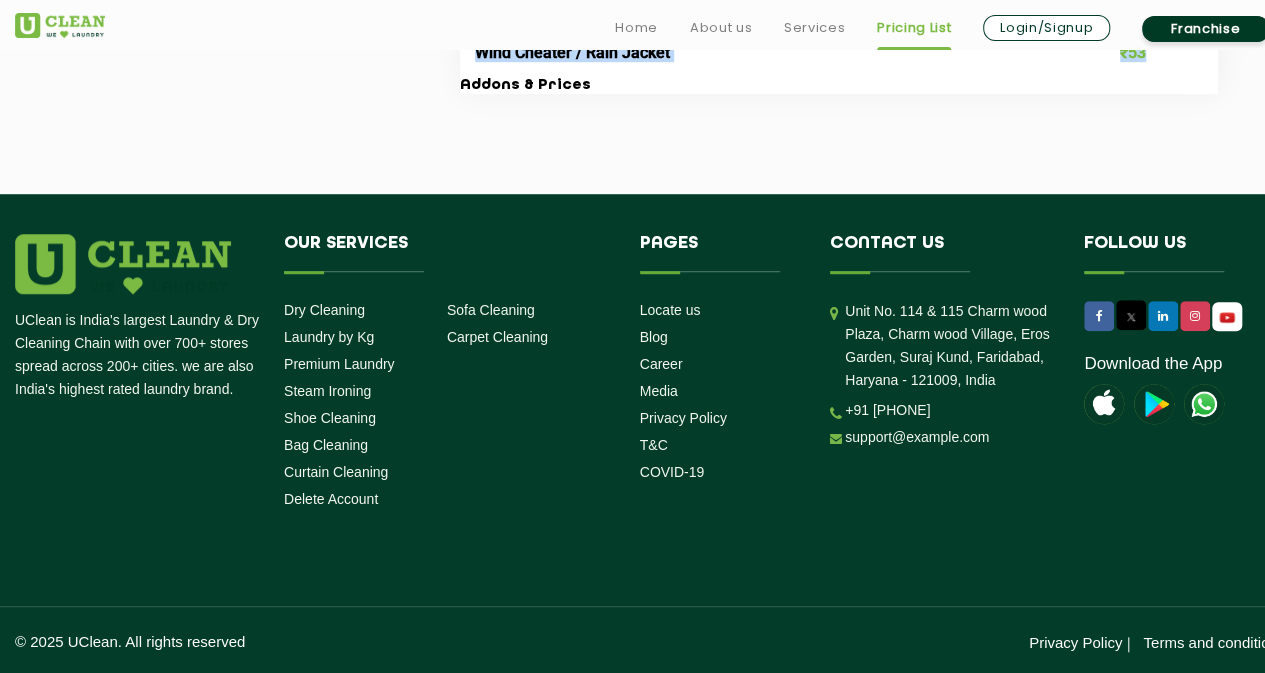 drag, startPoint x: 472, startPoint y: 375, endPoint x: 1165, endPoint y: 63, distance: 759.9954 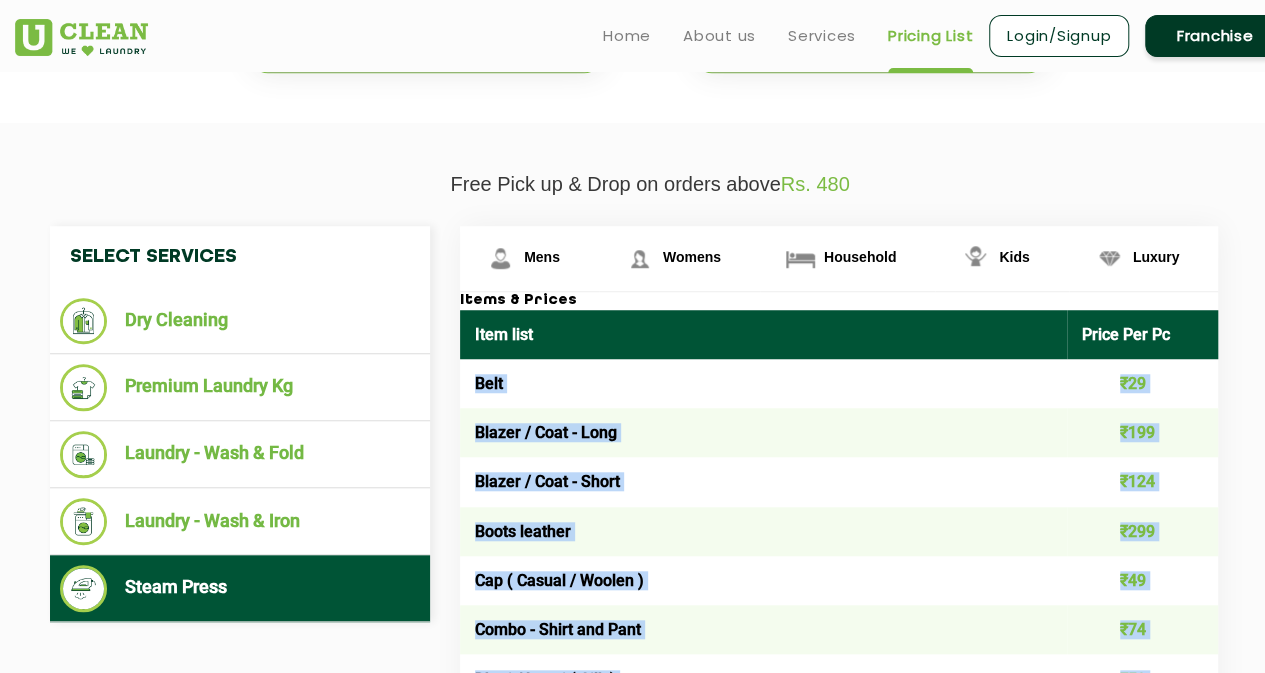scroll, scrollTop: 612, scrollLeft: 0, axis: vertical 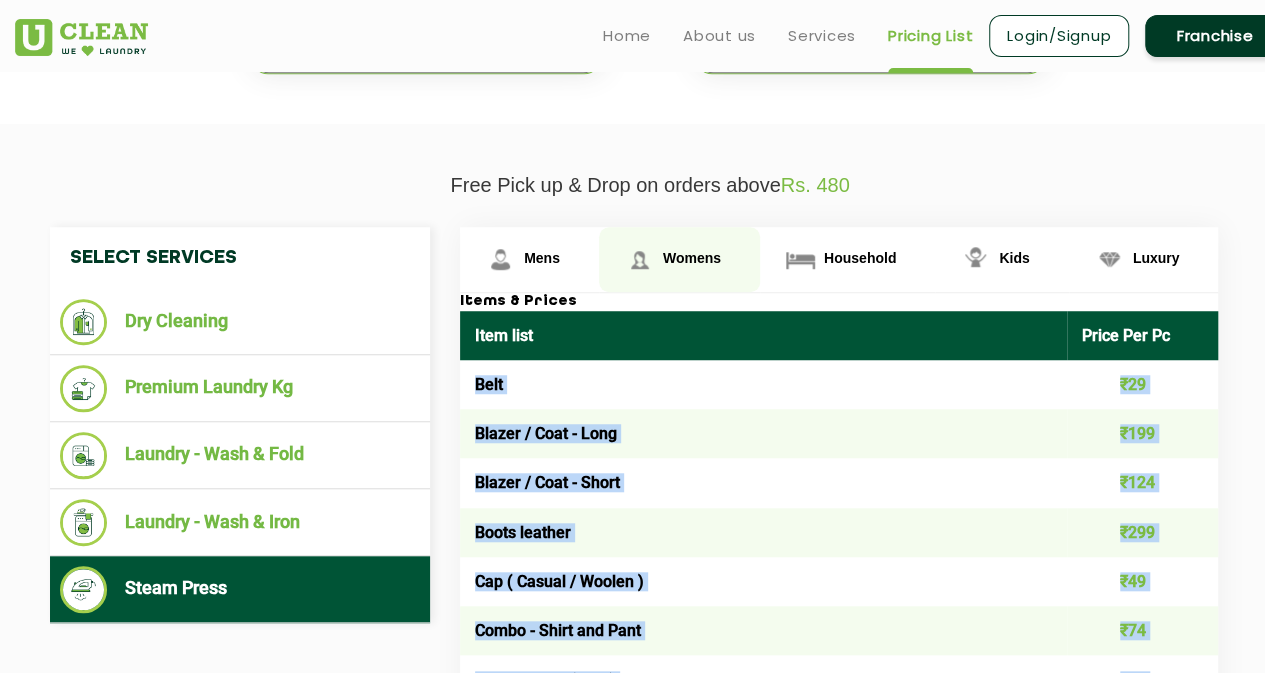 click on "Womens" at bounding box center (542, 258) 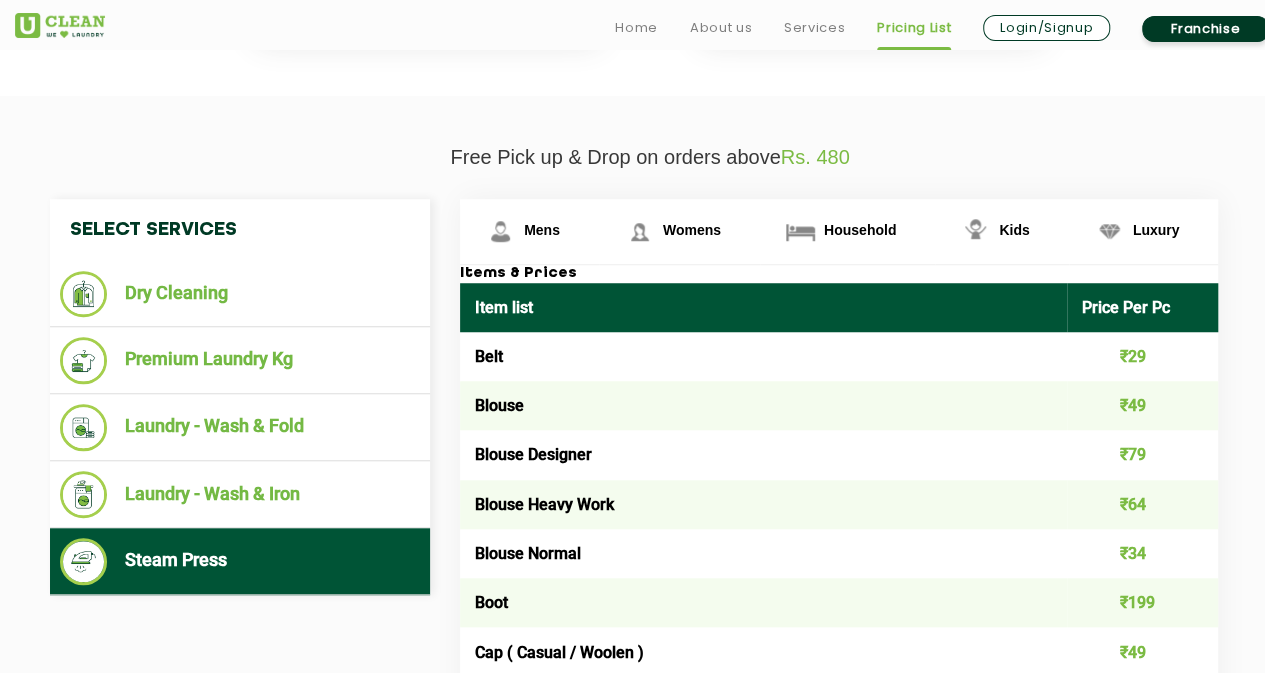scroll, scrollTop: 715, scrollLeft: 0, axis: vertical 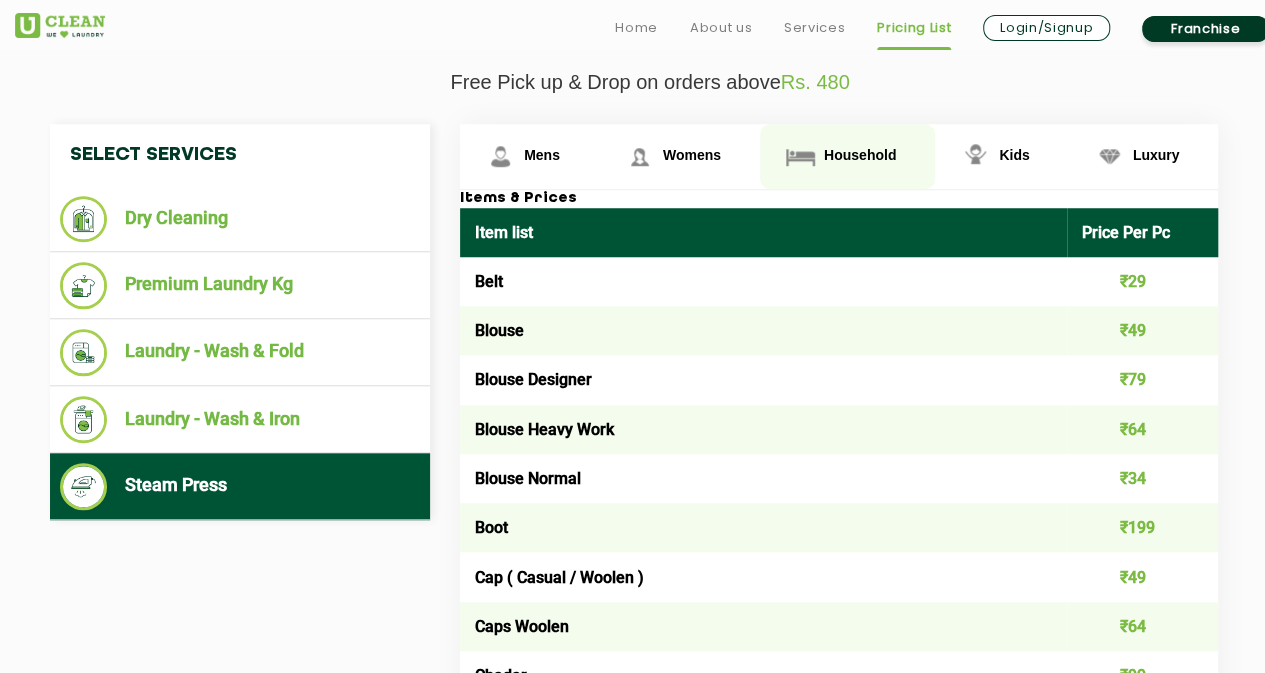 click on "Household" at bounding box center [529, 156] 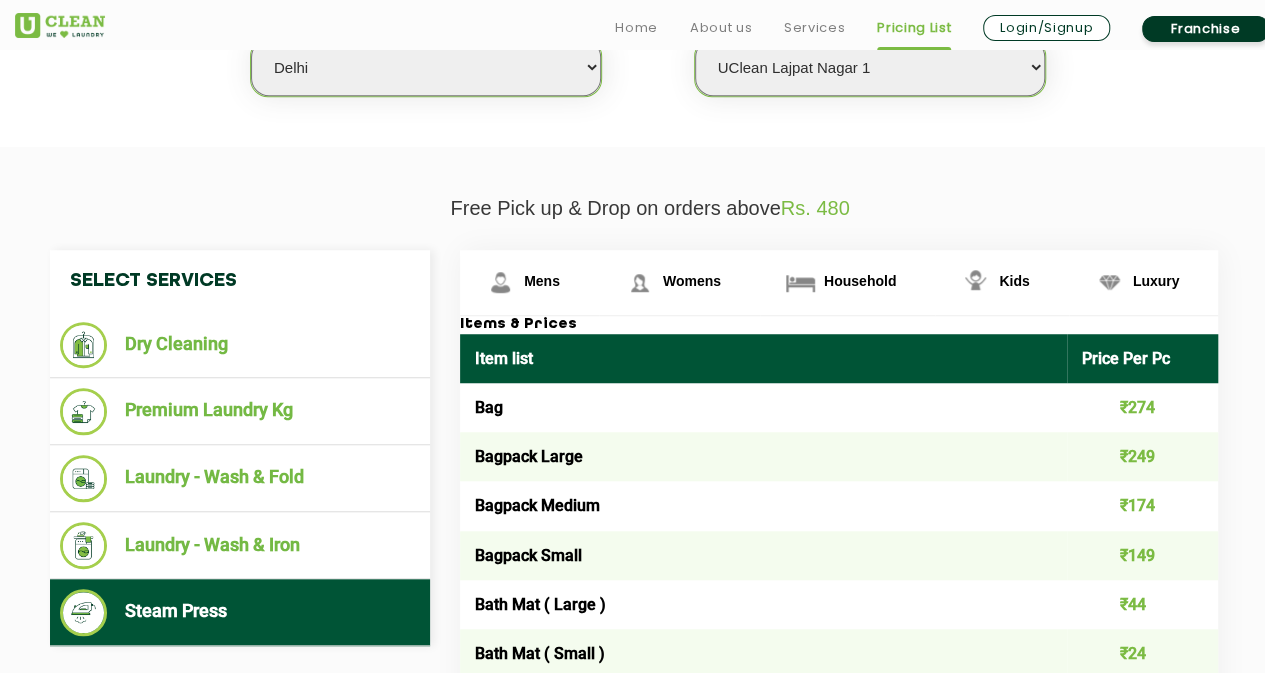 scroll, scrollTop: 592, scrollLeft: 0, axis: vertical 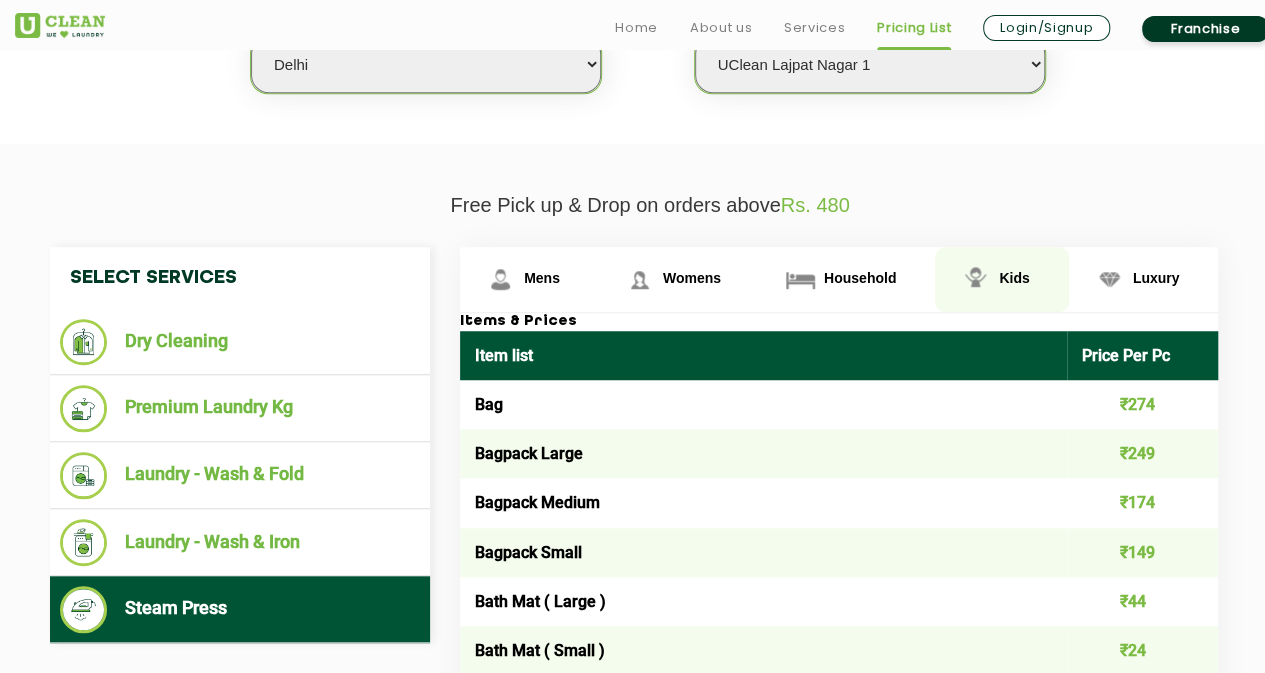 click at bounding box center [500, 279] 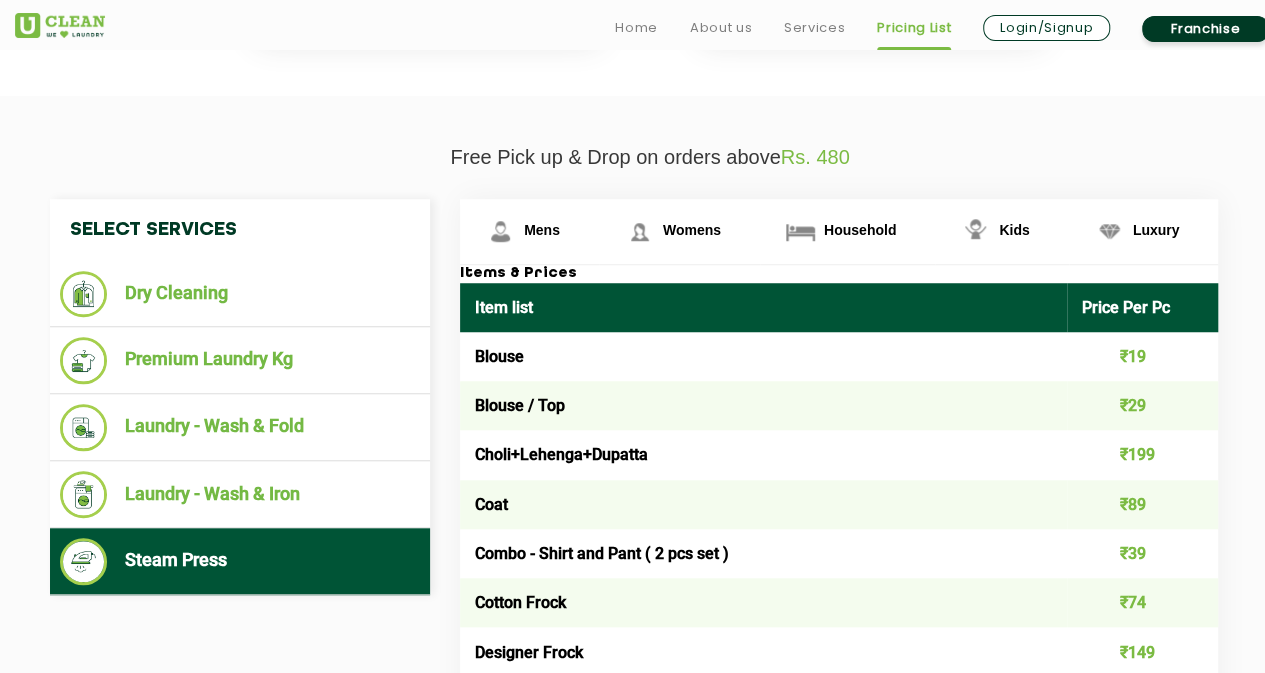 scroll, scrollTop: 642, scrollLeft: 0, axis: vertical 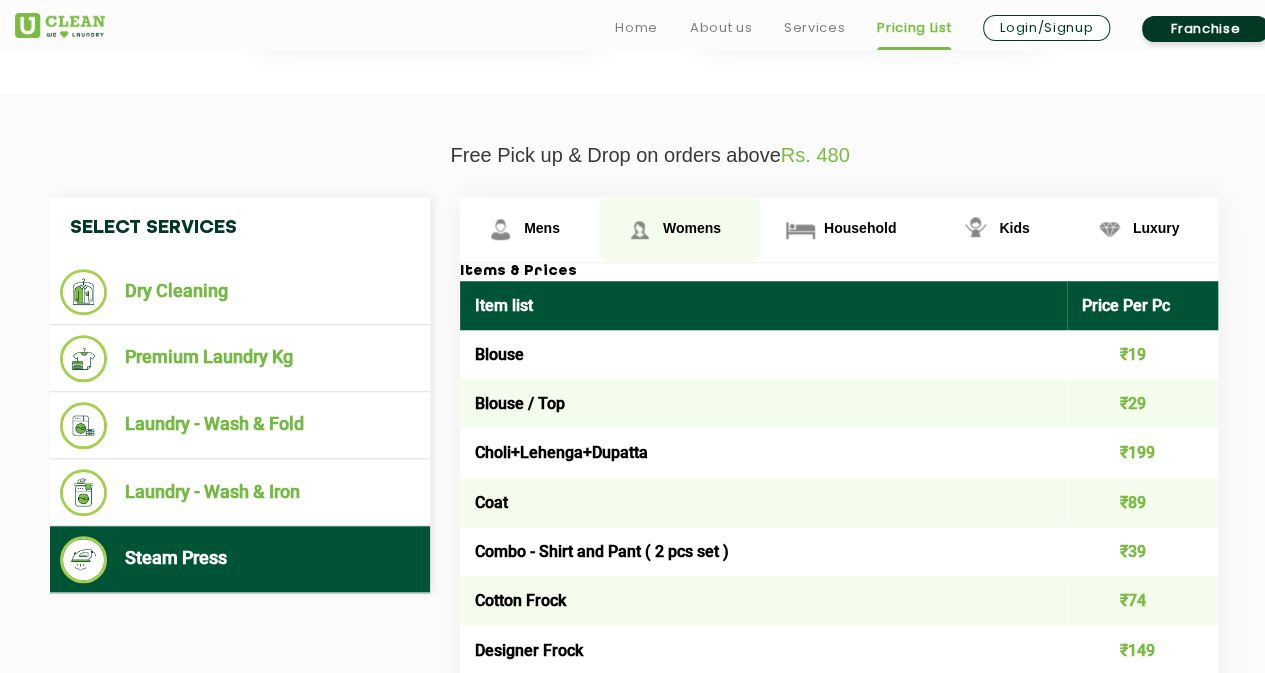 click on "Womens" at bounding box center [529, 229] 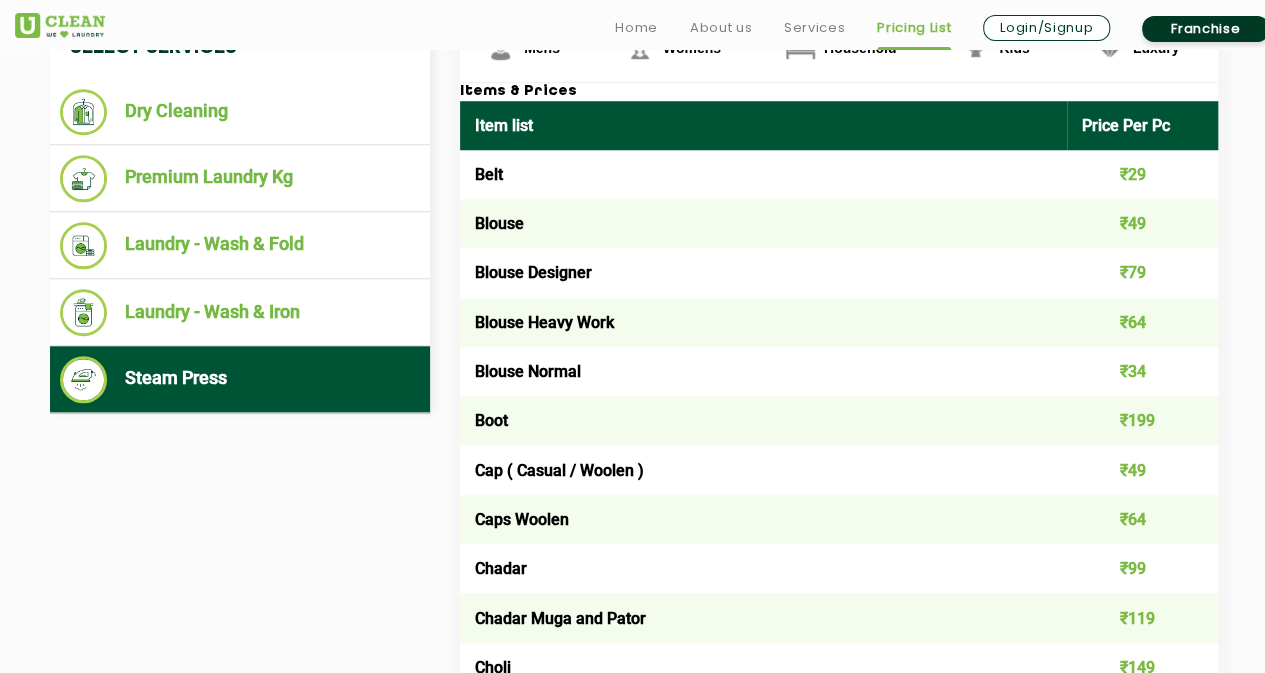 scroll, scrollTop: 824, scrollLeft: 0, axis: vertical 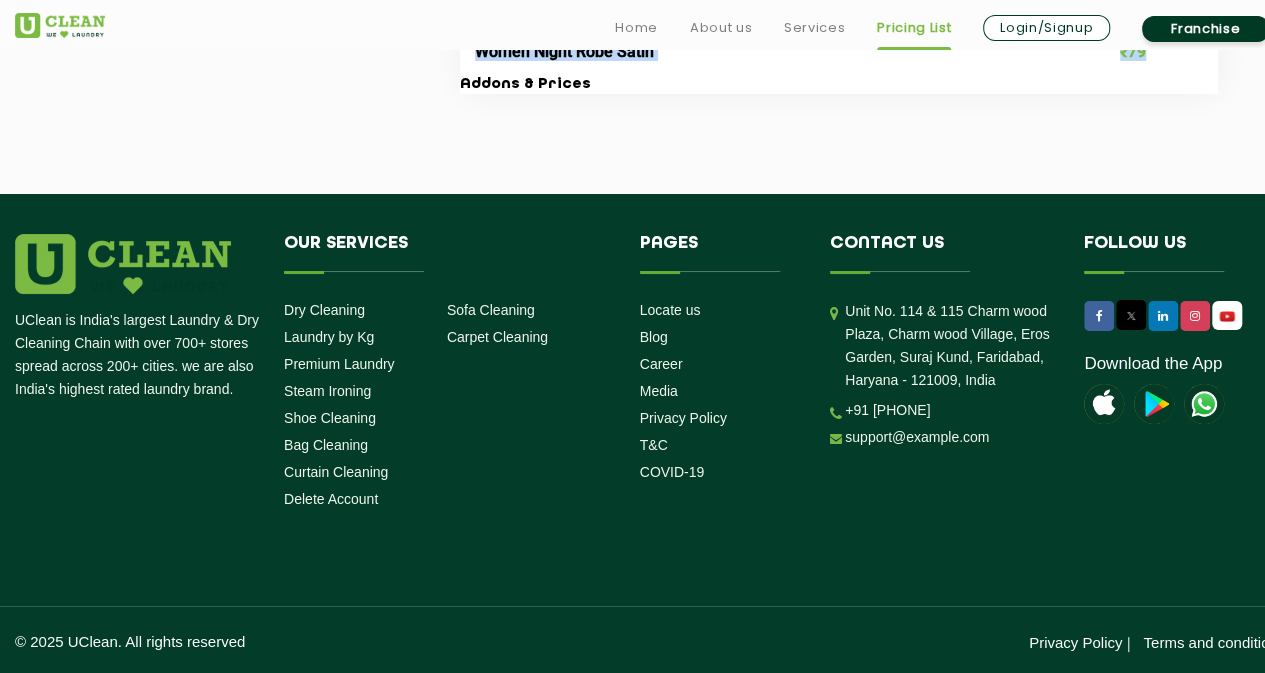 drag, startPoint x: 476, startPoint y: 162, endPoint x: 1149, endPoint y: 63, distance: 680.2426 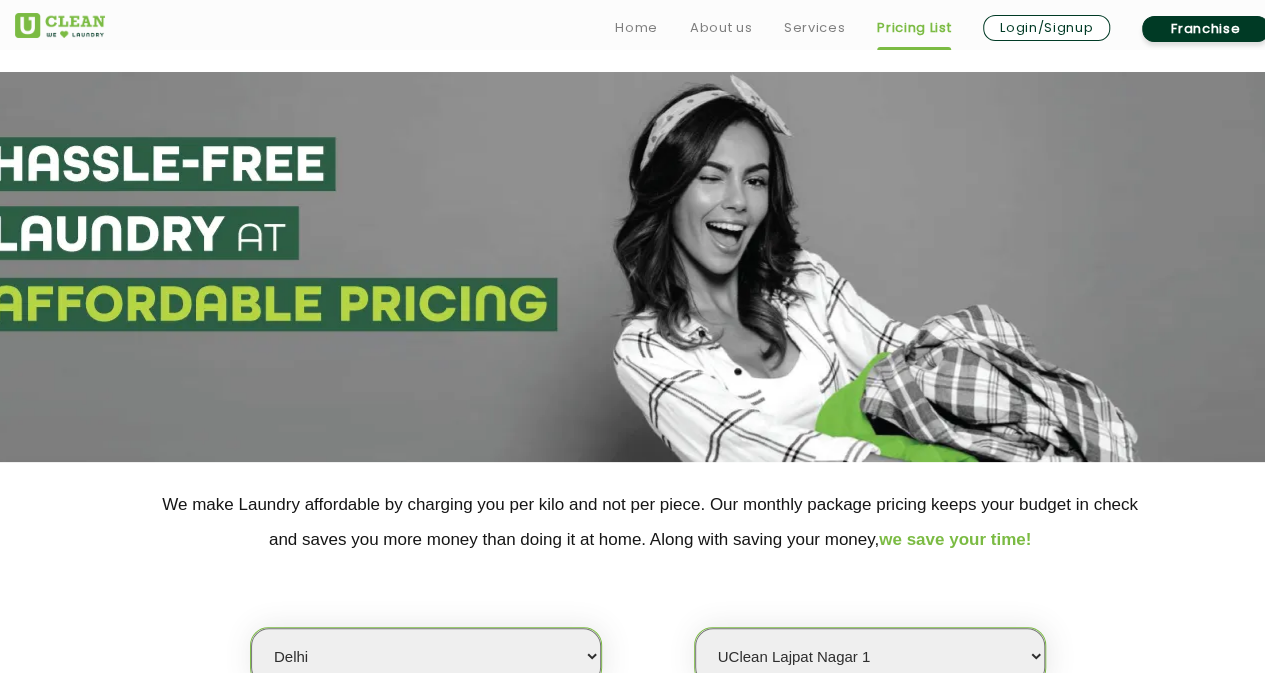 scroll, scrollTop: 609, scrollLeft: 0, axis: vertical 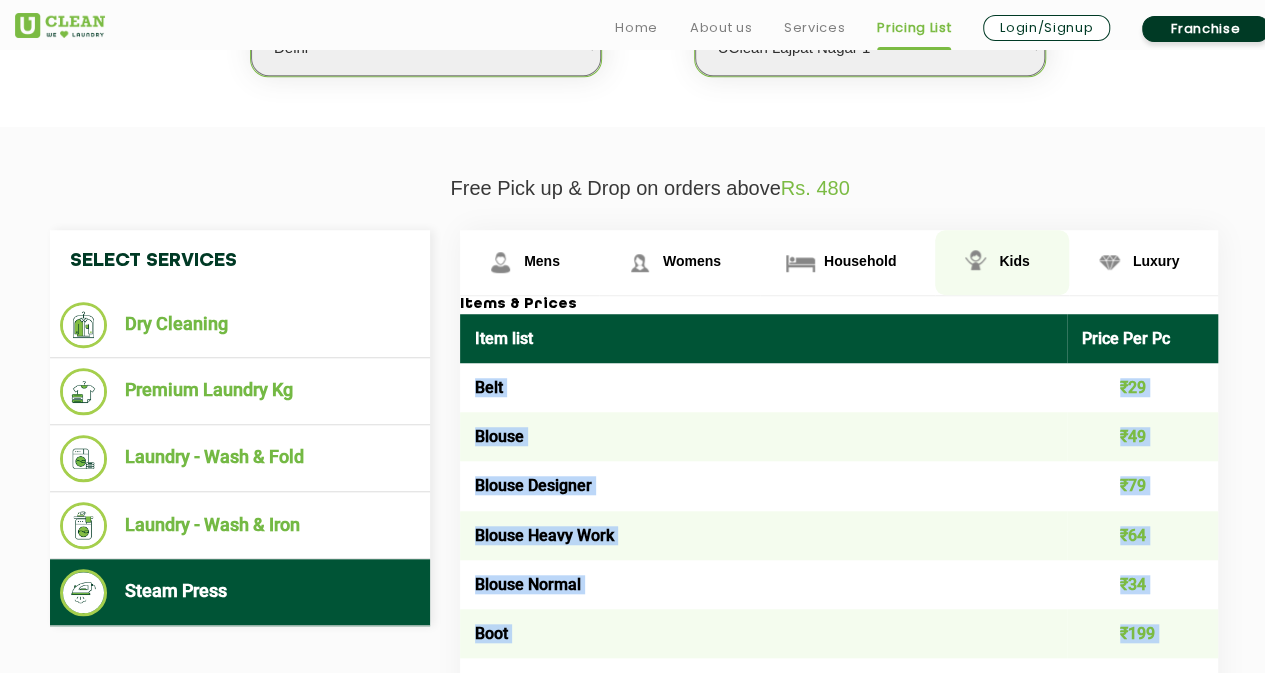 click on "Kids" at bounding box center [529, 262] 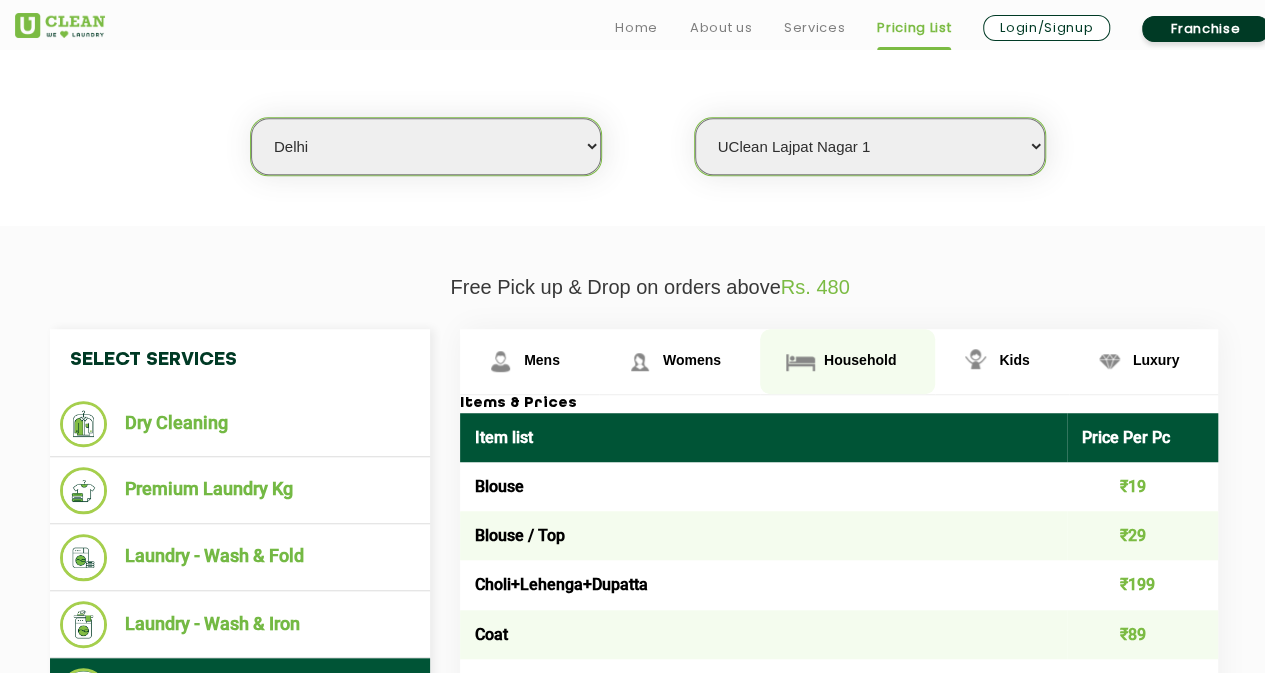 scroll, scrollTop: 514, scrollLeft: 0, axis: vertical 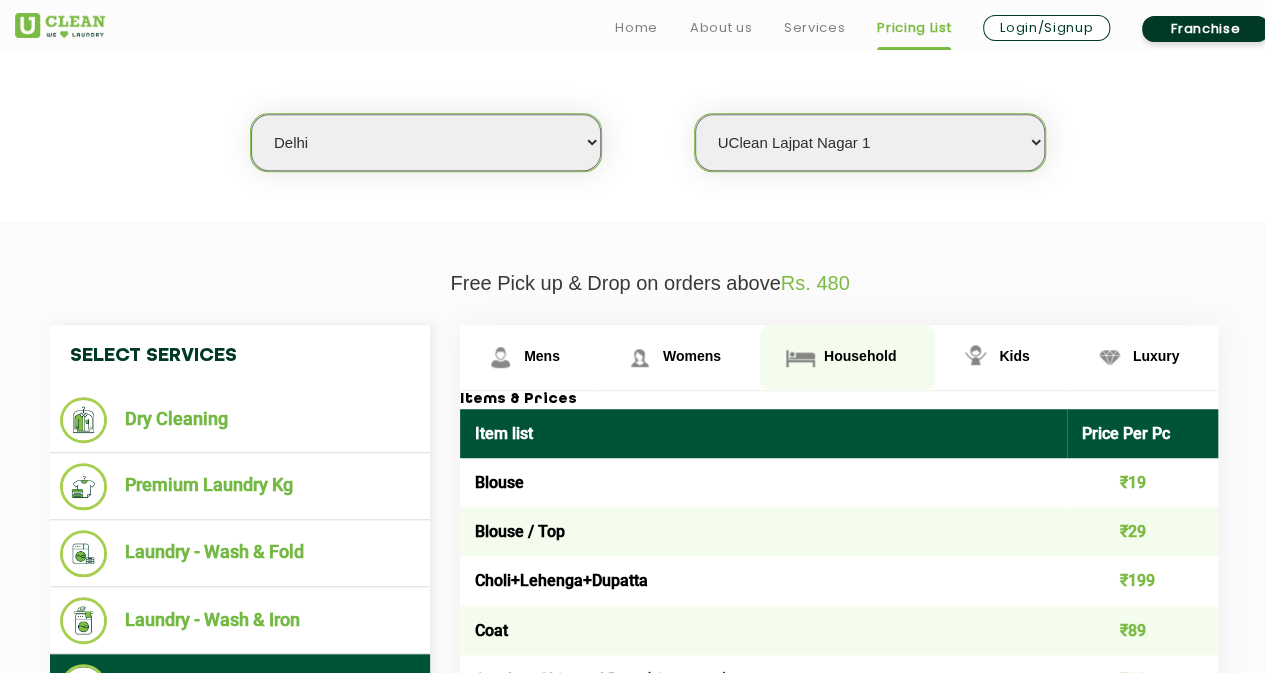 click on "Household" at bounding box center (542, 356) 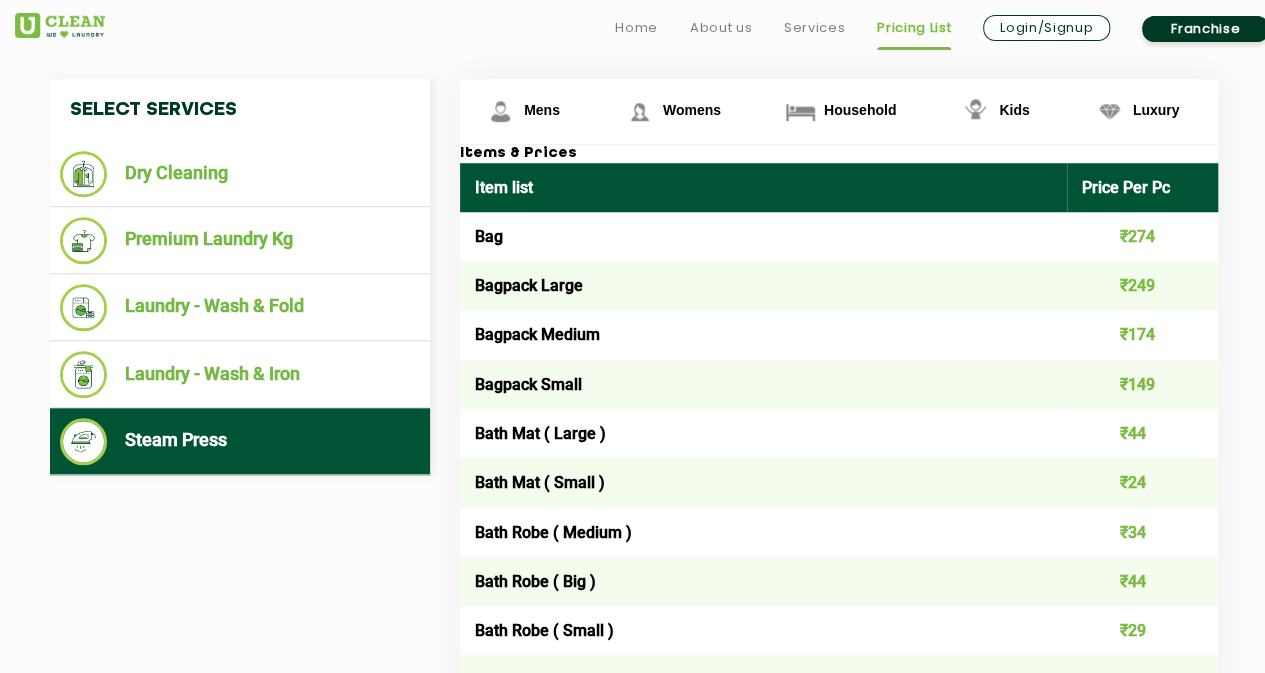 scroll, scrollTop: 762, scrollLeft: 0, axis: vertical 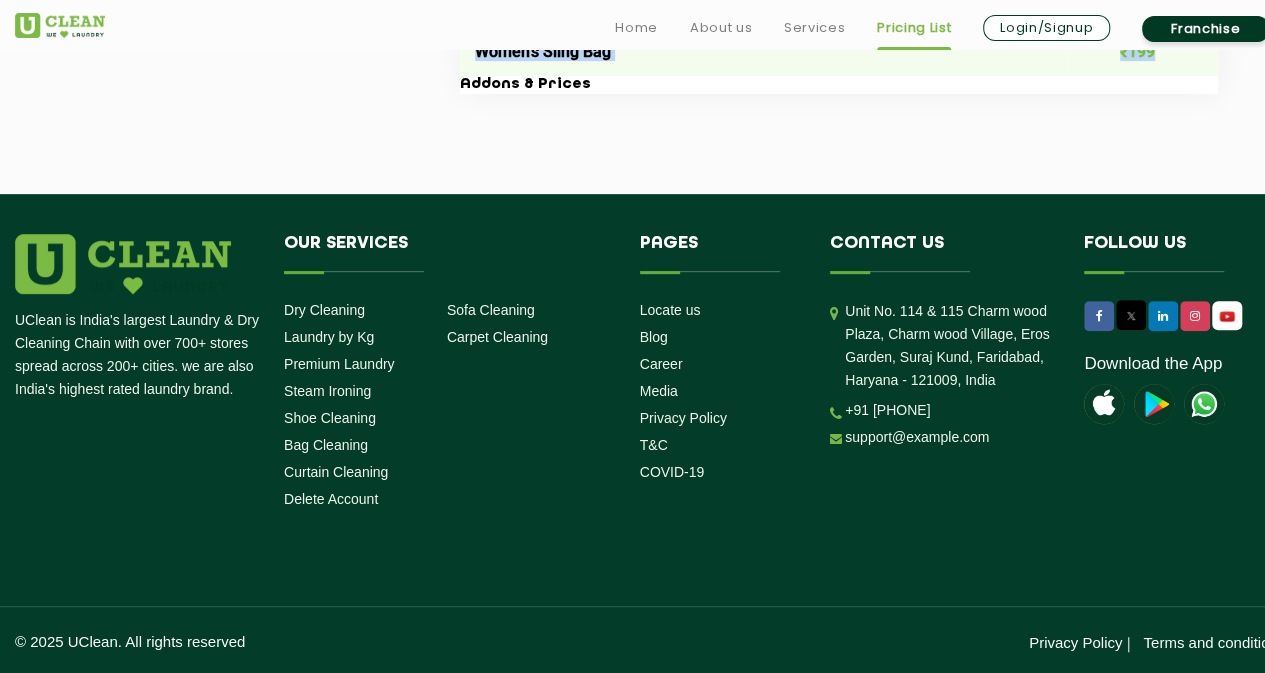 drag, startPoint x: 474, startPoint y: 229, endPoint x: 1158, endPoint y: 55, distance: 705.78467 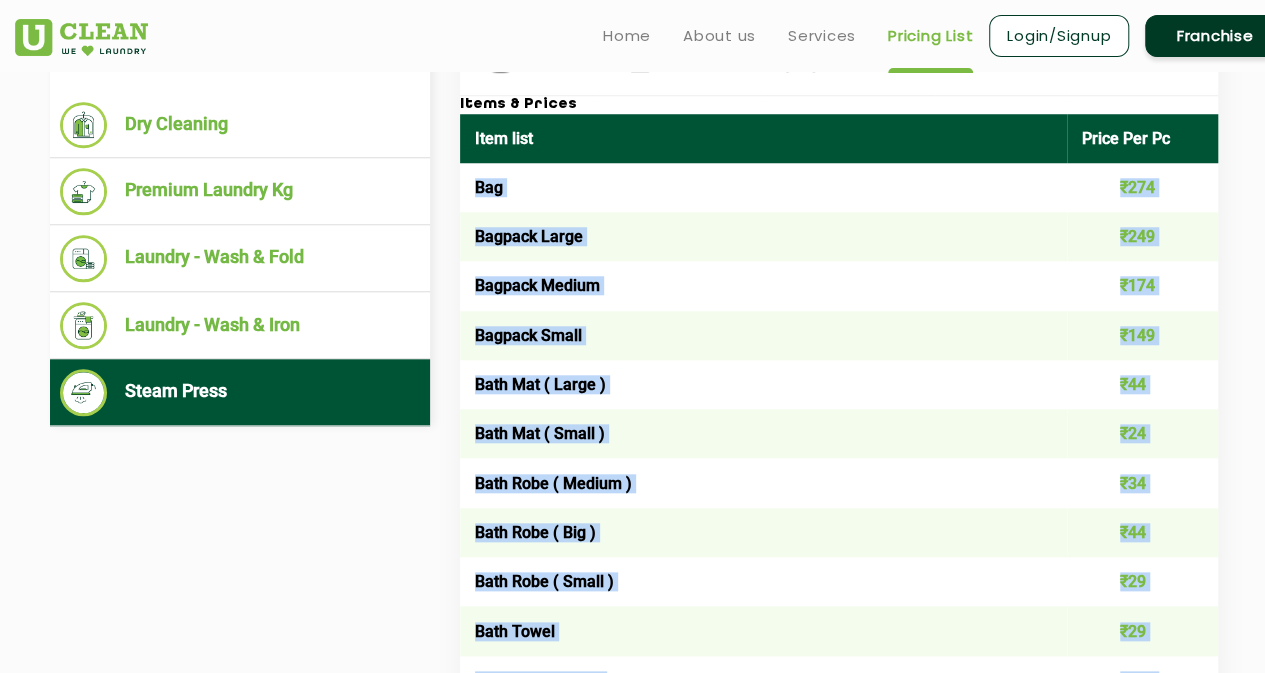 scroll, scrollTop: 736, scrollLeft: 0, axis: vertical 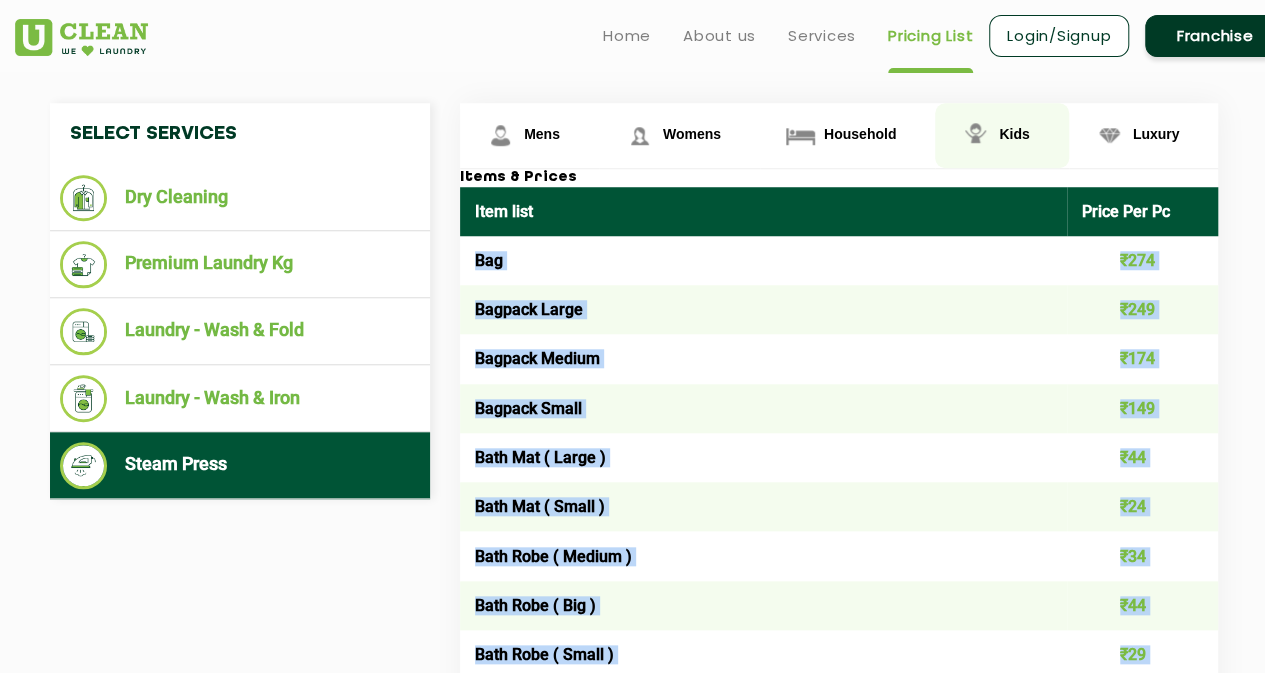 click on "Kids" at bounding box center [529, 135] 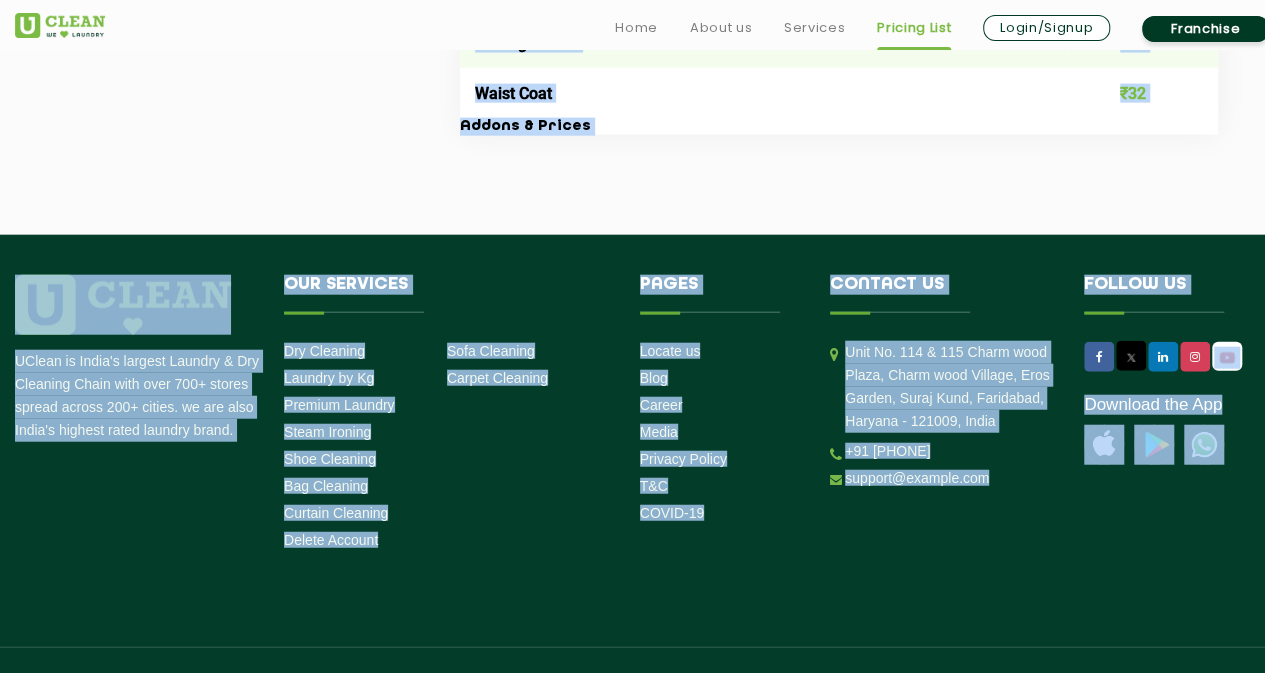 scroll, scrollTop: 2334, scrollLeft: 0, axis: vertical 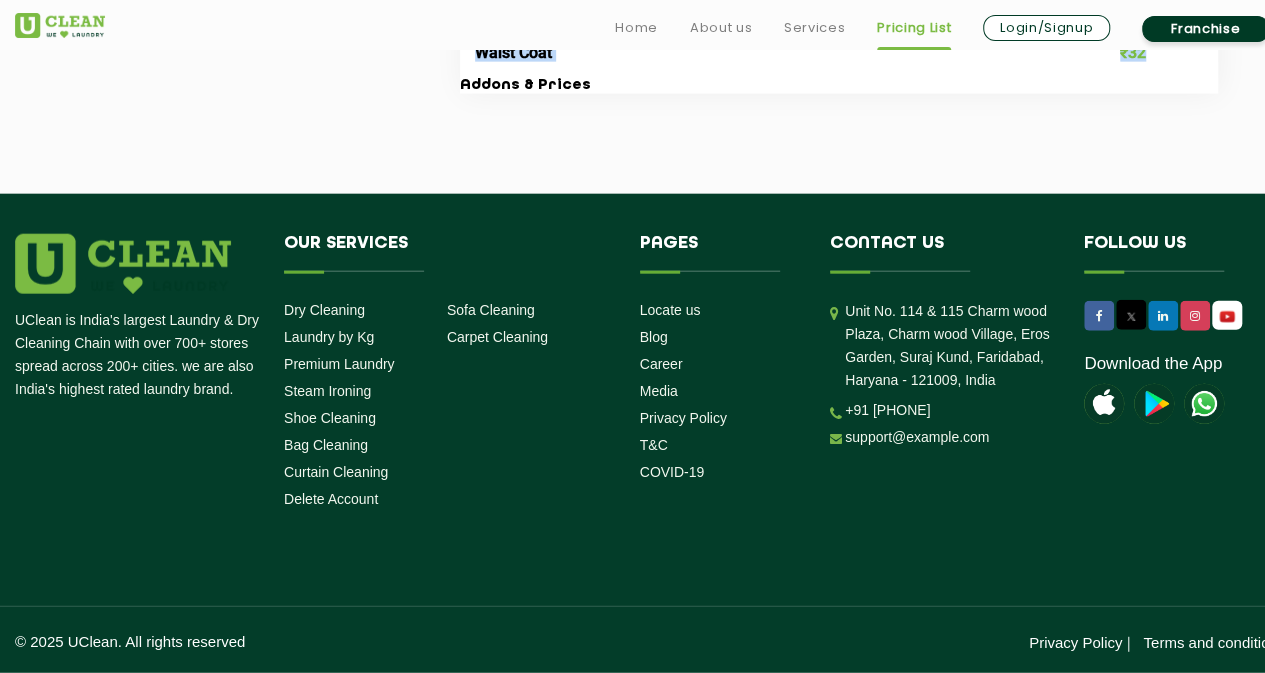 drag, startPoint x: 479, startPoint y: 251, endPoint x: 1148, endPoint y: 61, distance: 695.4574 